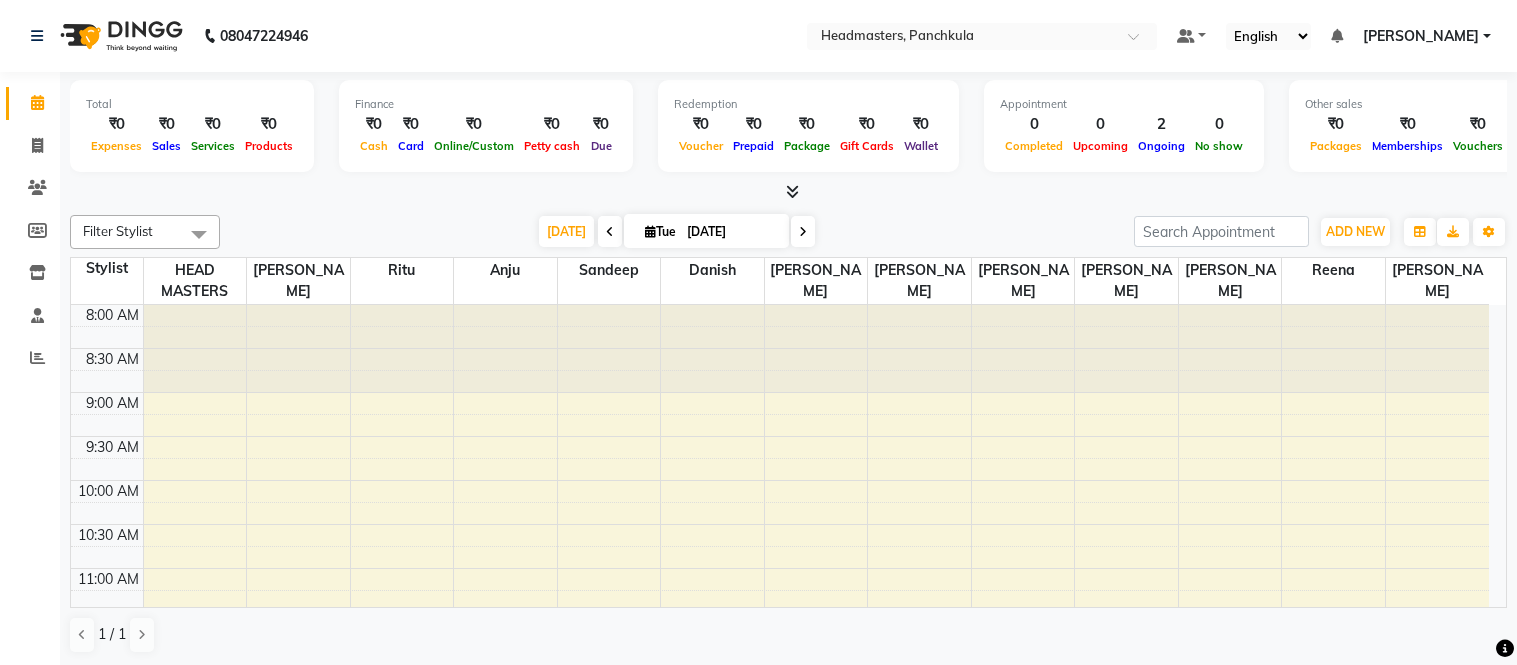 scroll, scrollTop: 0, scrollLeft: 0, axis: both 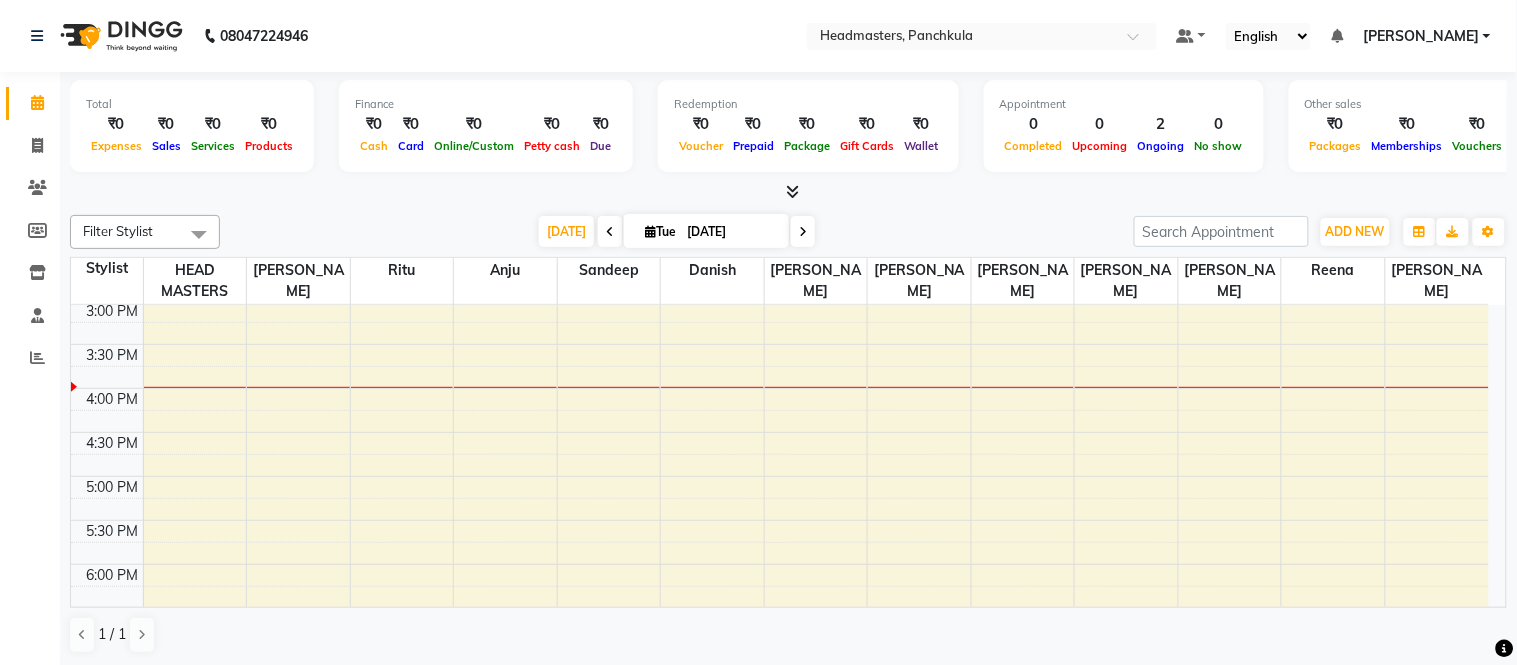 click on "08047224946 Need Help?  Call us on 08047224946 Select Location × Headmasters, Panchkula Default Panel My Panel English ENGLISH Español العربية मराठी हिंदी ગુજરાતી தமிழ் 中文 Notifications nothing to show Ajay Kumar Manage Profile Change Password Sign out  Version:3.14.0" 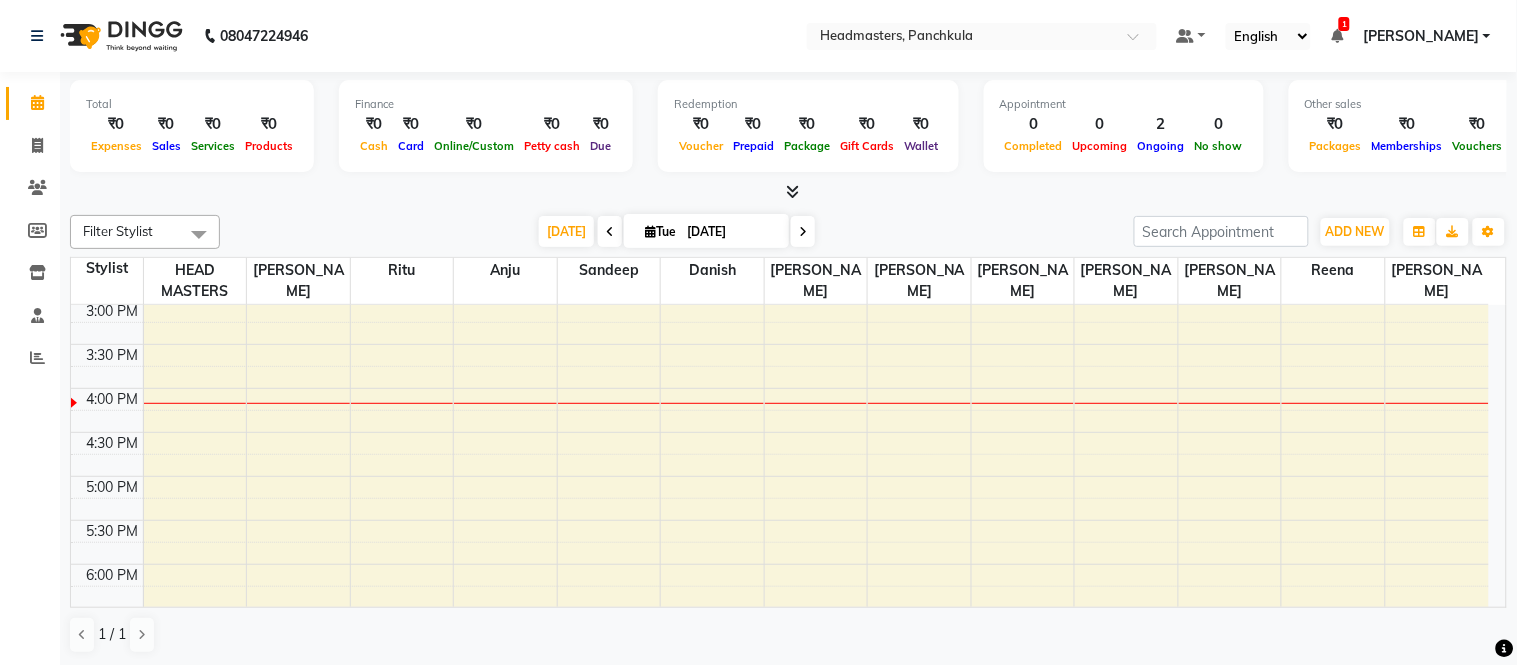click on "08047224946 Select Location × Headmasters, Panchkula Default Panel My Panel English ENGLISH Español العربية मराठी हिंदी ગુજરાતી தமிழ் 中文 1 Notifications nothing to show Ajay Kumar Manage Profile Change Password Sign out  Version:3.14.0" 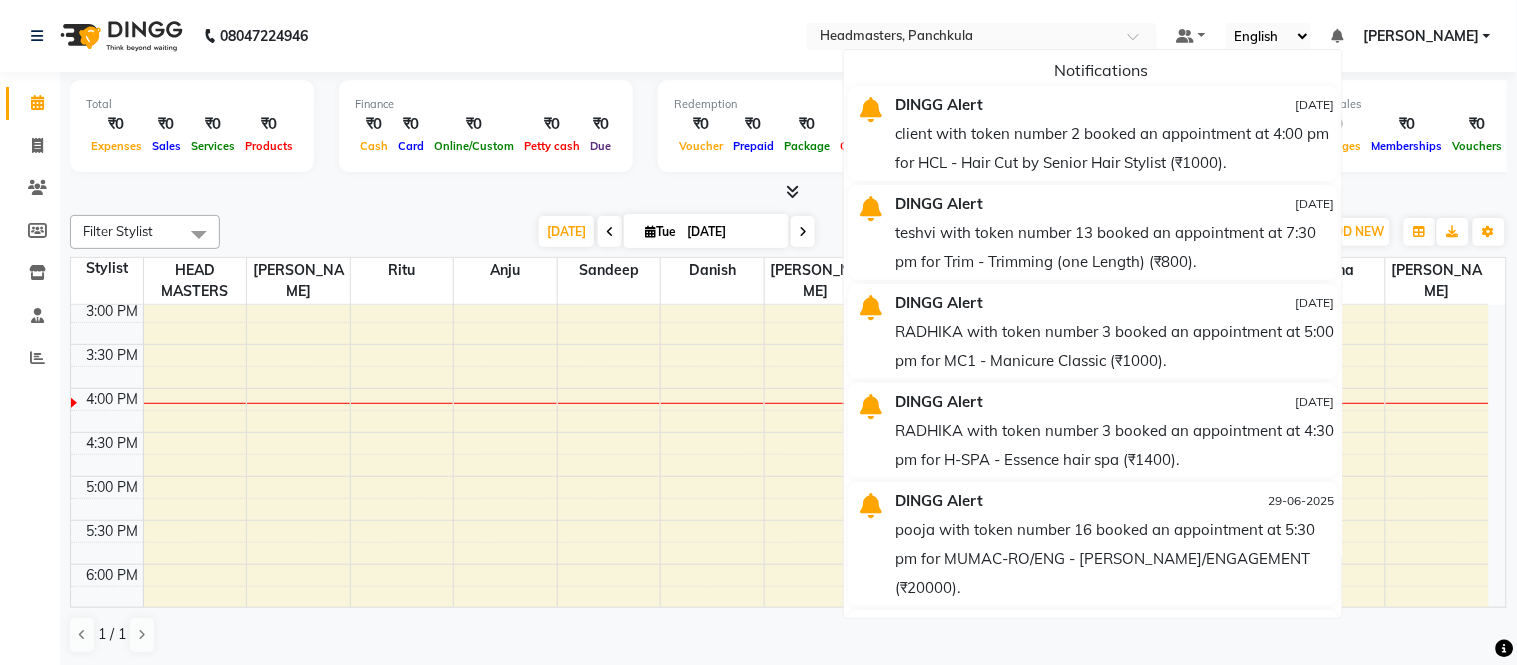 click on "08047224946 Select Location × Headmasters, Panchkula Default Panel My Panel English ENGLISH Español العربية मराठी हिंदी ગુજરાતી தமிழ் 中文 Notifications  DINGG Alert   01-07-2025   client with token number 2 booked an appointment at 4:00 pm for HCL - Hair Cut by Senior Hair Stylist (₹1000).   DINGG Alert   30-06-2025   teshvi with token number 13 booked an appointment at 7:30 pm for Trim - Trimming (one Length) (₹800).   DINGG Alert   30-06-2025   RADHIKA with token number 3 booked an appointment at 5:00 pm for MC1 - Manicure Classic (₹1000).   DINGG Alert   30-06-2025   RADHIKA with token number 3 booked an appointment at 4:30 pm for H-SPA - Essence hair spa (₹1400).   DINGG Alert   29-06-2025   pooja with token number 16 booked an appointment at 5:30 pm for MUMAC-RO/ENG - MAC - ROKA/ENGAGEMENT (₹20000).   DINGG Alert   29-06-2025   AAKRITI with token number 12 booked an appointment at 4:45 pm for HCG-B - BABY BOY HAIR CUT (₹300).  Ajay Kumar" 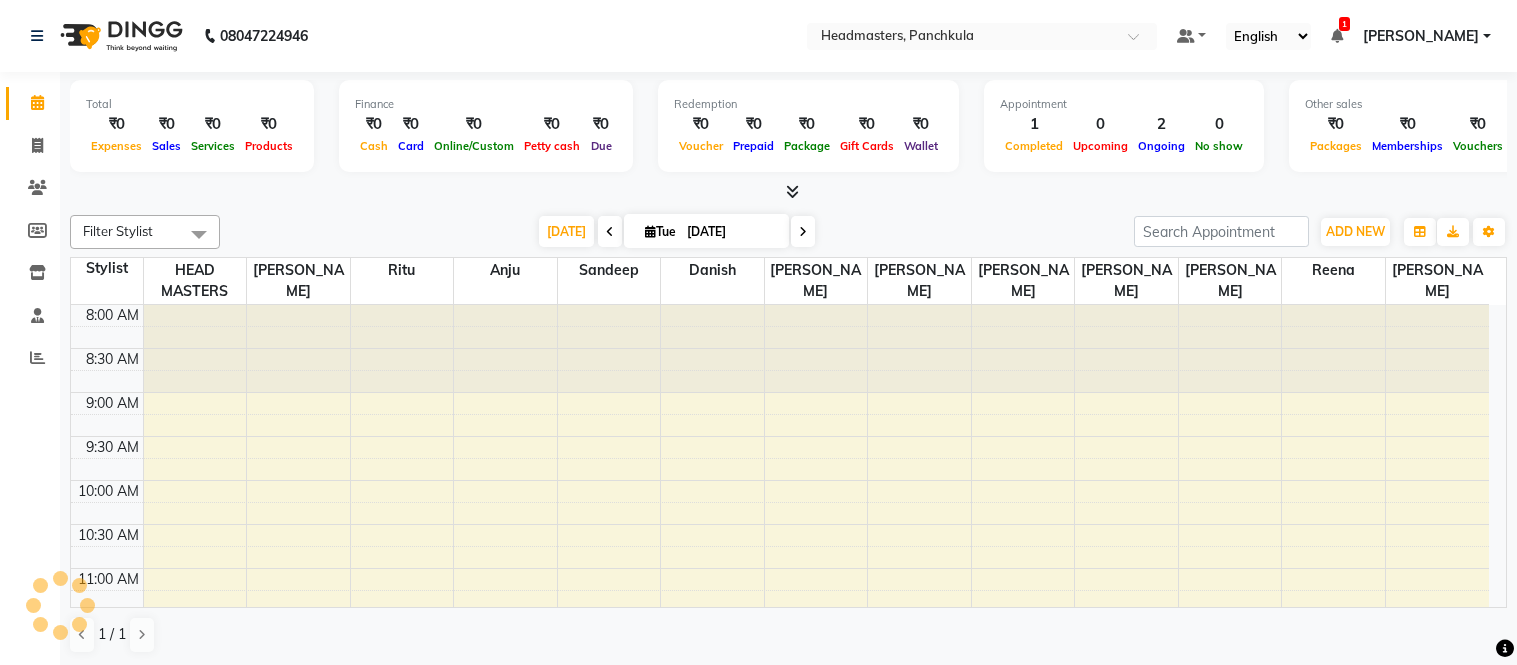 scroll, scrollTop: 0, scrollLeft: 0, axis: both 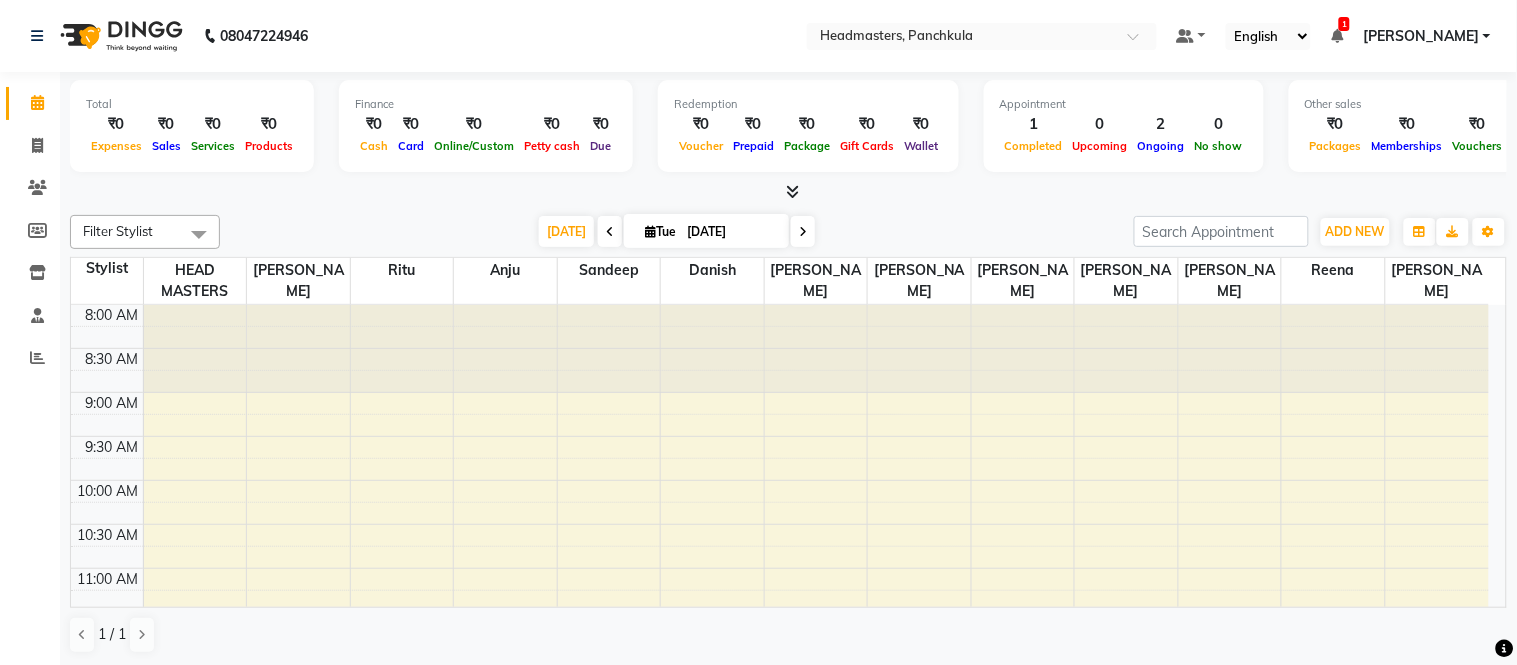 click at bounding box center (792, 191) 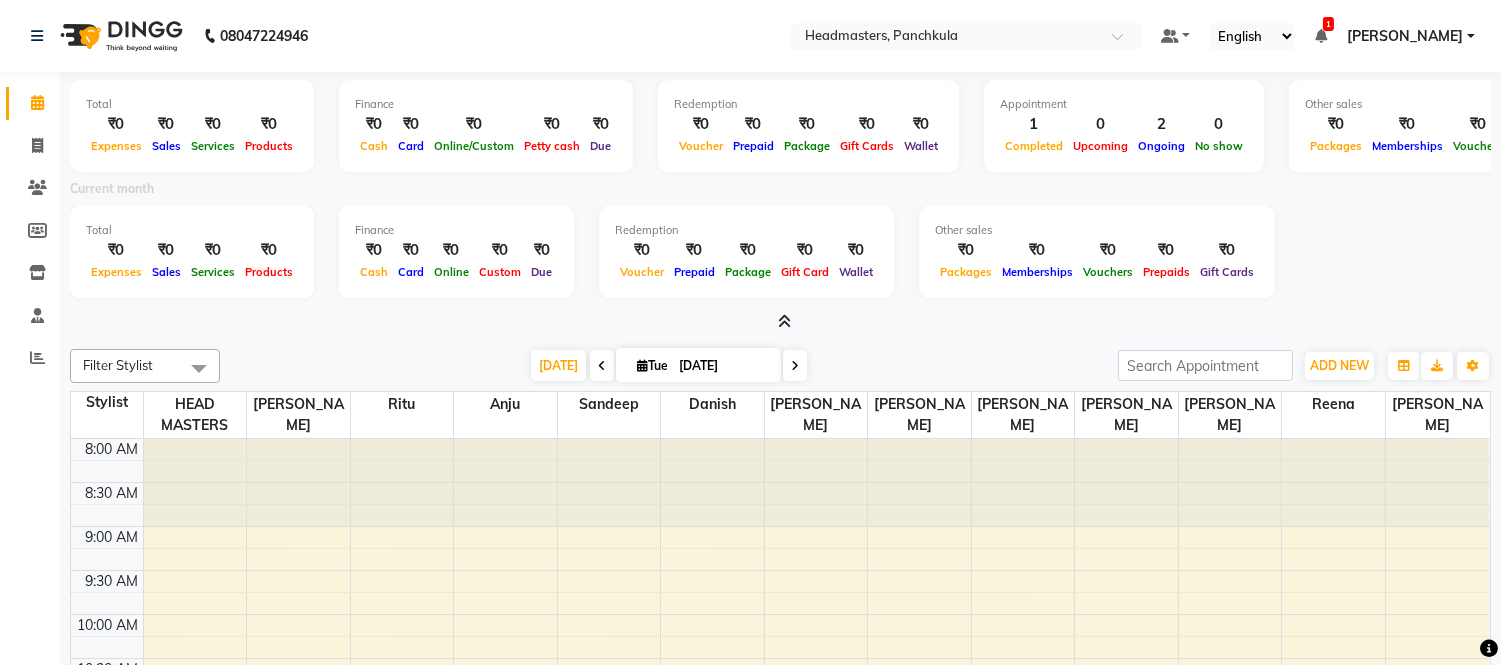 click at bounding box center (780, 322) 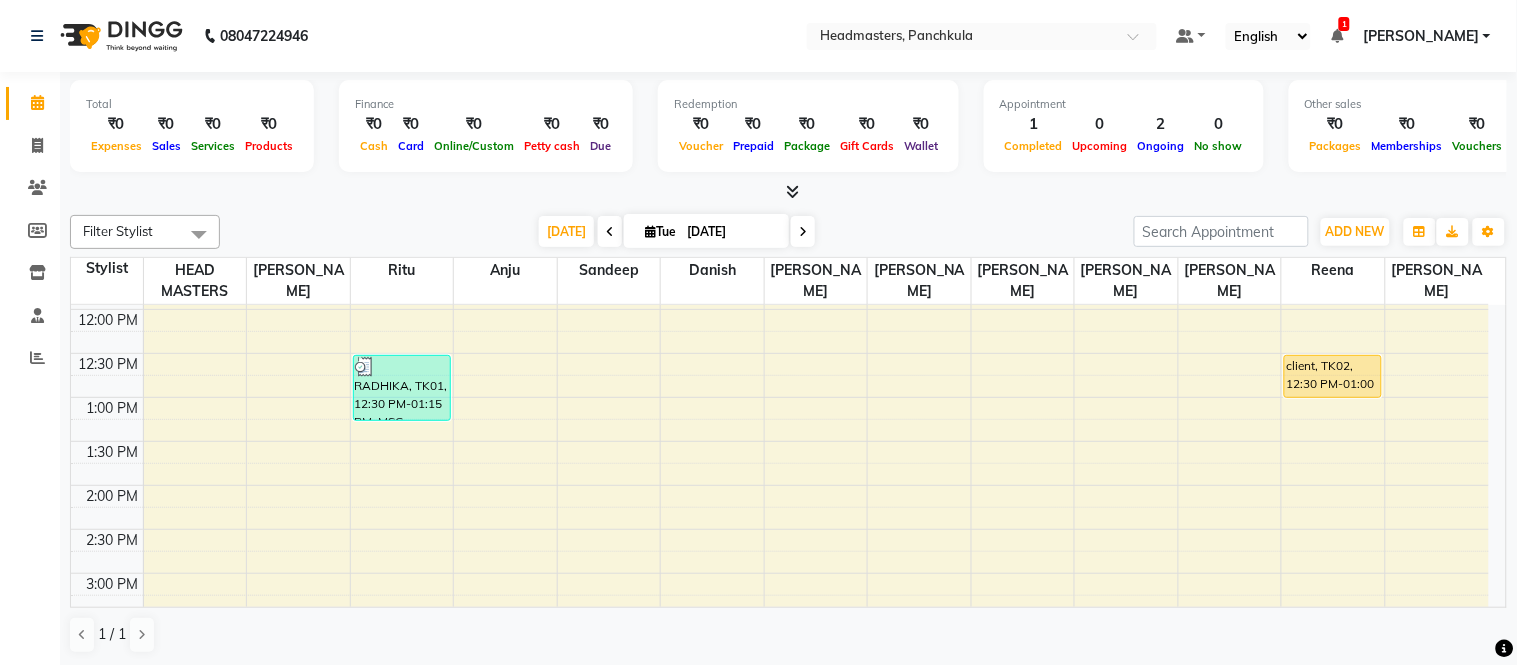 scroll, scrollTop: 333, scrollLeft: 0, axis: vertical 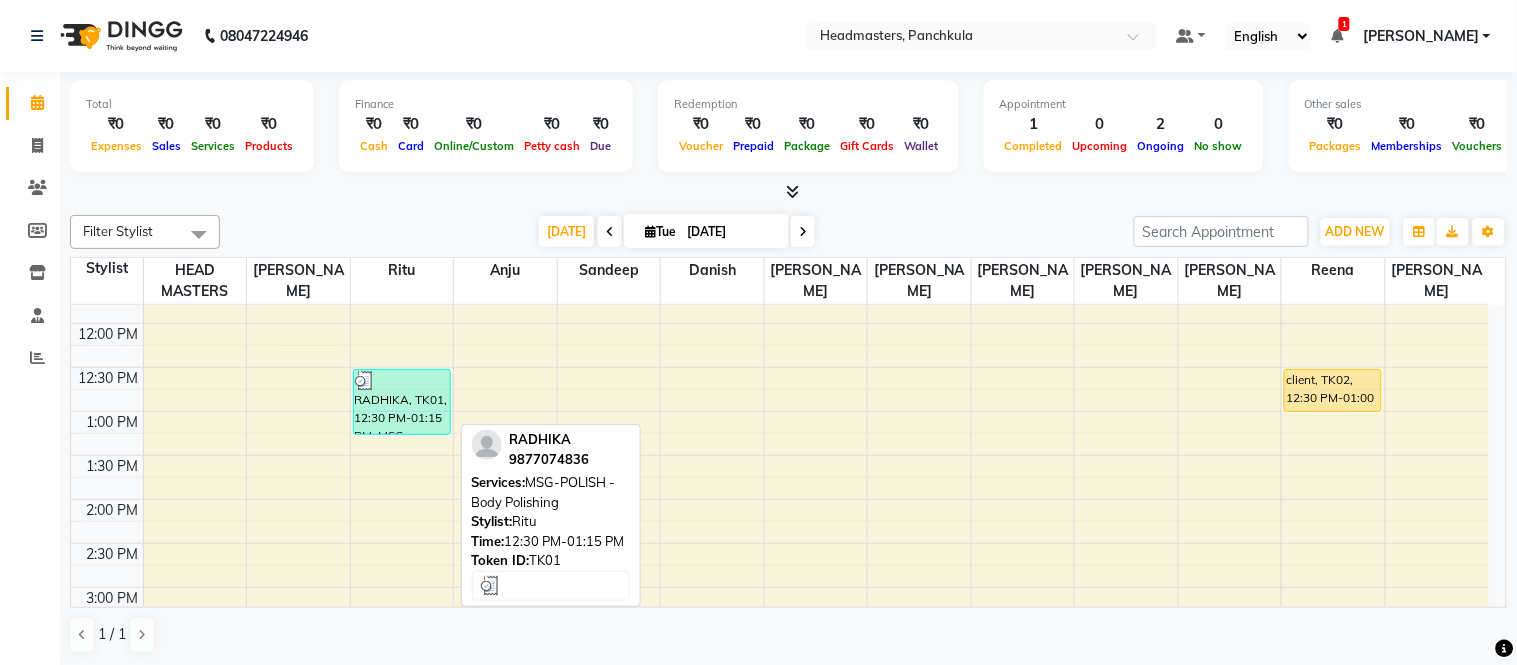 click on "RADHIKA, TK01, 12:30 PM-01:15 PM, MSG-POLISH  - Body Polishing" at bounding box center [402, 402] 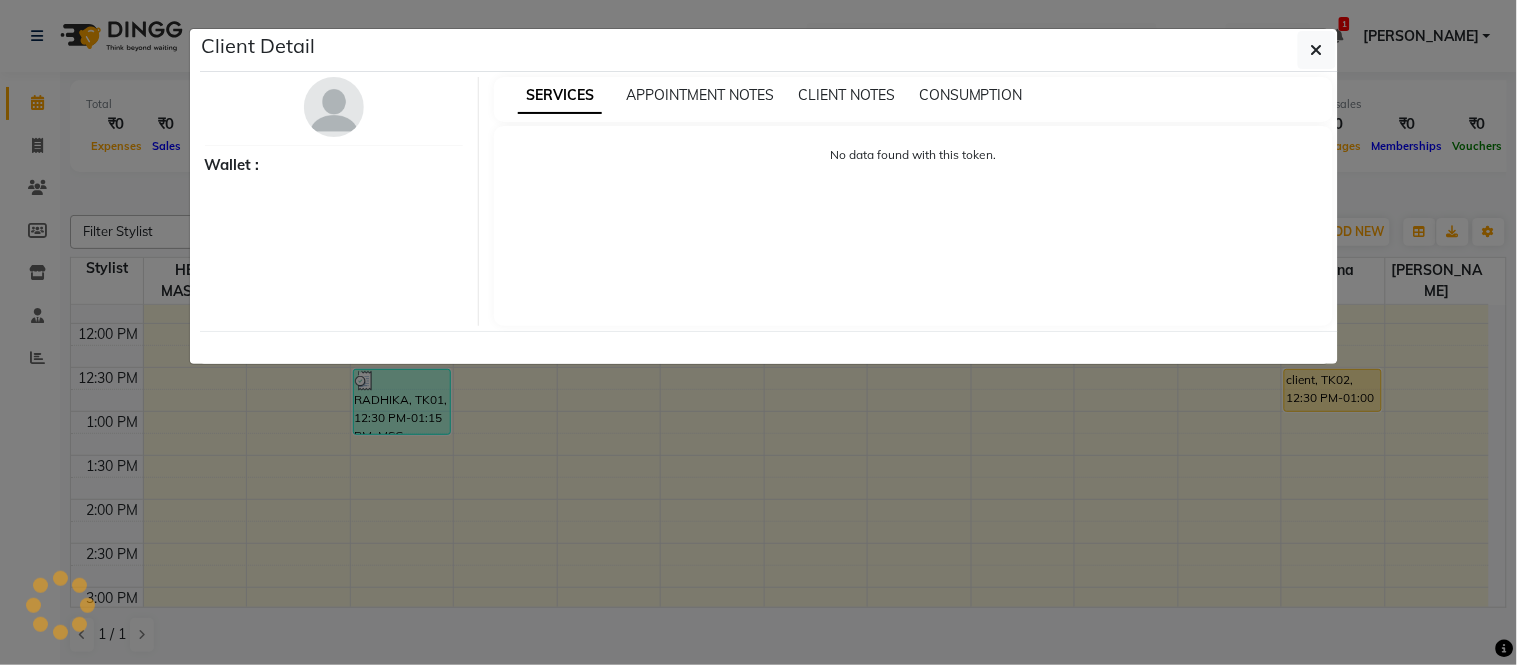 select on "3" 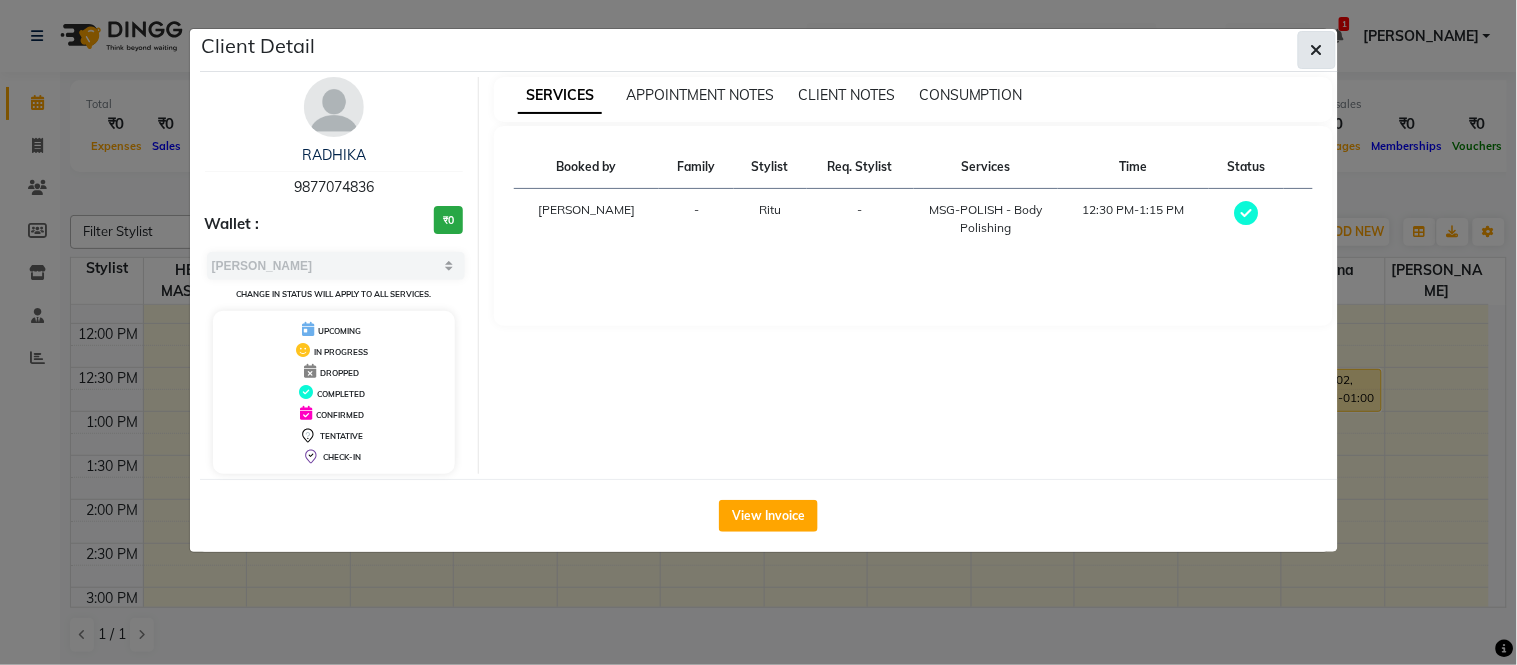 click 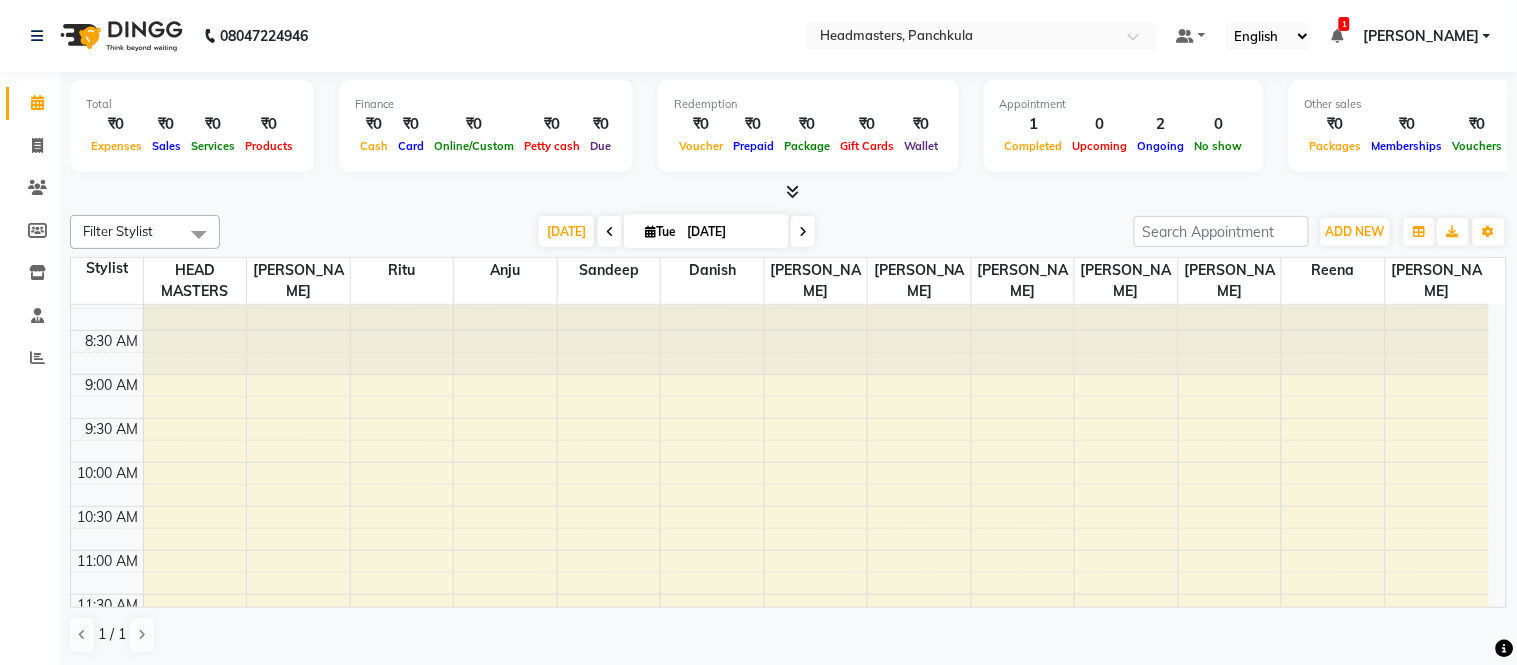 scroll, scrollTop: 0, scrollLeft: 0, axis: both 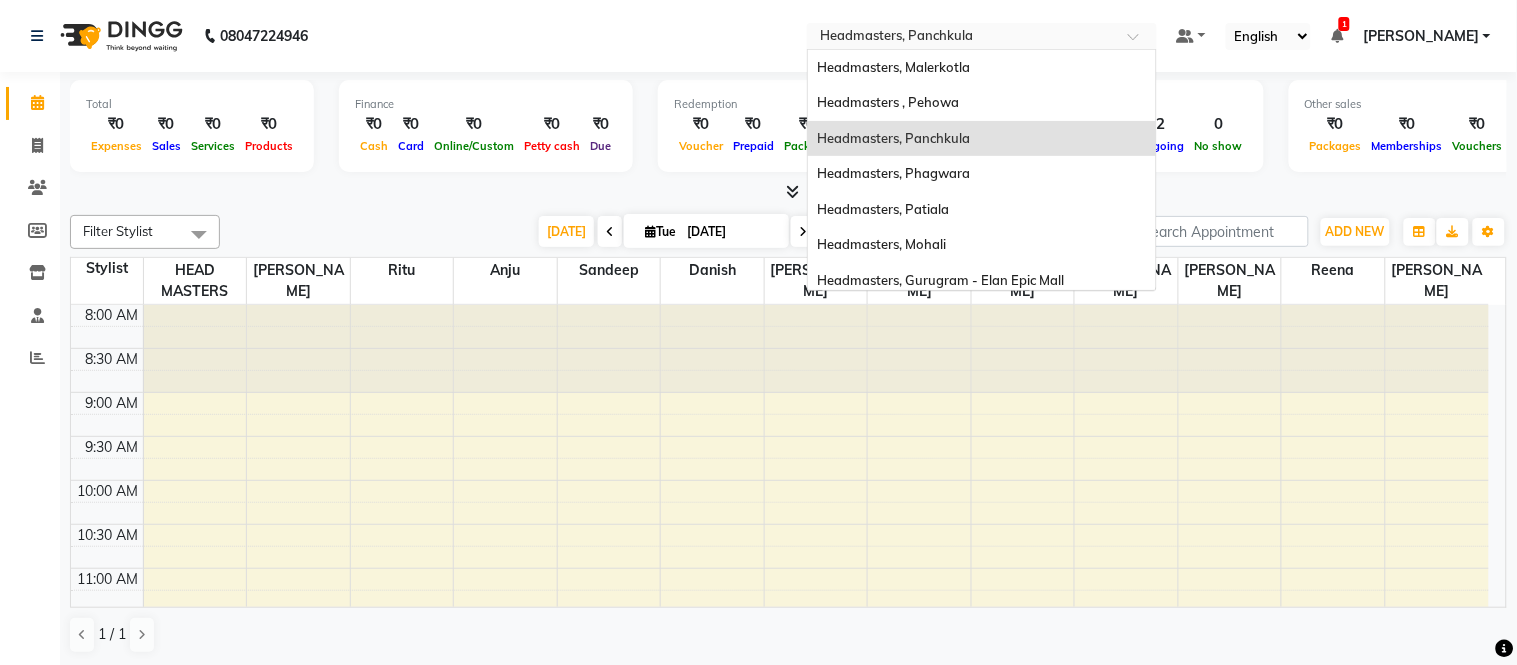 click at bounding box center [962, 38] 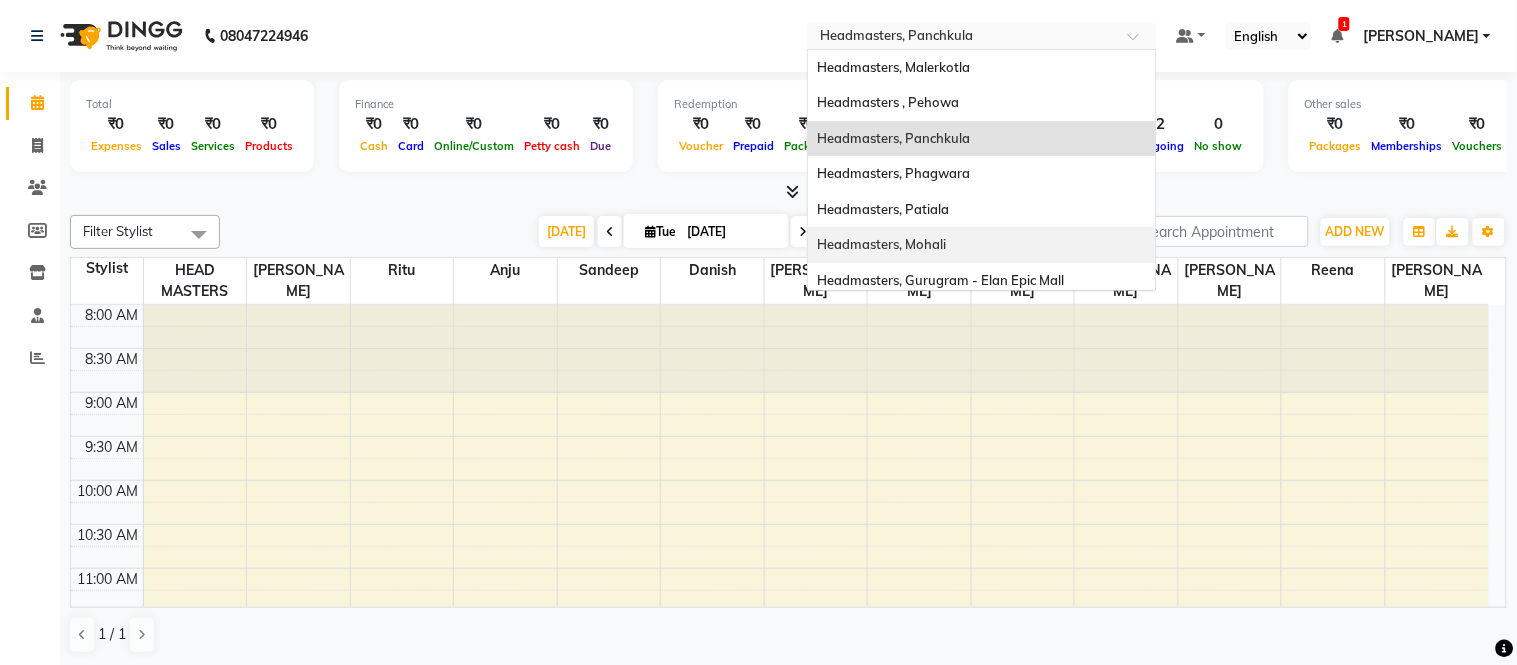 click on "Headmasters, Mohali" at bounding box center [982, 245] 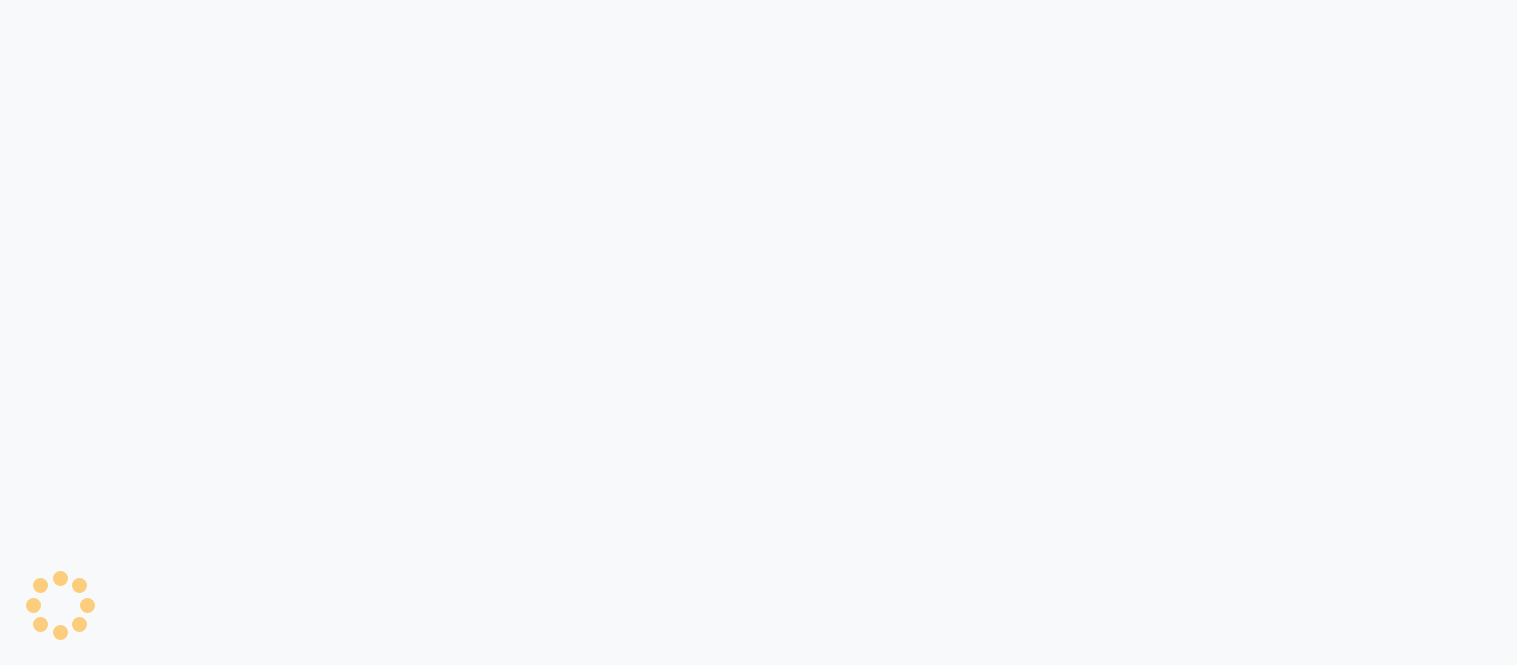 scroll, scrollTop: 0, scrollLeft: 0, axis: both 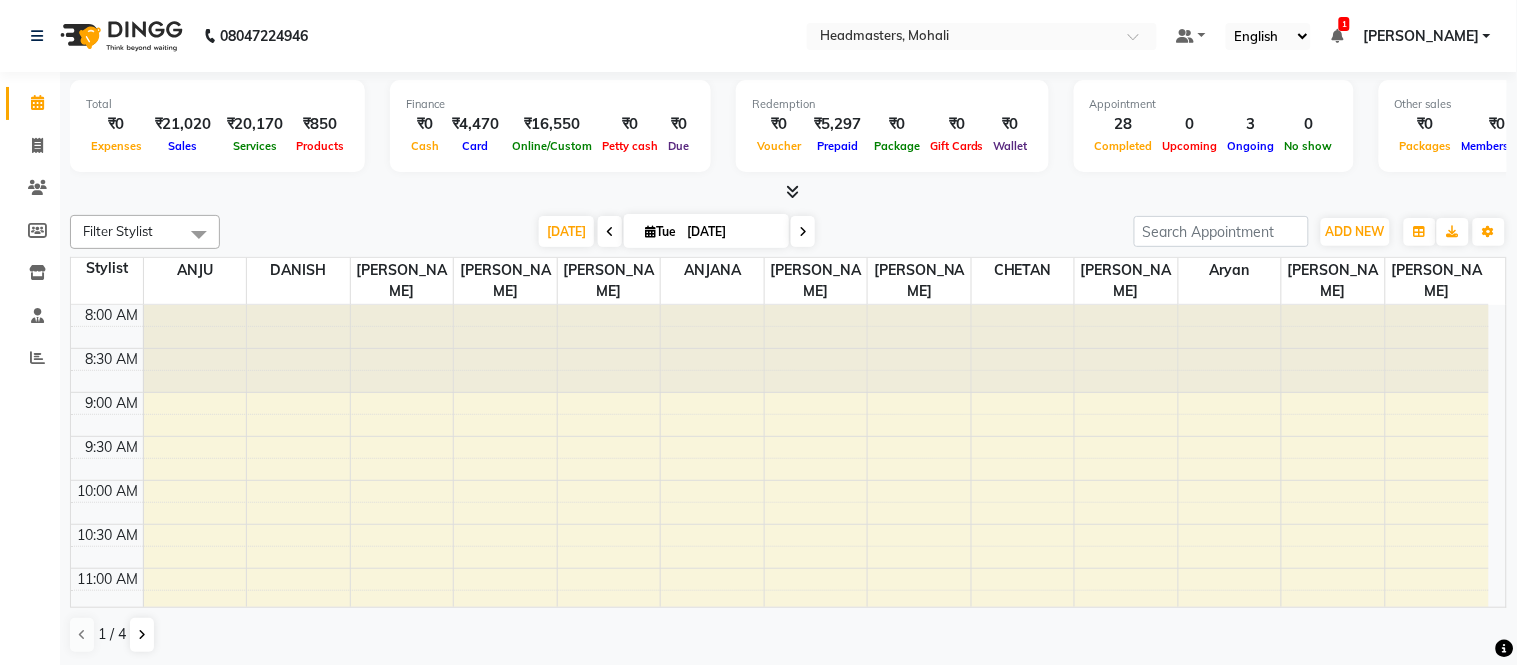click on "08047224946 Select Location × Headmasters, Mohali Default Panel My Panel English ENGLISH Español العربية मराठी हिंदी ગુજરાતી தமிழ் 中文 1 Notifications nothing to show Ajay Kumar Manage Profile Change Password Sign out  Version:3.14.0" 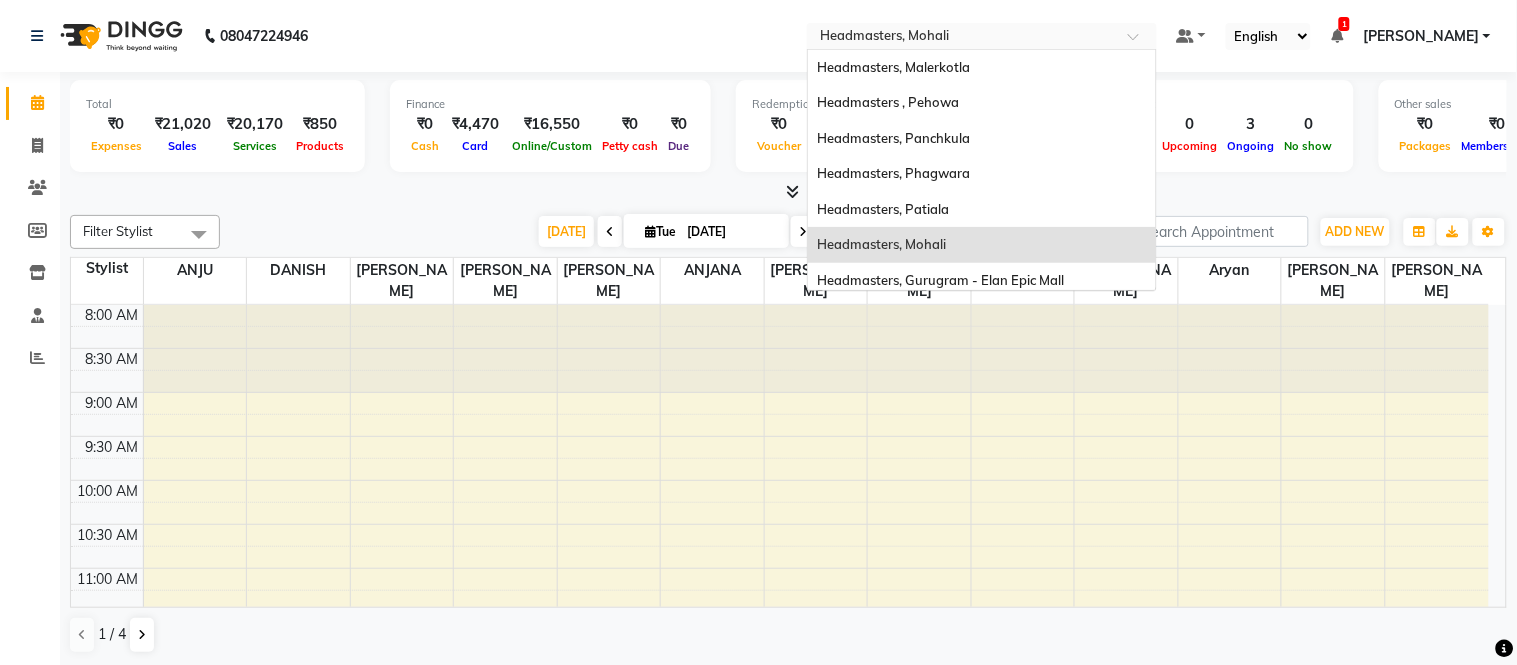 click at bounding box center (962, 38) 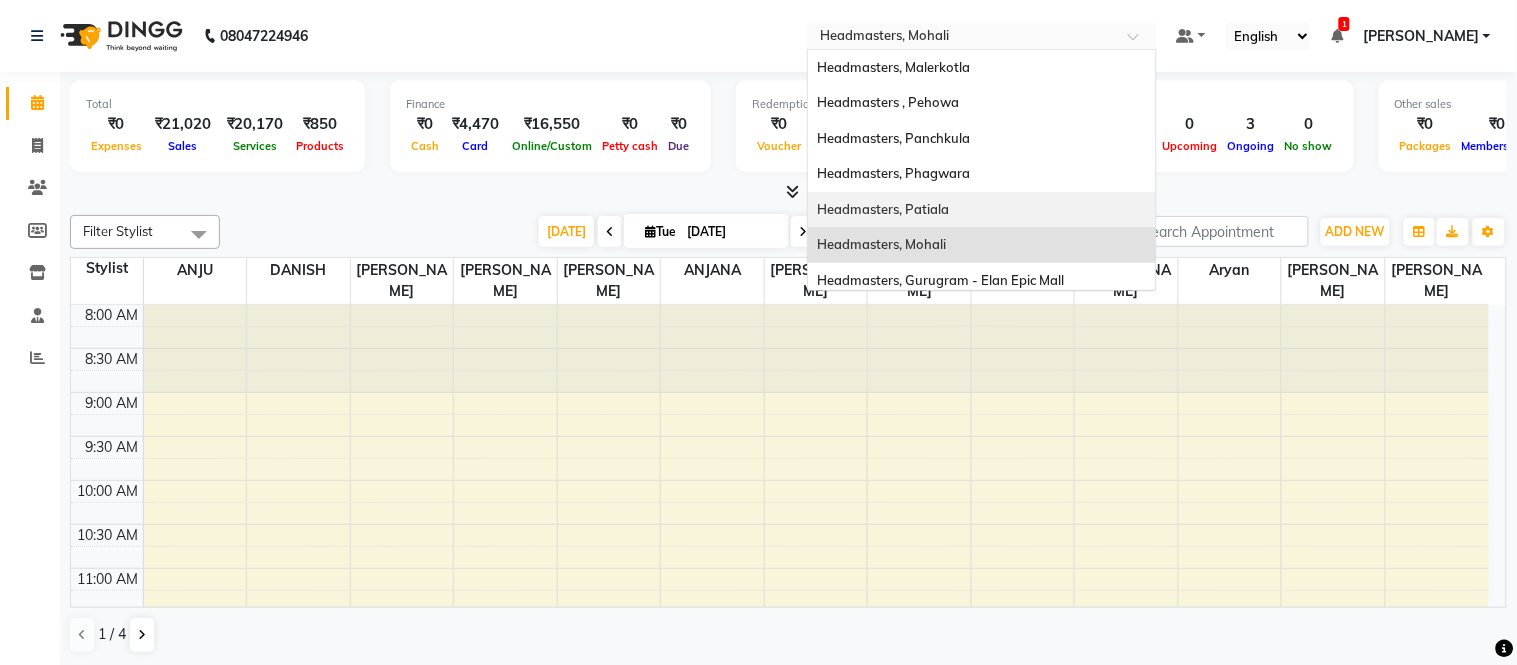 click on "Headmasters, Patiala" at bounding box center (884, 209) 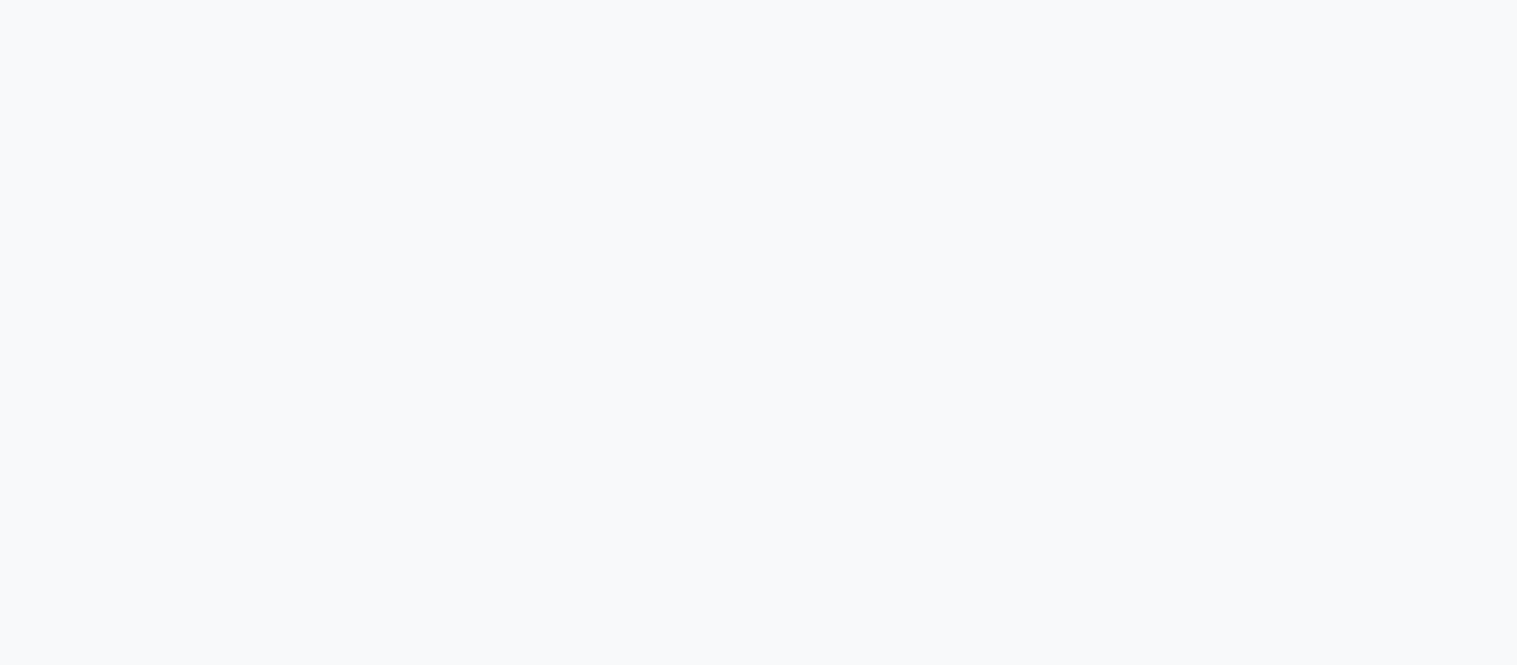 scroll, scrollTop: 0, scrollLeft: 0, axis: both 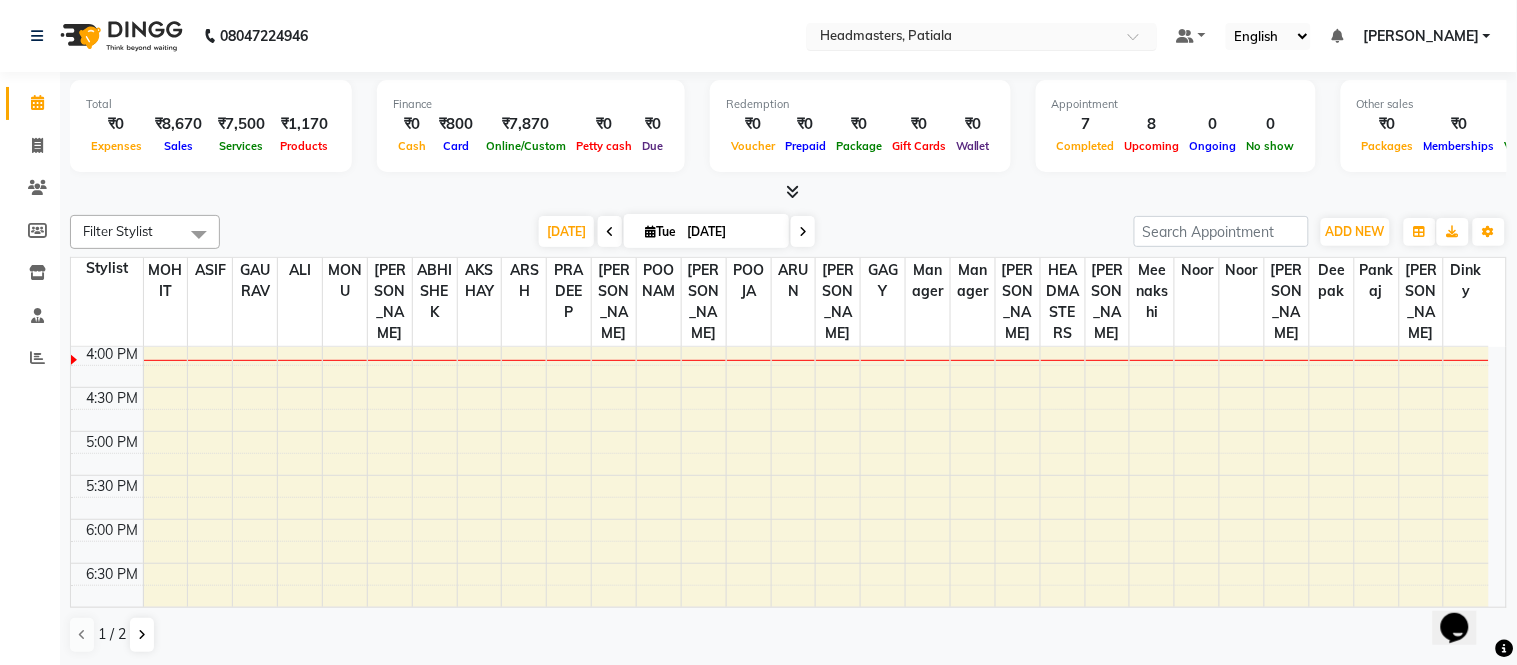 click at bounding box center [962, 38] 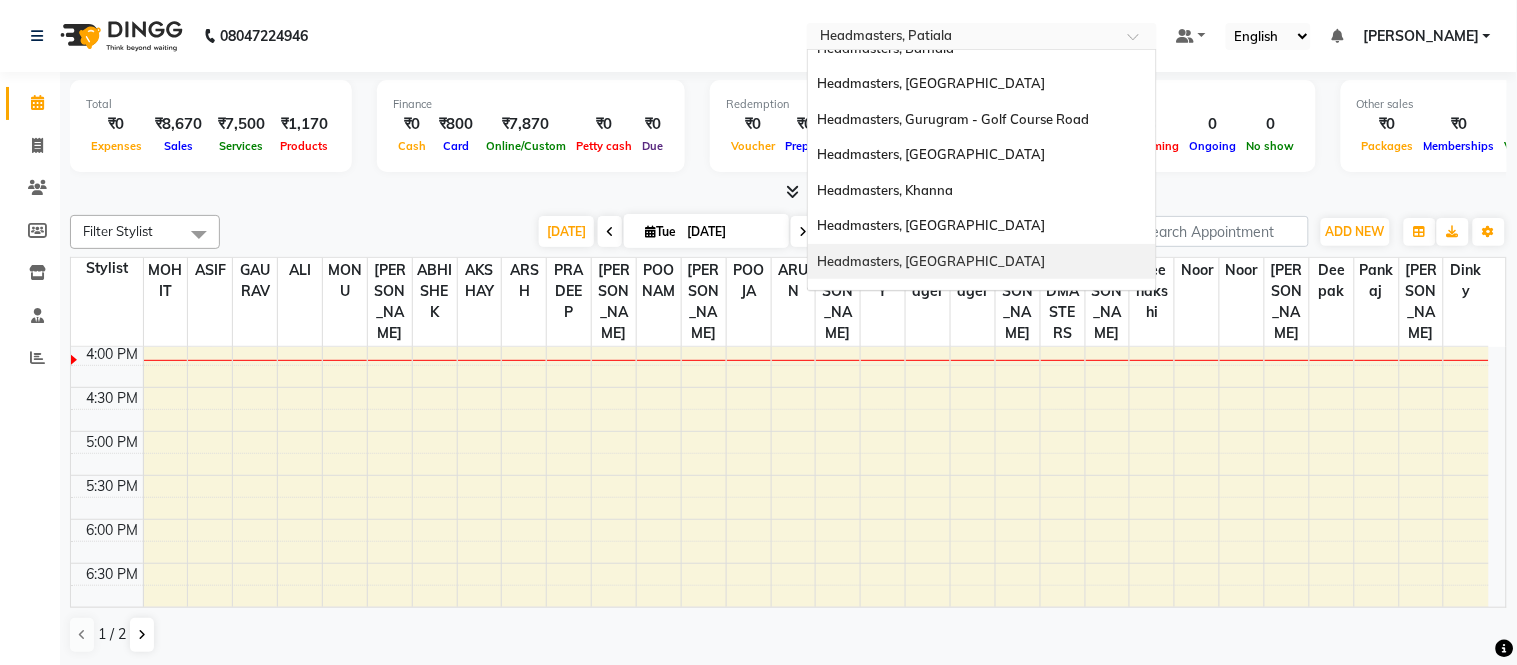 scroll, scrollTop: 251, scrollLeft: 0, axis: vertical 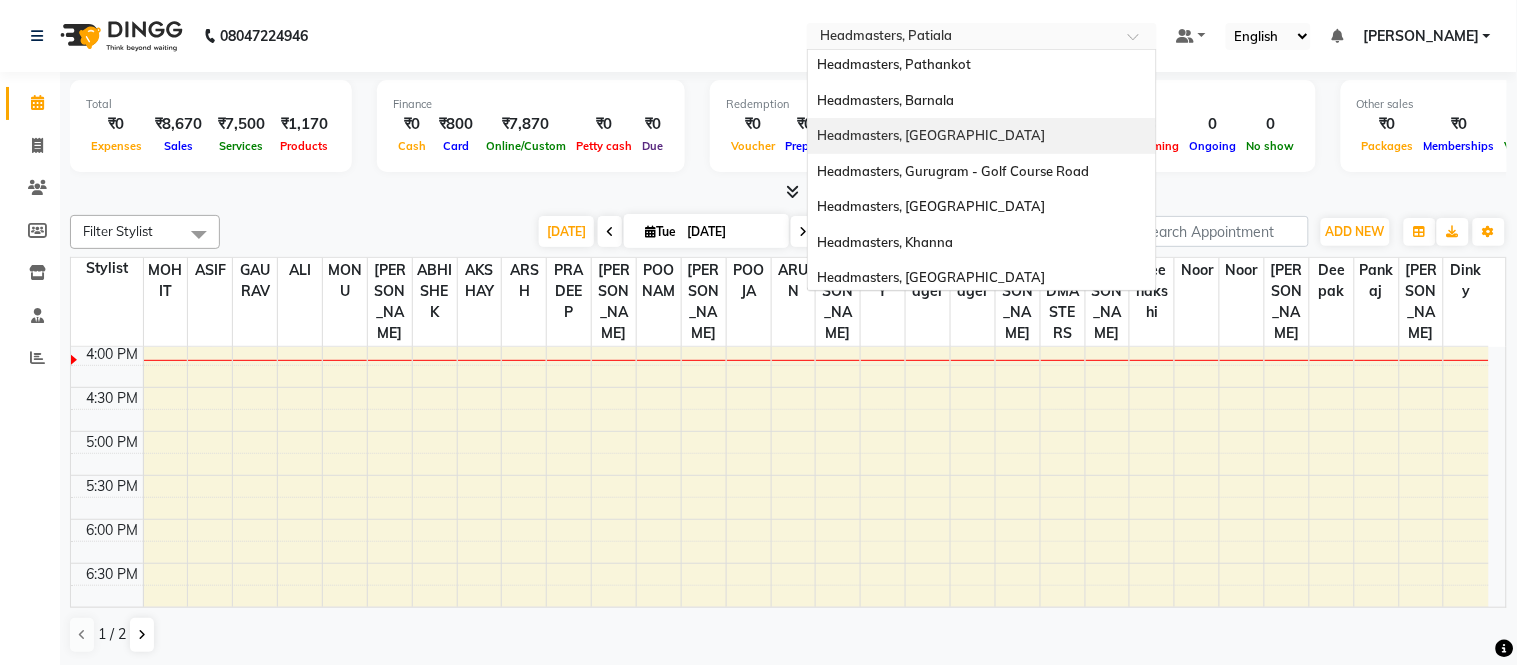 click on "Headmasters, [GEOGRAPHIC_DATA]" at bounding box center [932, 135] 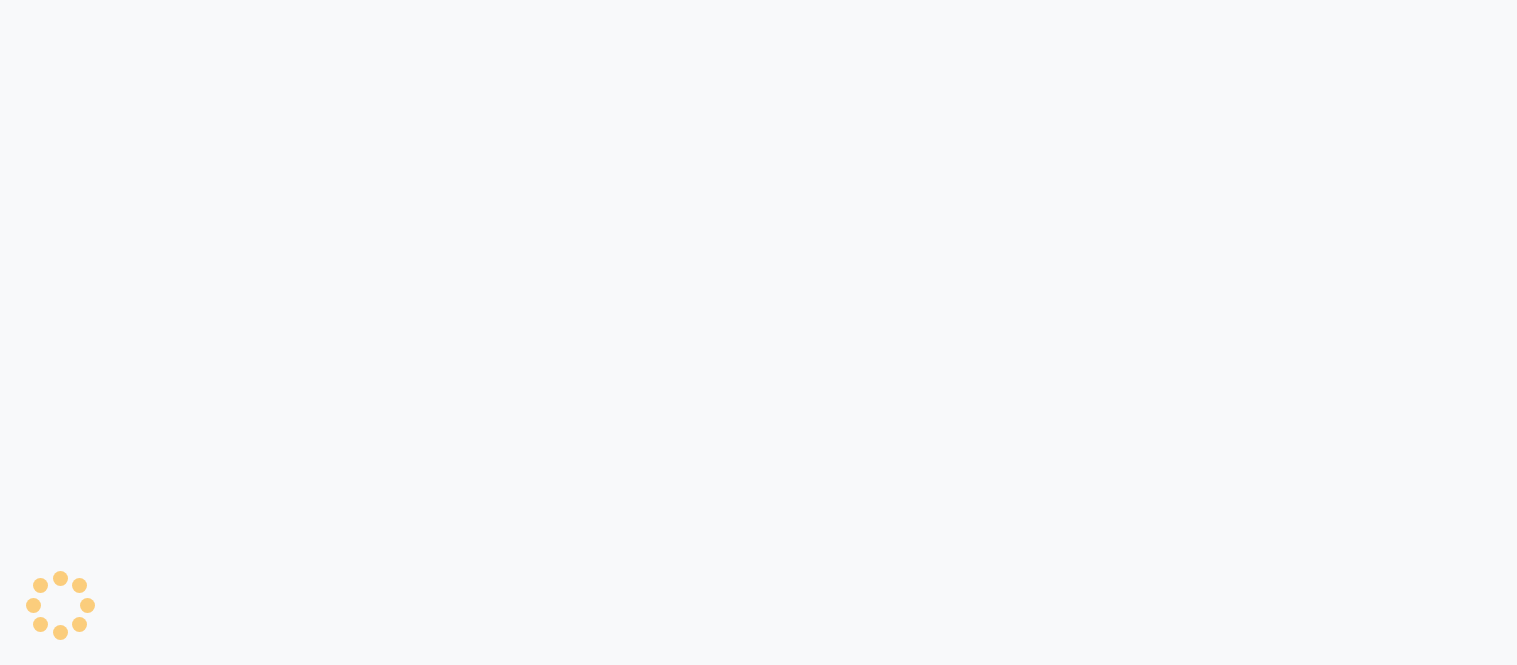 scroll, scrollTop: 0, scrollLeft: 0, axis: both 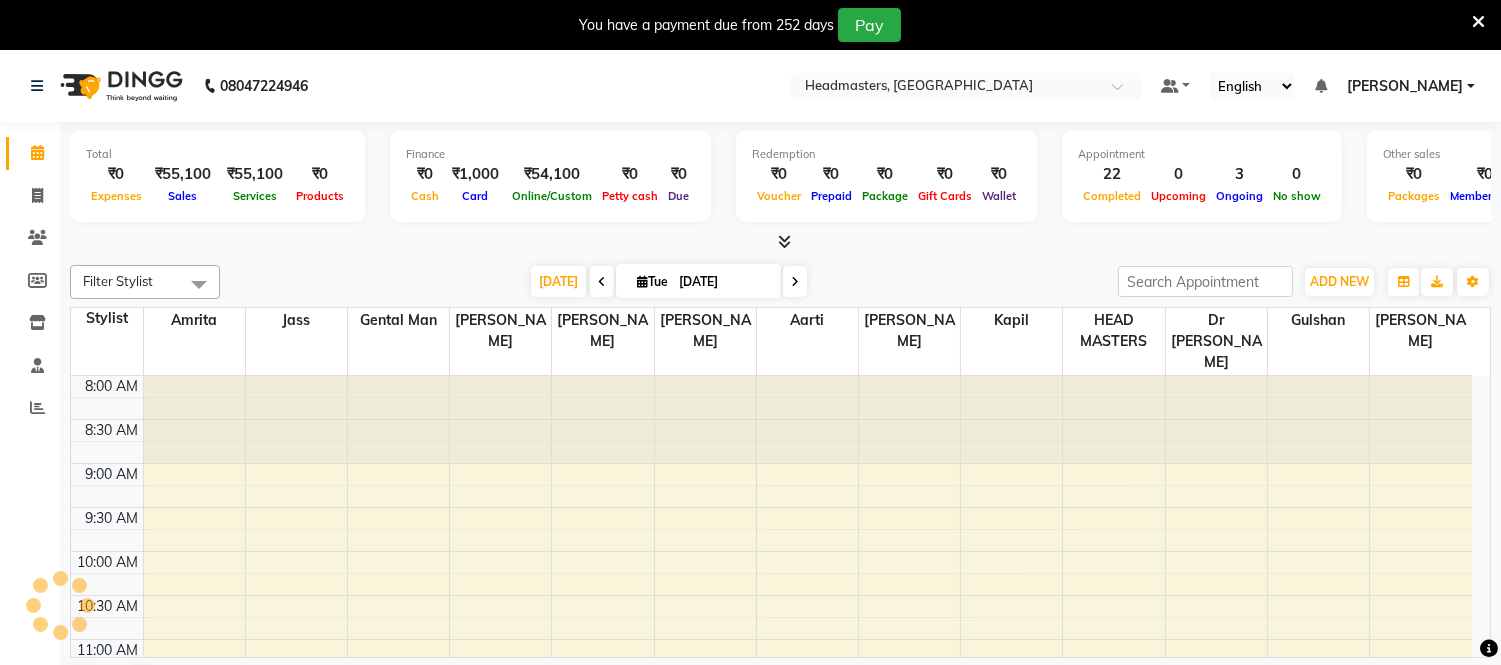 click at bounding box center (1478, 22) 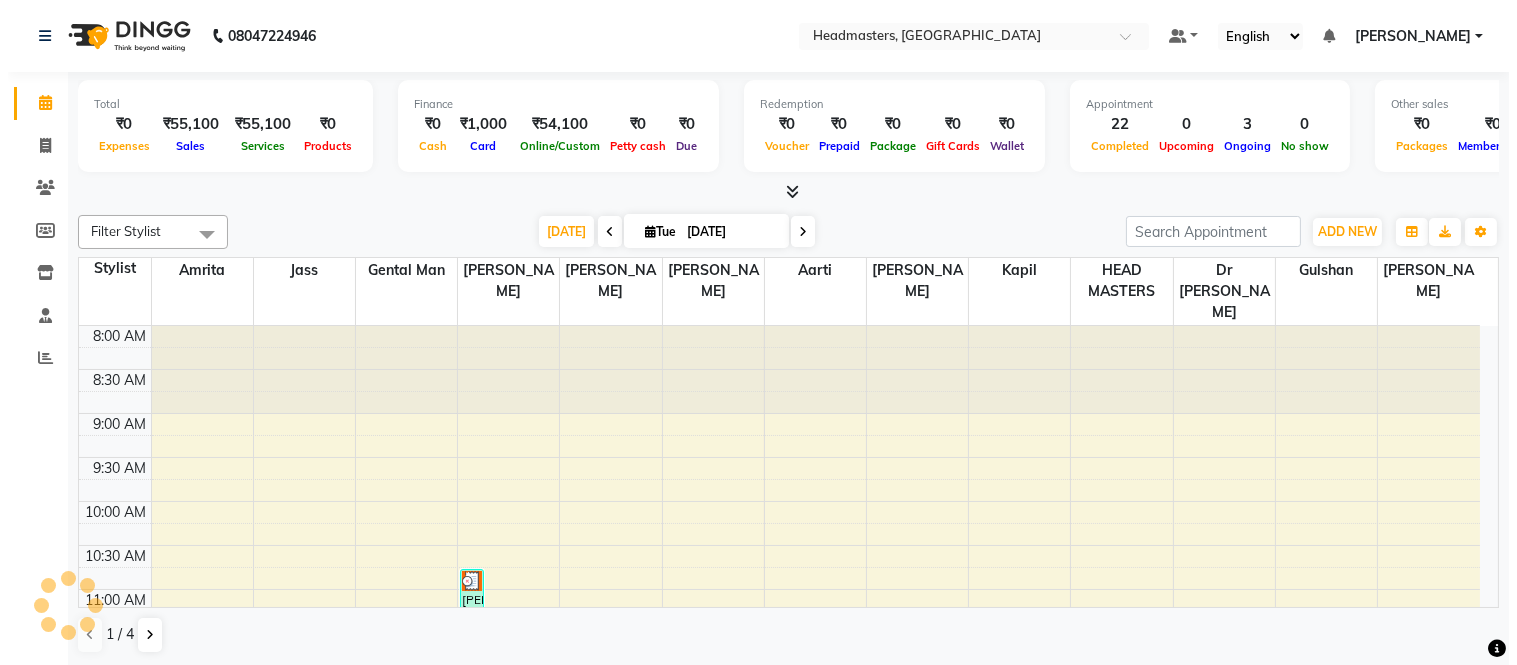 scroll, scrollTop: 0, scrollLeft: 0, axis: both 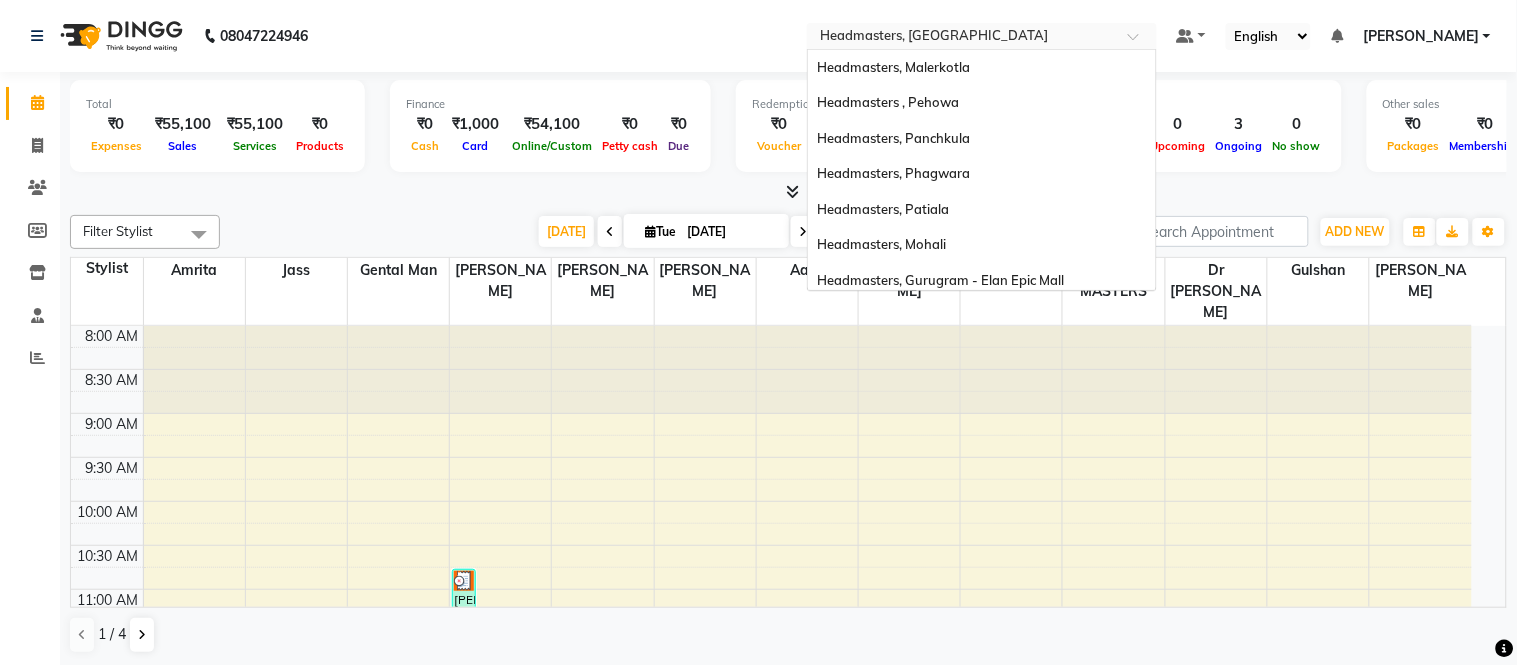 drag, startPoint x: 1014, startPoint y: 23, endPoint x: 970, endPoint y: 138, distance: 123.13001 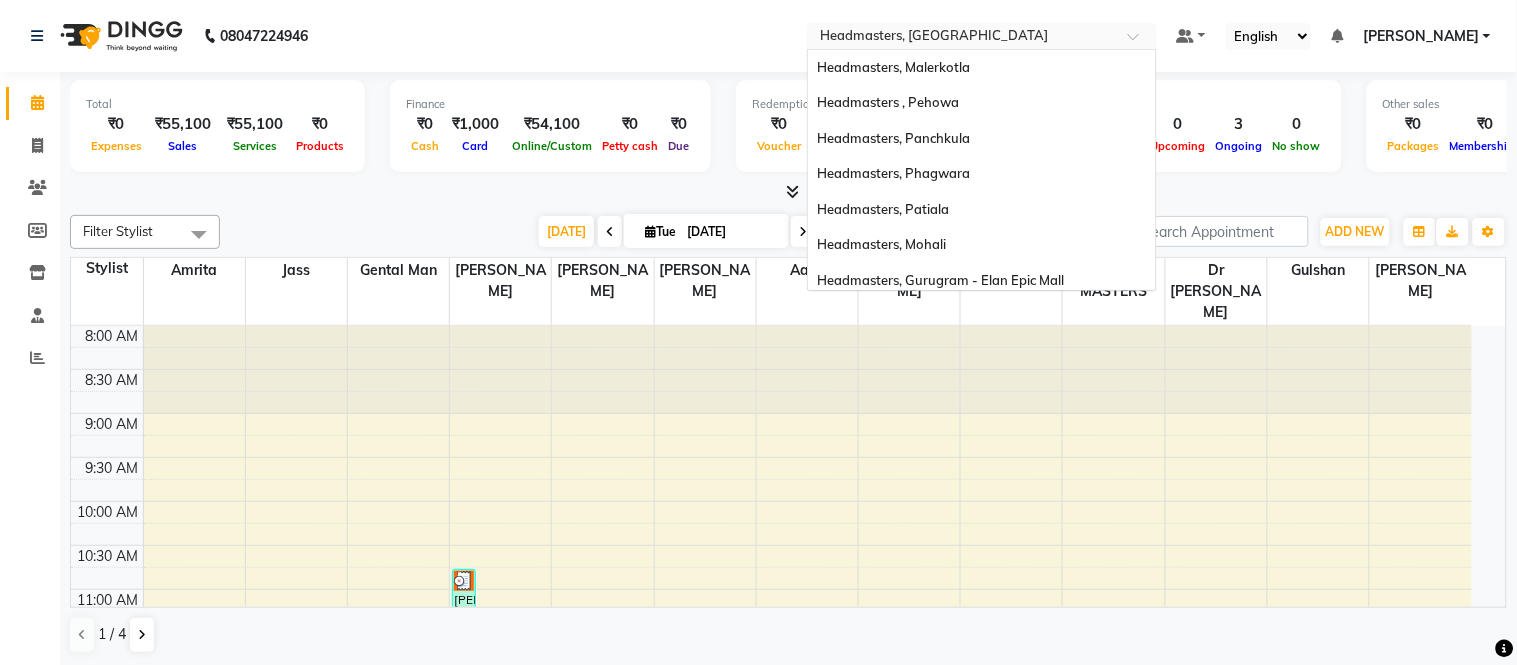 click on "Select Location × Headmasters, Jalandhar" at bounding box center (982, 36) 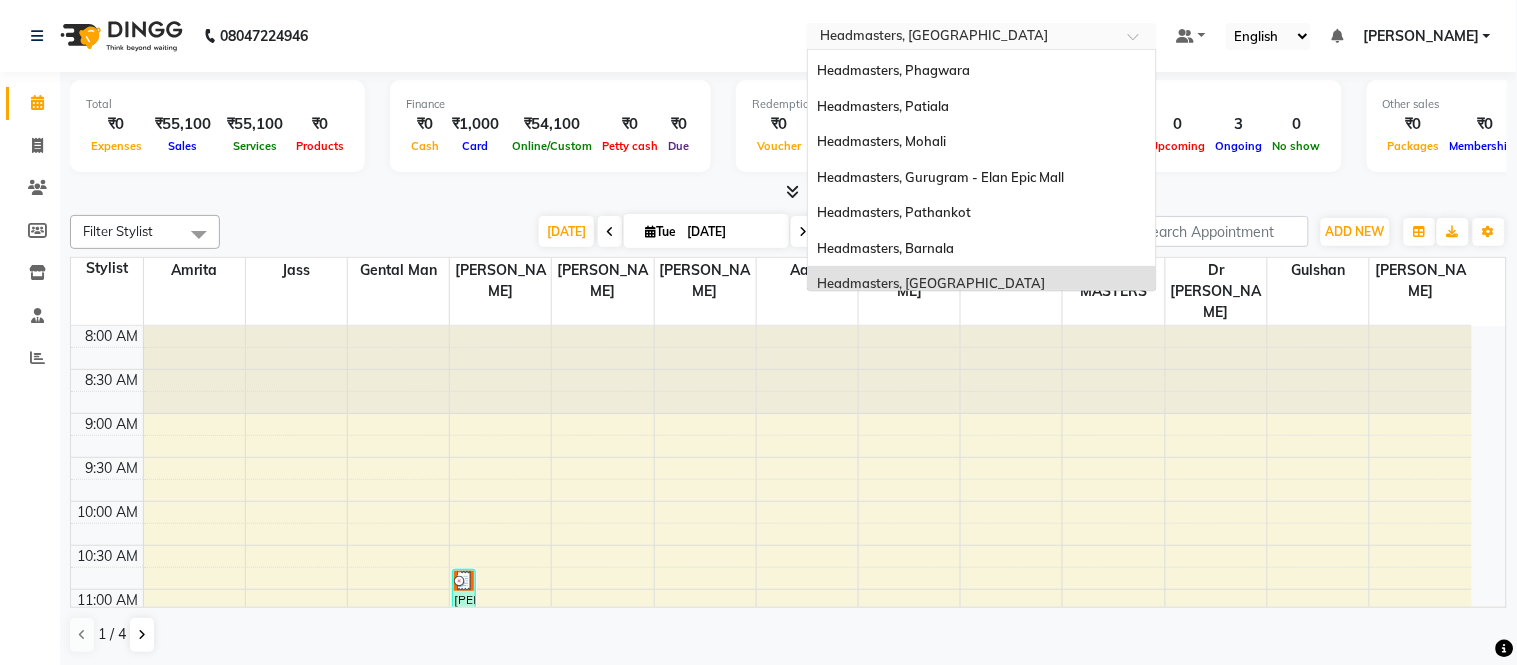 scroll, scrollTop: 0, scrollLeft: 0, axis: both 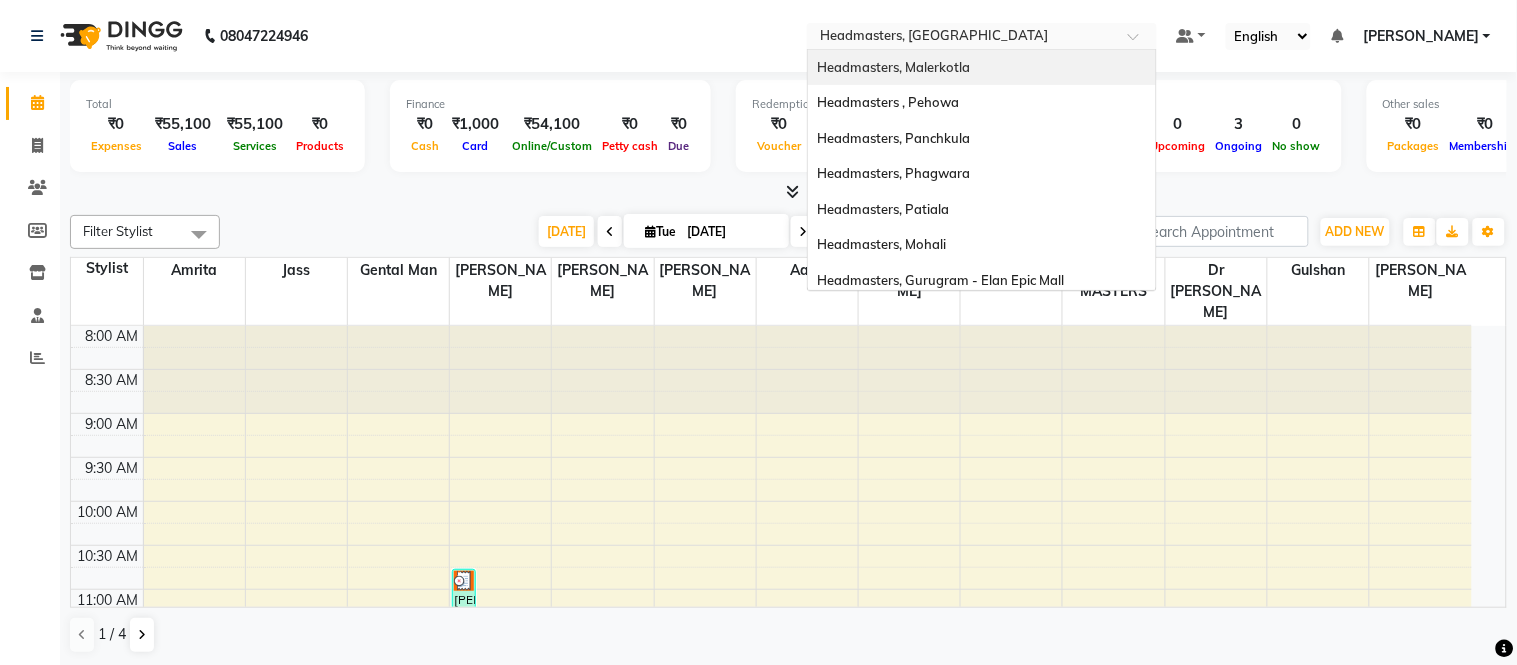 click on "Headmasters, Malerkotla" at bounding box center (894, 67) 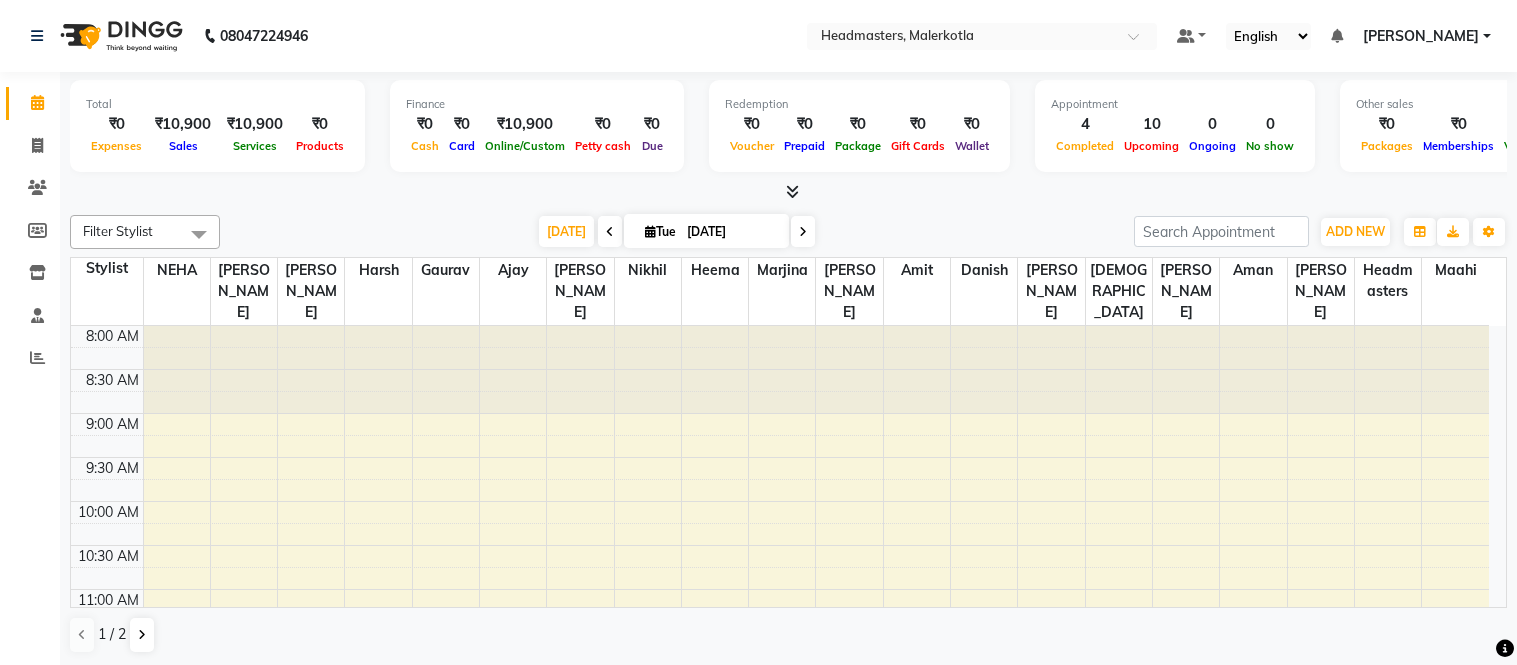 scroll, scrollTop: 0, scrollLeft: 0, axis: both 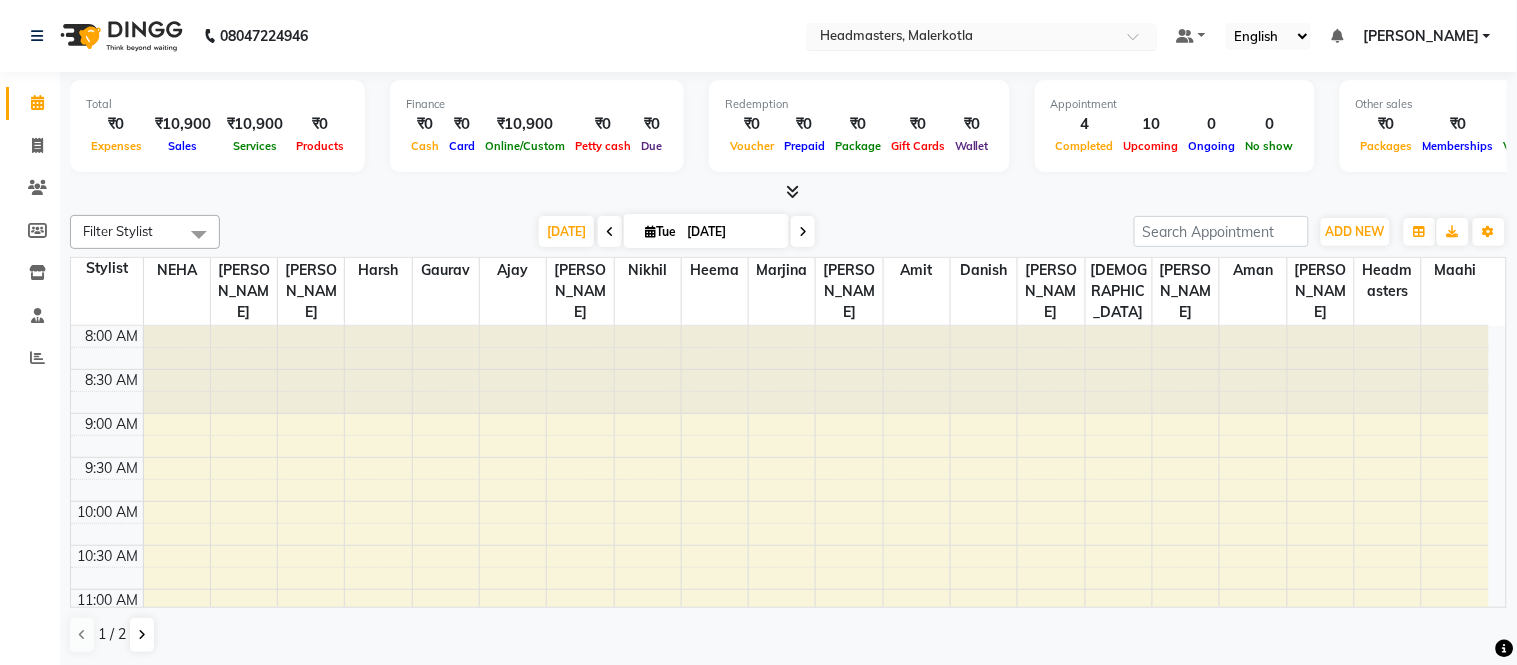 click at bounding box center (962, 38) 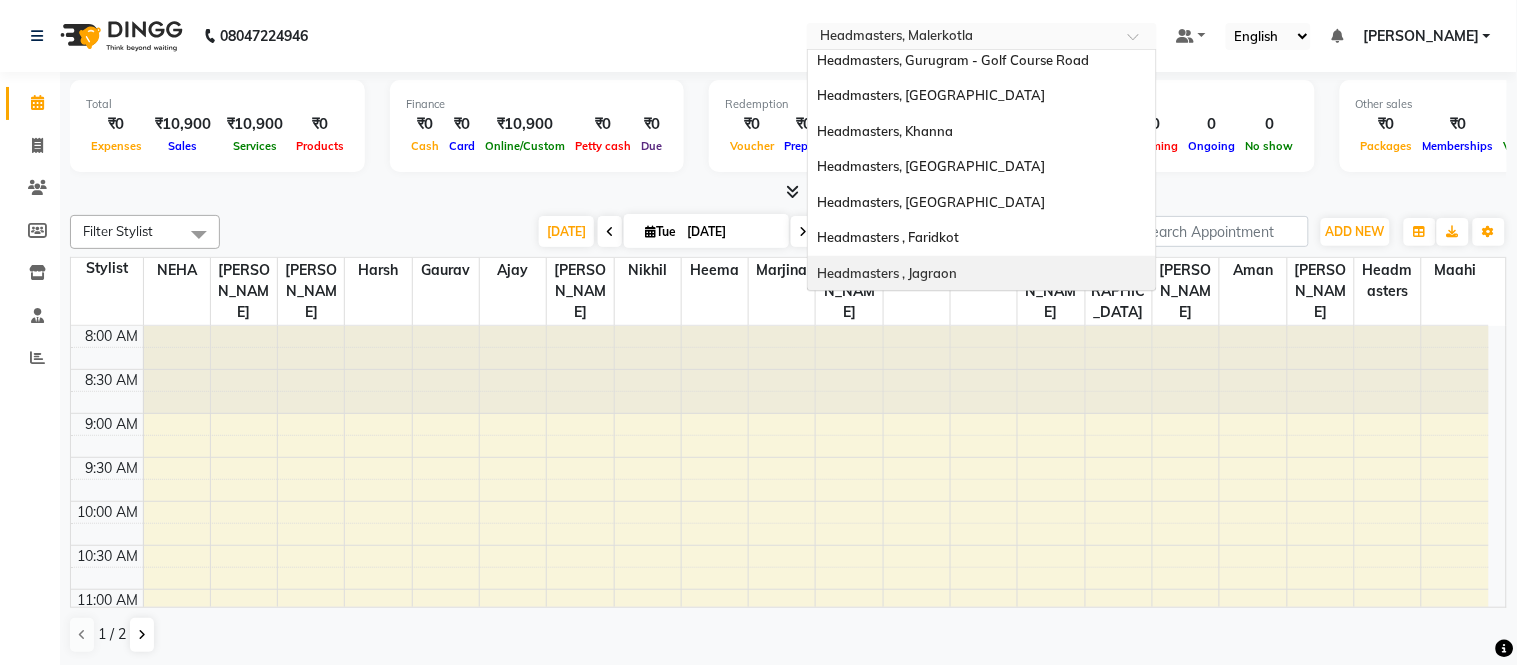 scroll, scrollTop: 0, scrollLeft: 0, axis: both 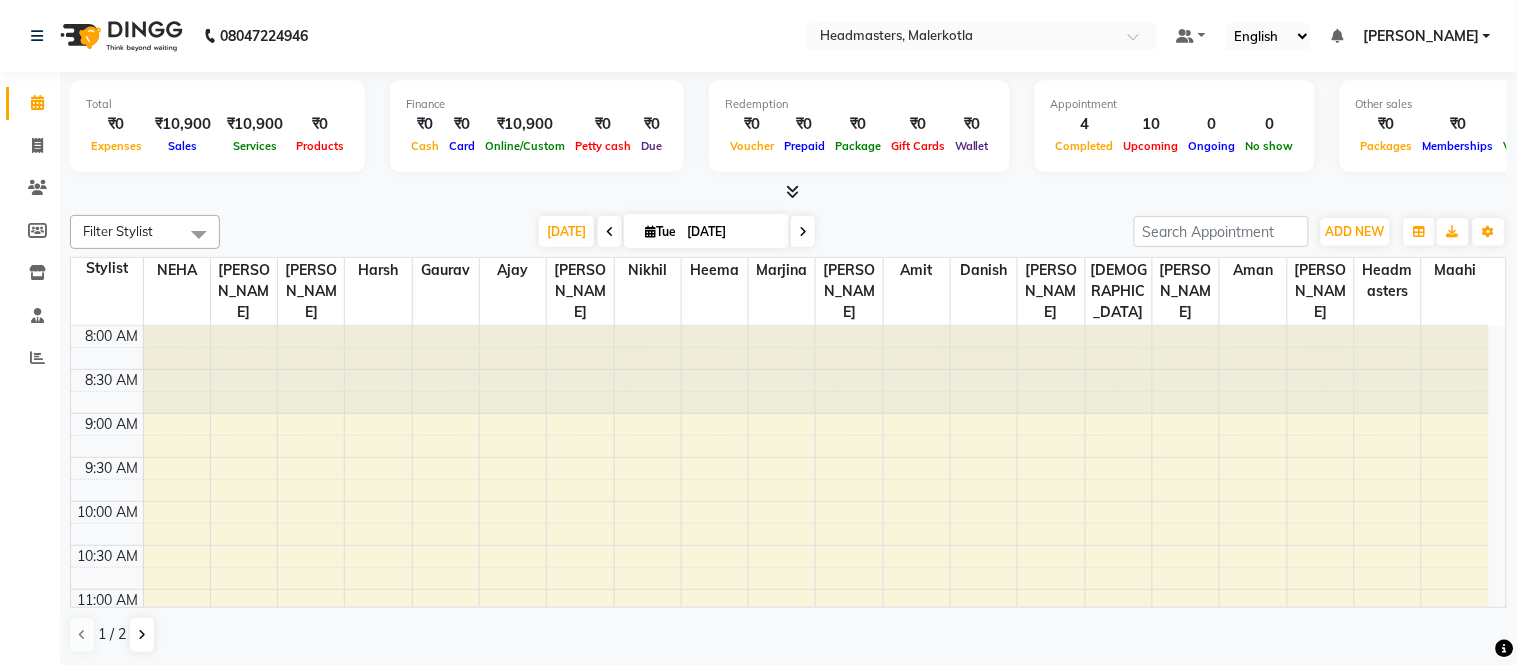 click on "08047224946 Select Location × Headmasters, Malerkotla Default Panel My Panel English ENGLISH Español العربية मराठी हिंदी ગુજરાતી தமிழ் 中文 Notifications nothing to show [PERSON_NAME] Manage Profile Change Password Sign out  Version:3.14.0" 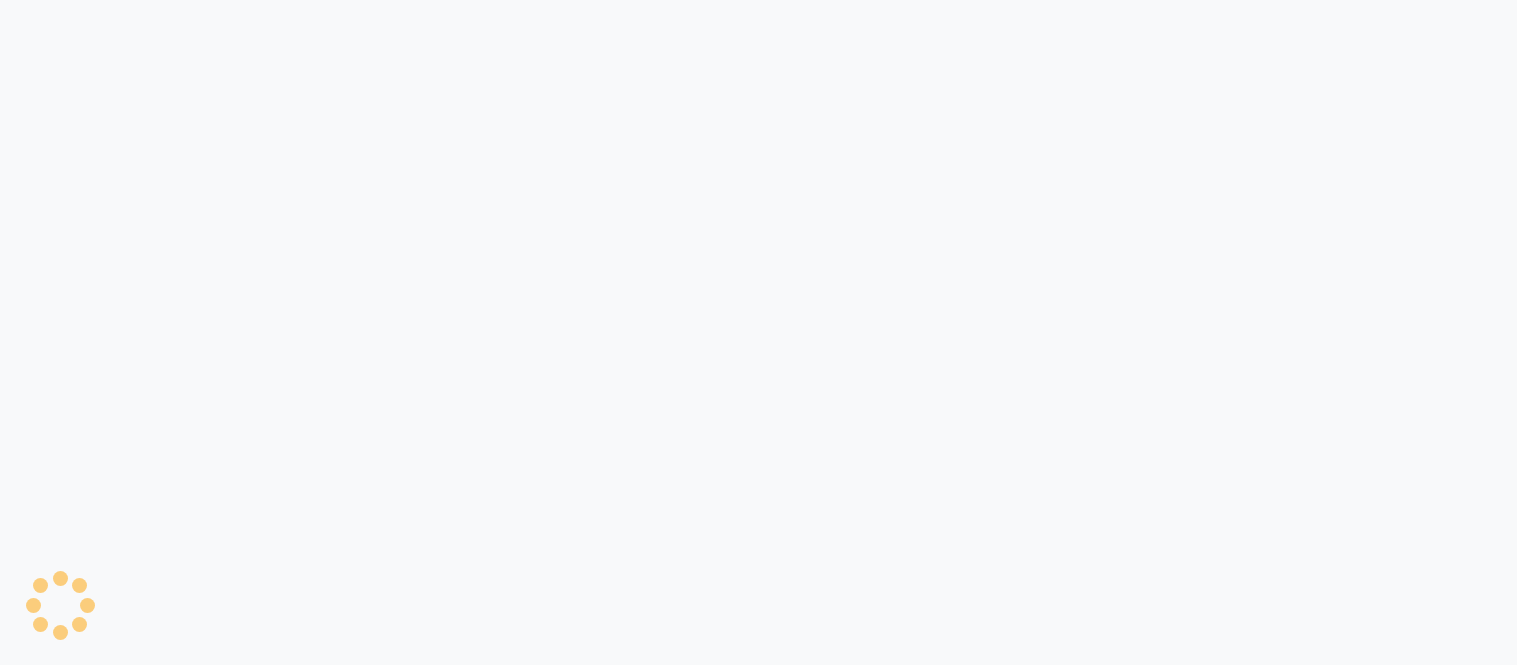 scroll, scrollTop: 0, scrollLeft: 0, axis: both 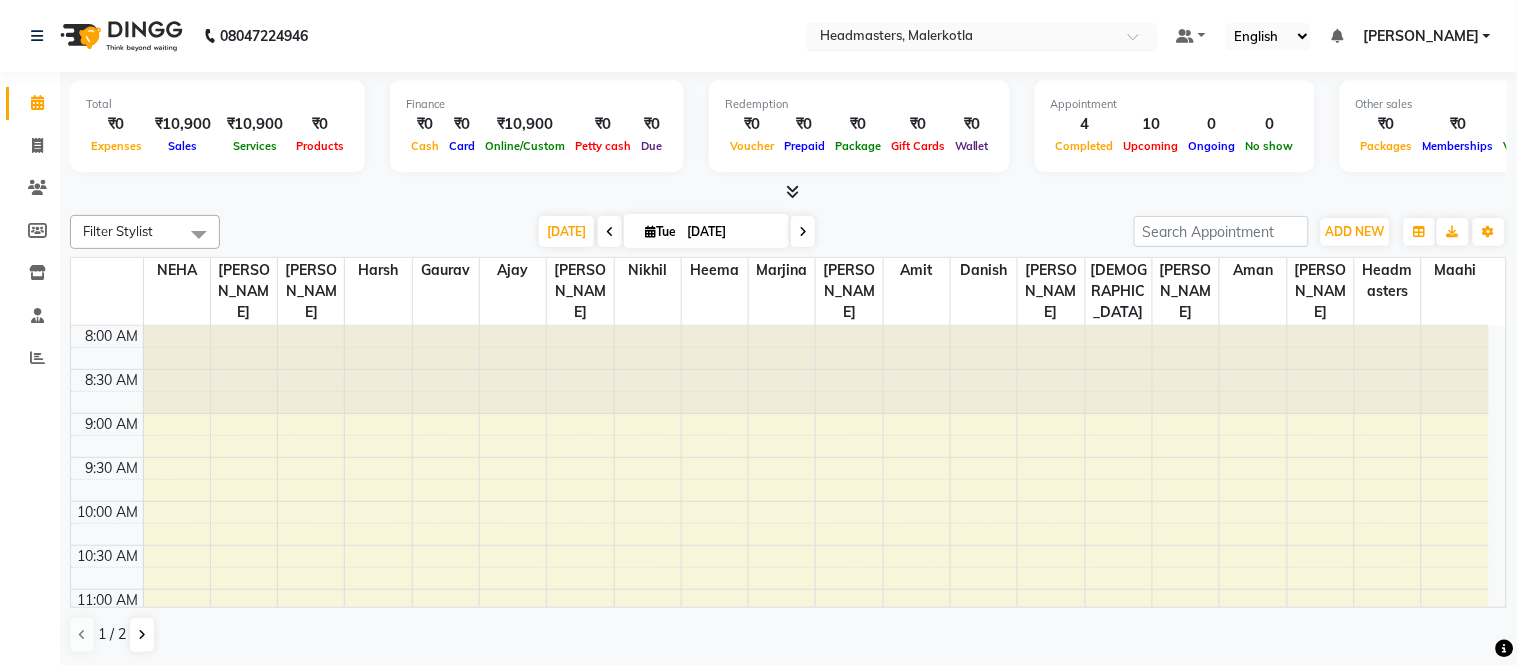click at bounding box center (962, 38) 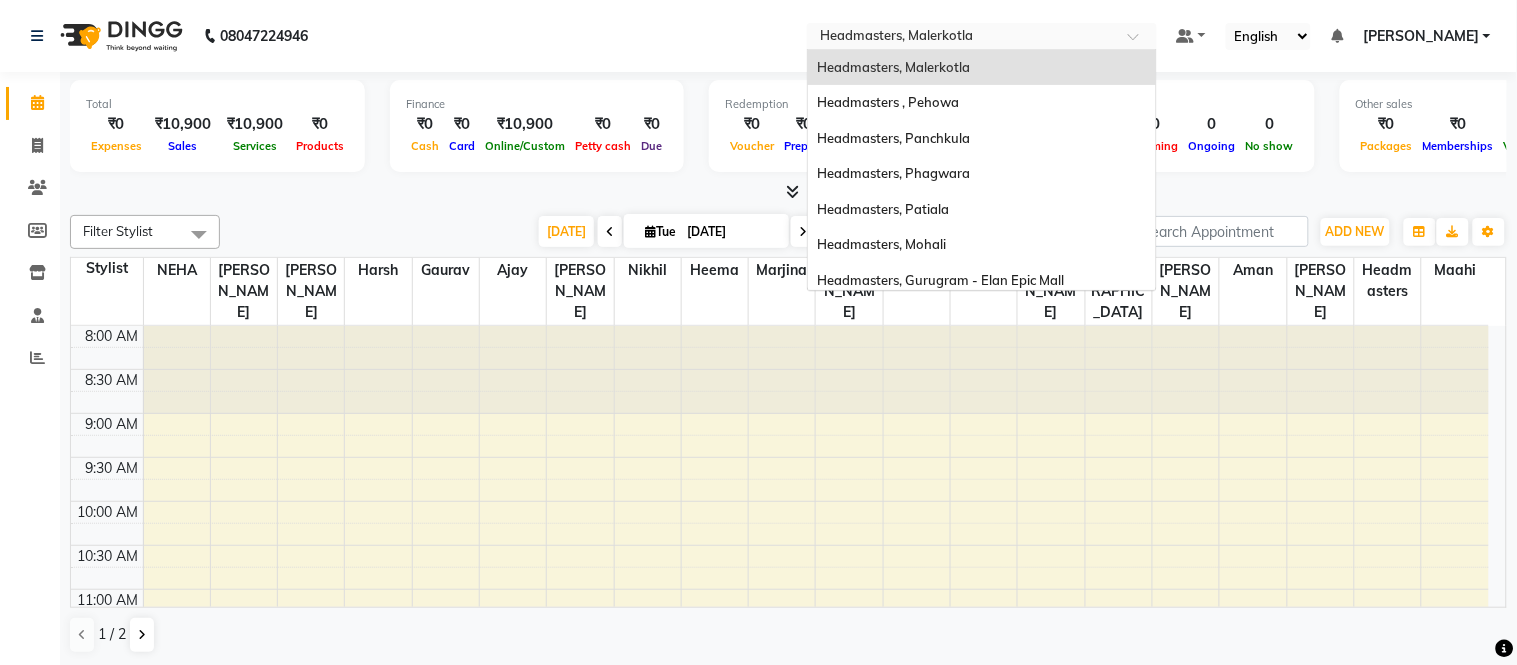 scroll, scrollTop: 397, scrollLeft: 0, axis: vertical 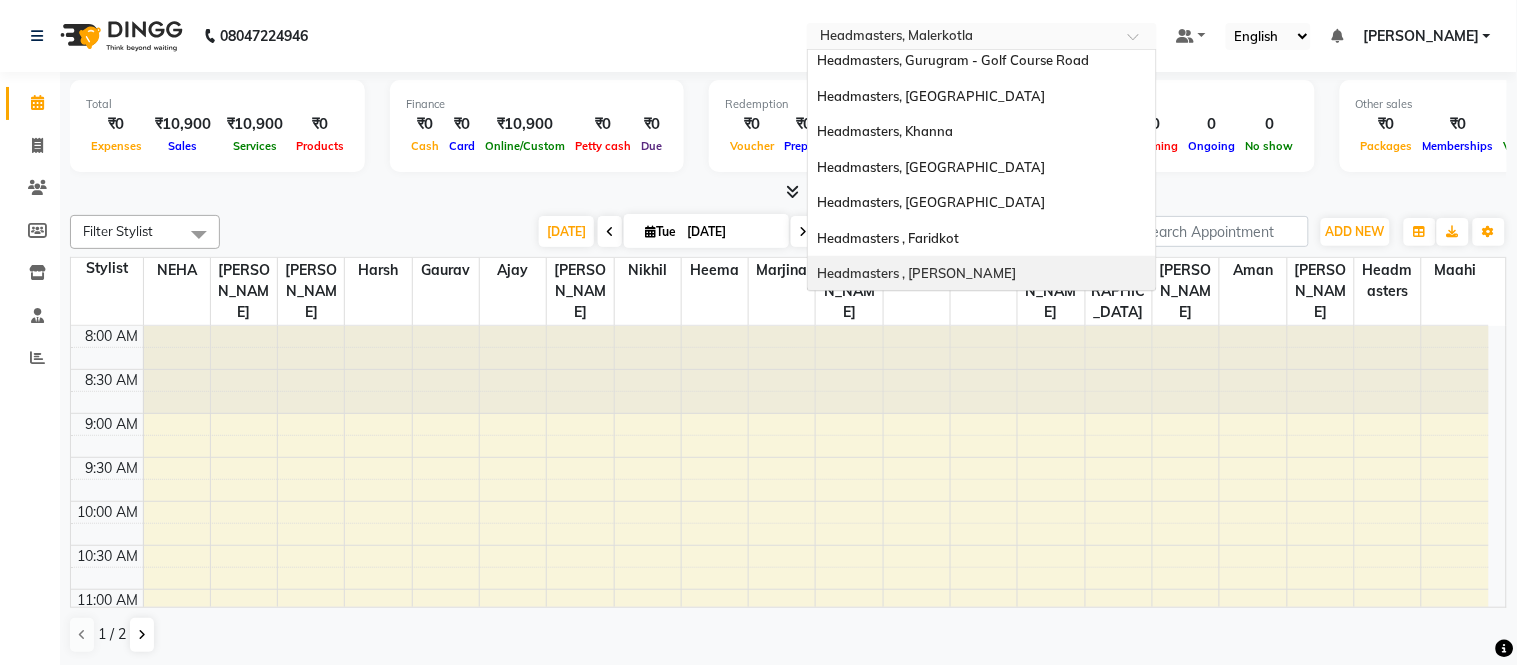 click on "Headmasters , Sri Muktsar Sahib" at bounding box center (917, 273) 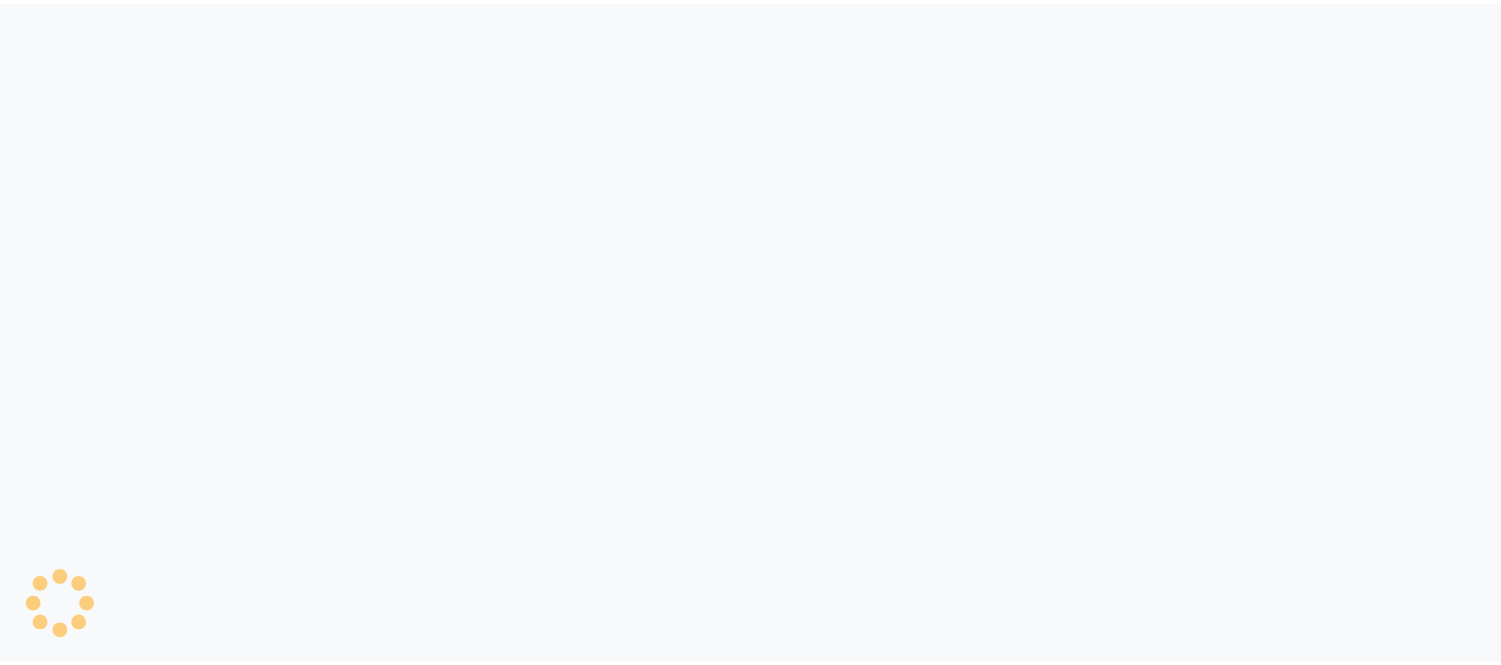 scroll, scrollTop: 0, scrollLeft: 0, axis: both 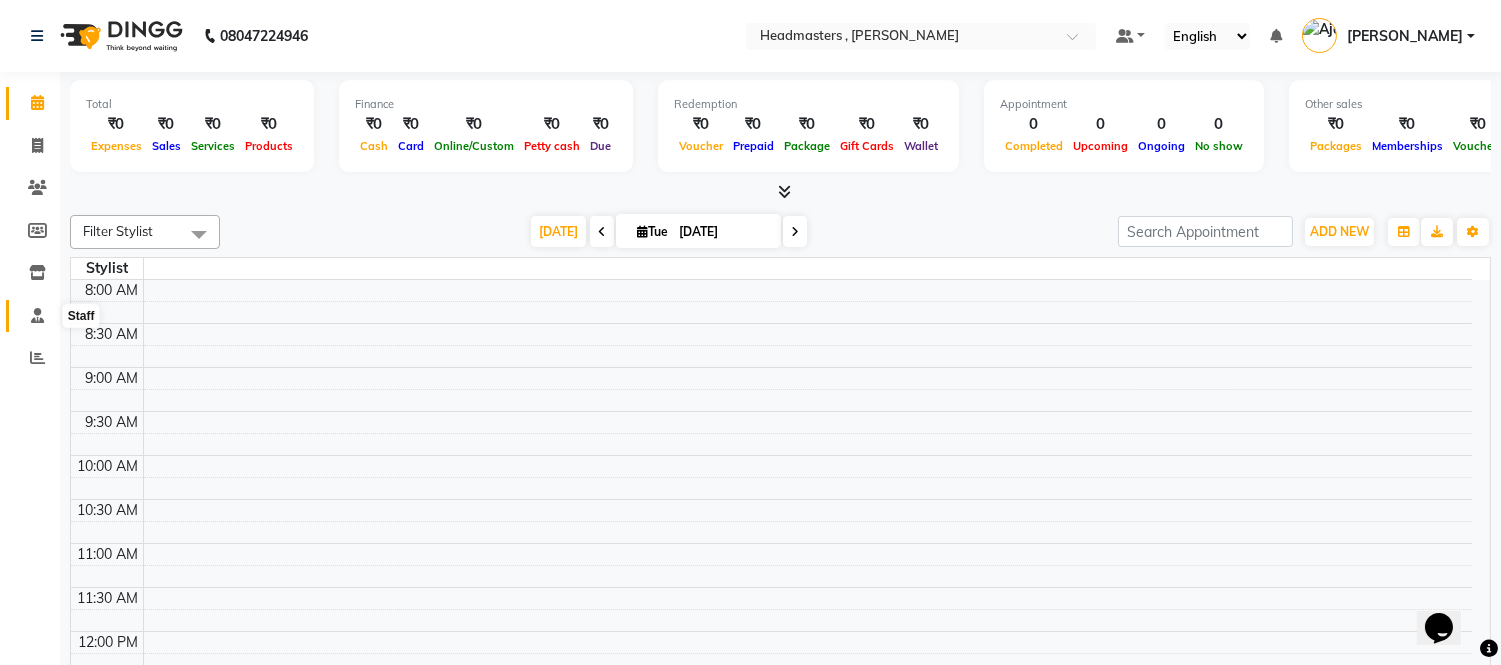 click 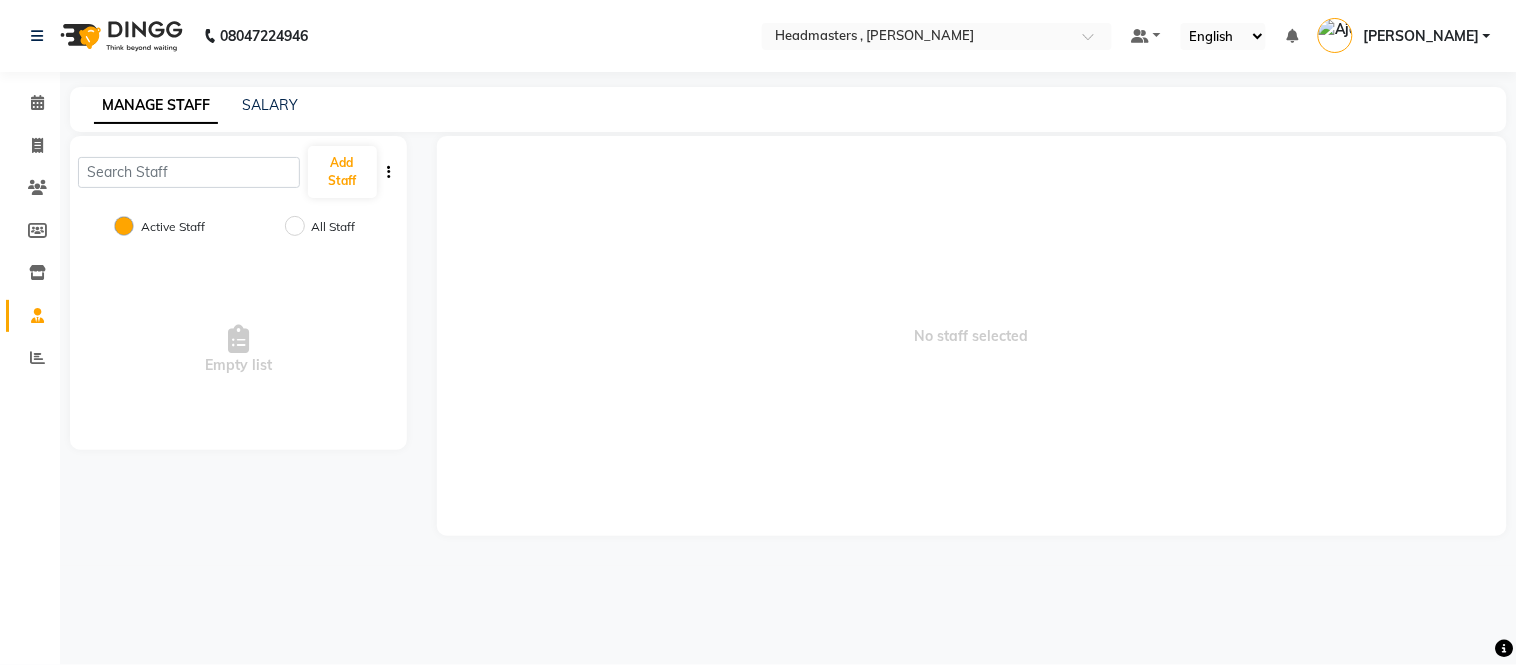 click 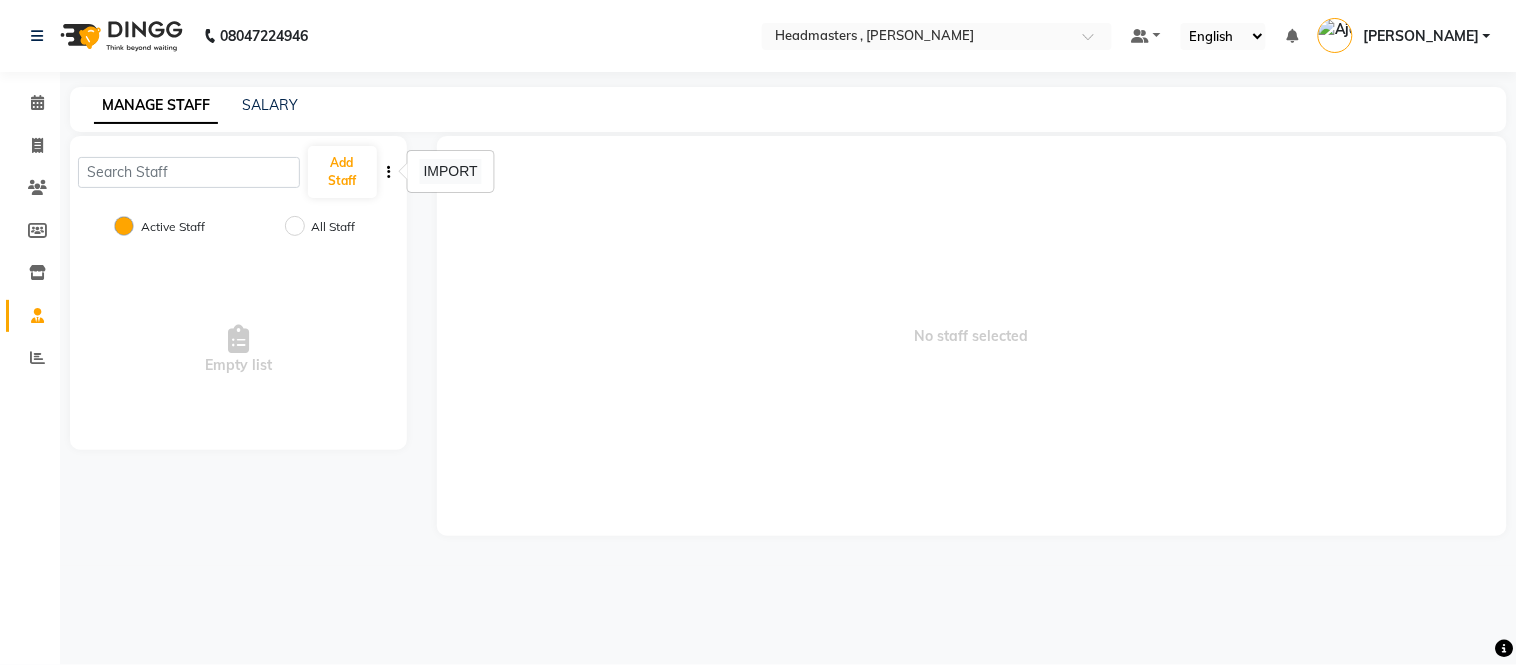 click on "IMPORT" at bounding box center [451, 171] 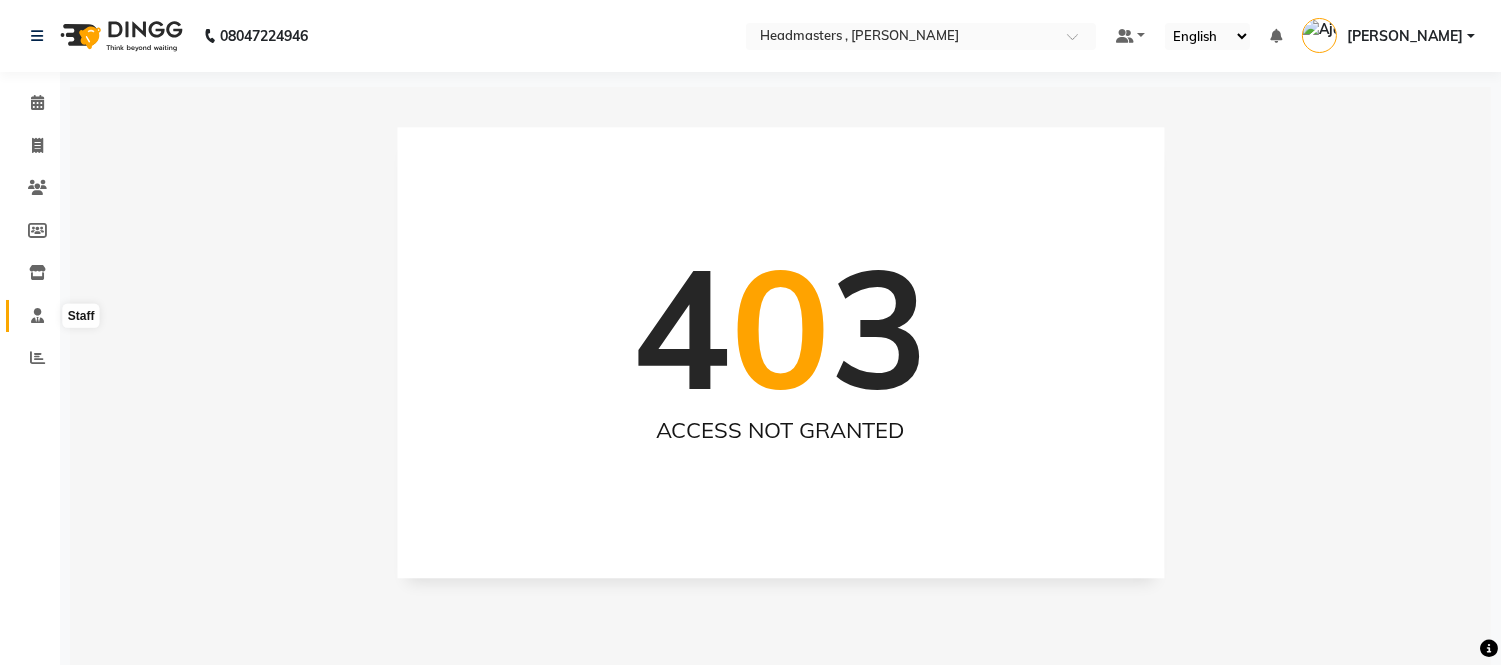 click 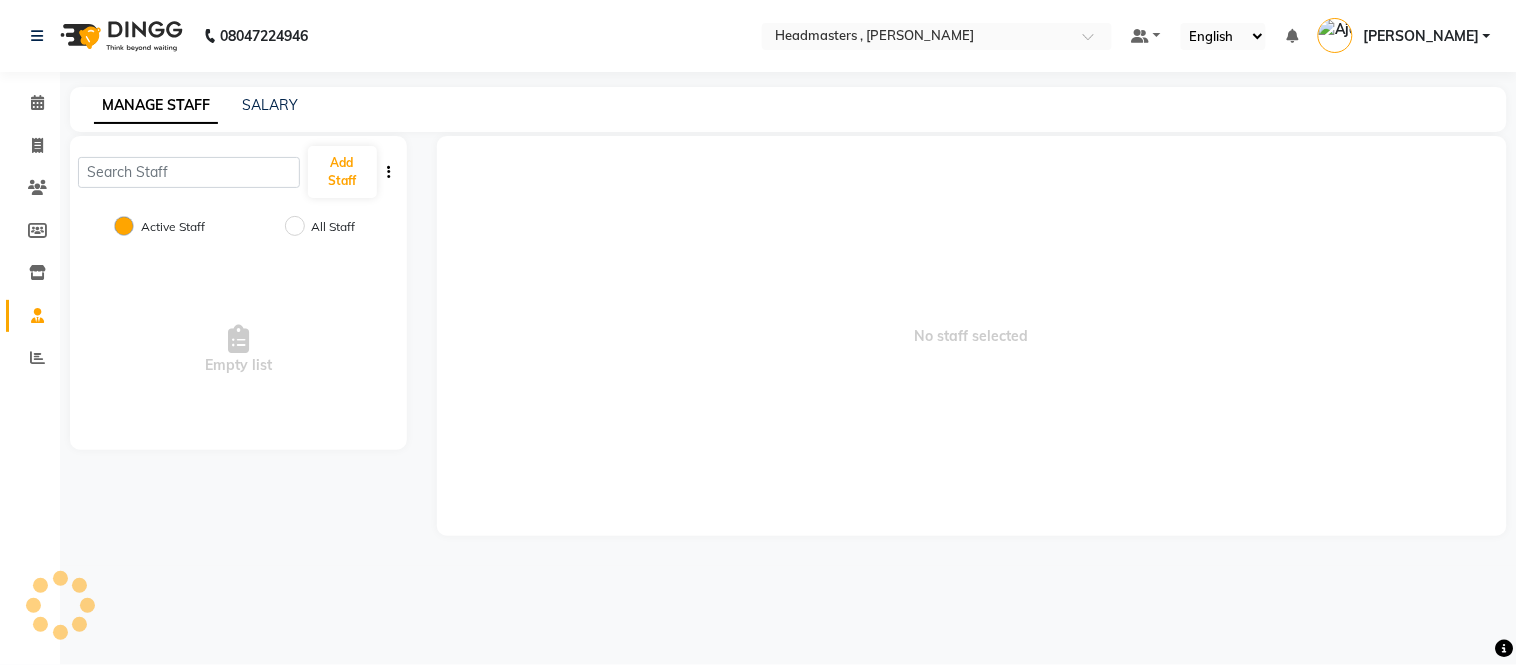click on "Add Staff" 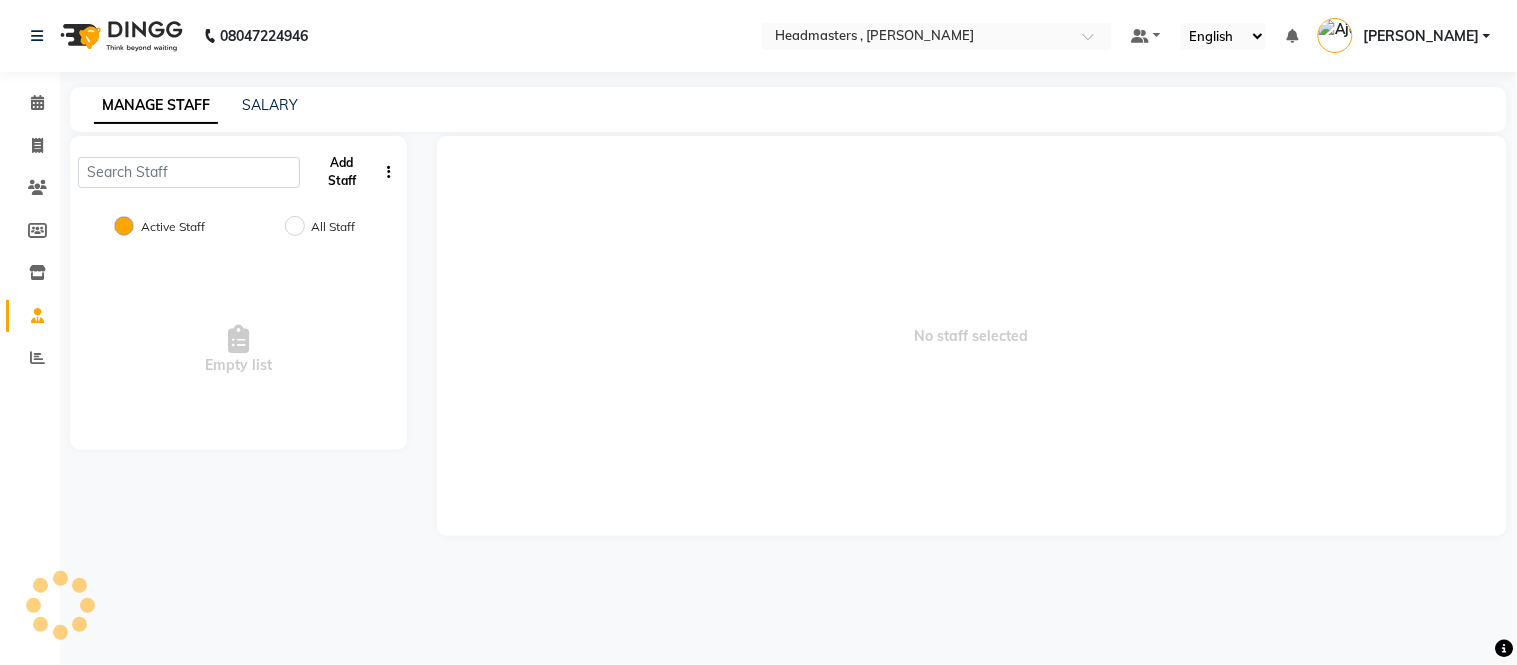 click on "Add Staff" 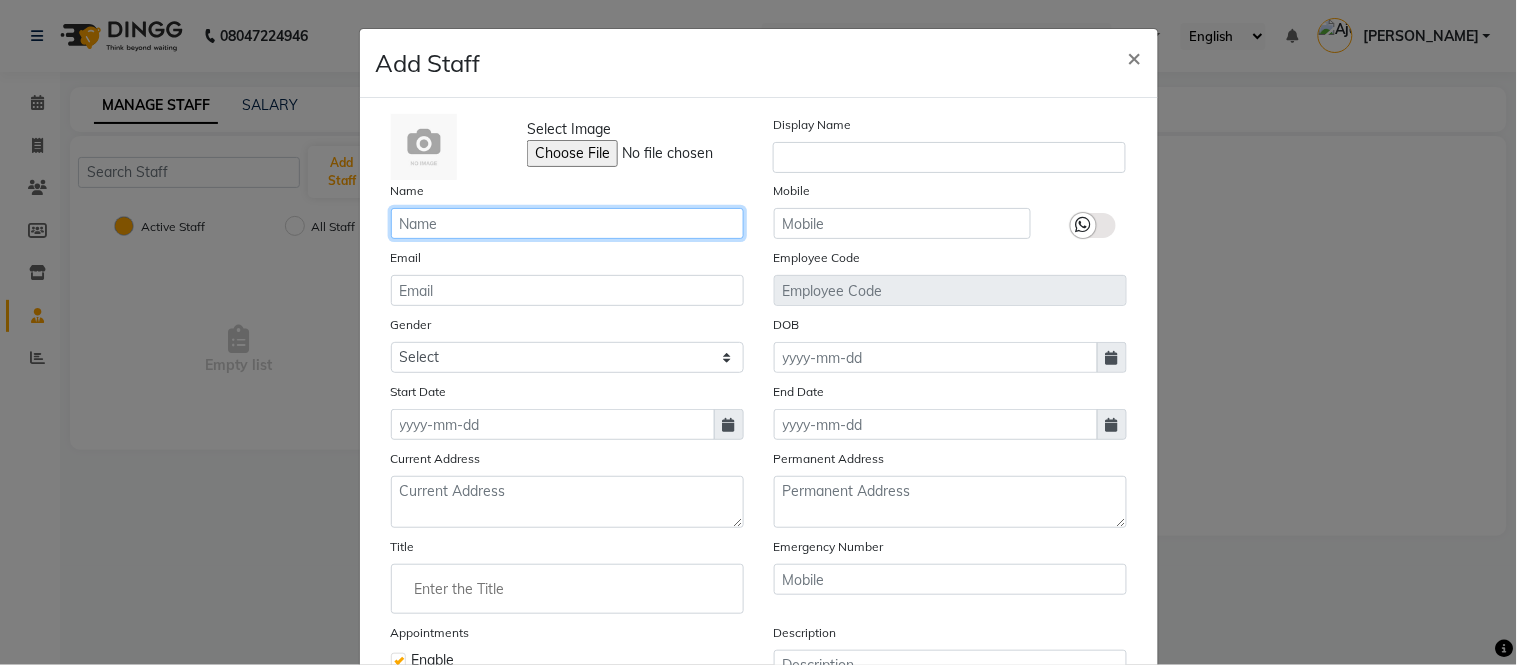 click 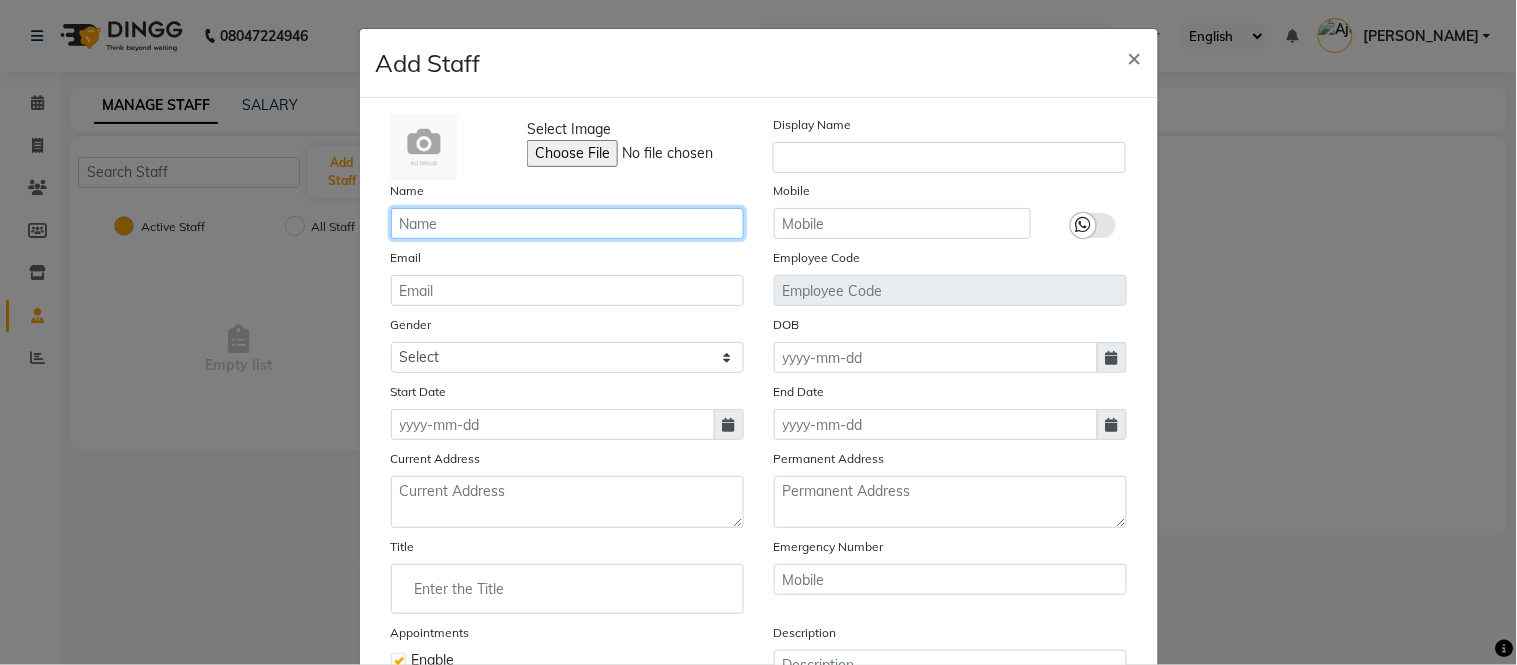 click 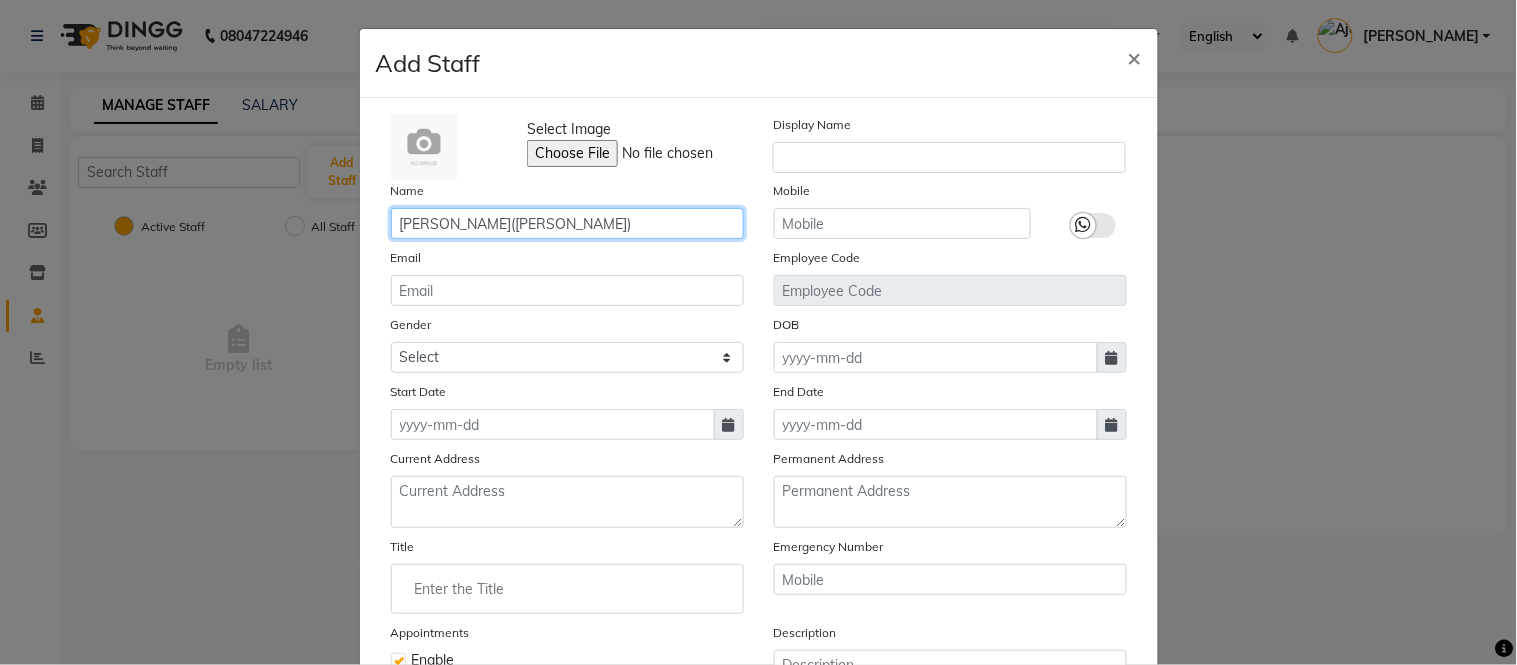 type on "Pramod gupta(shaurya)" 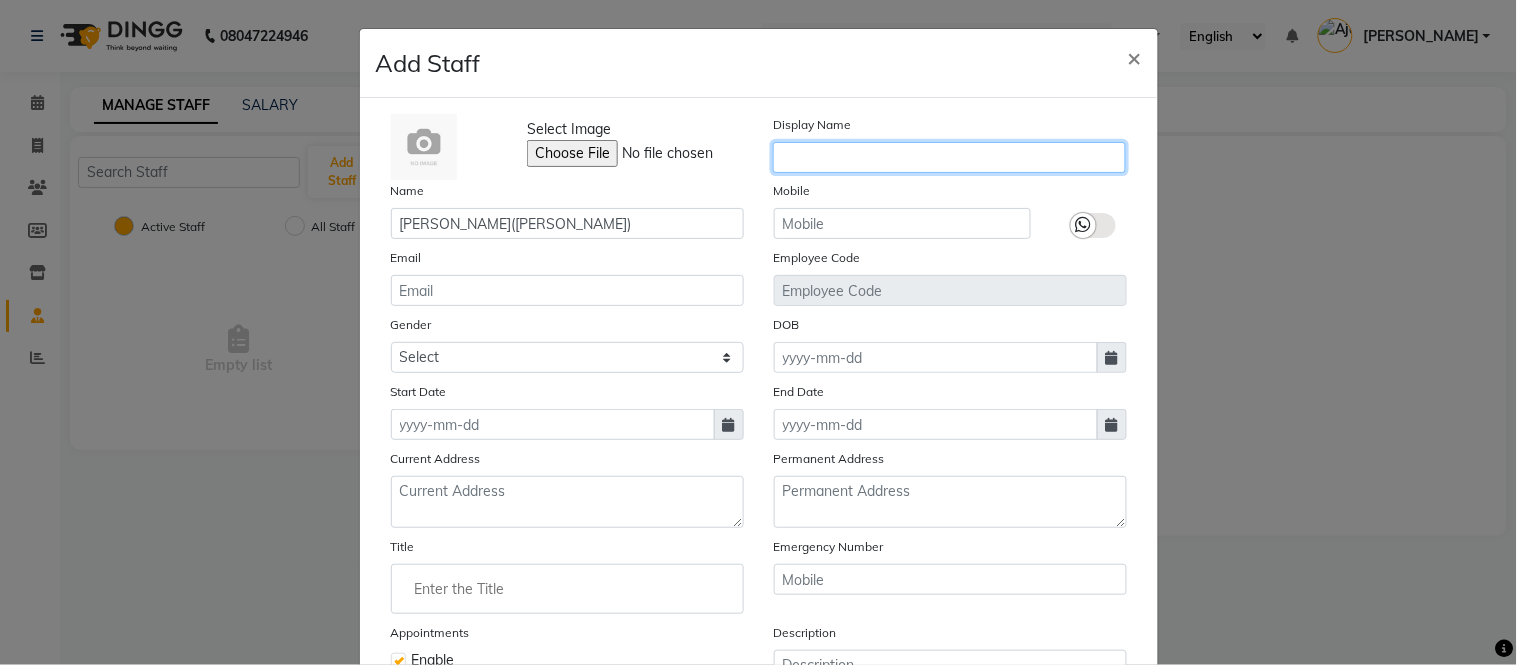 click 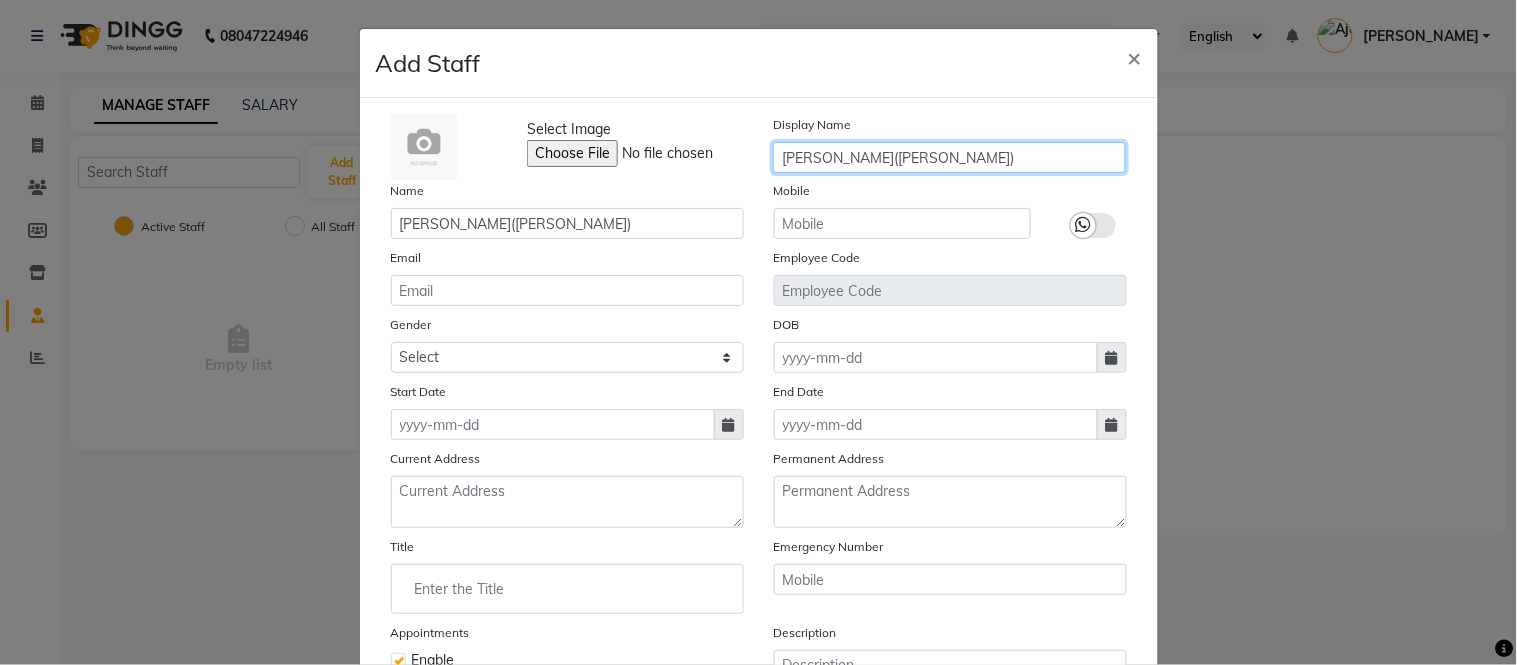 type on "Pramod gupta(shaurya)" 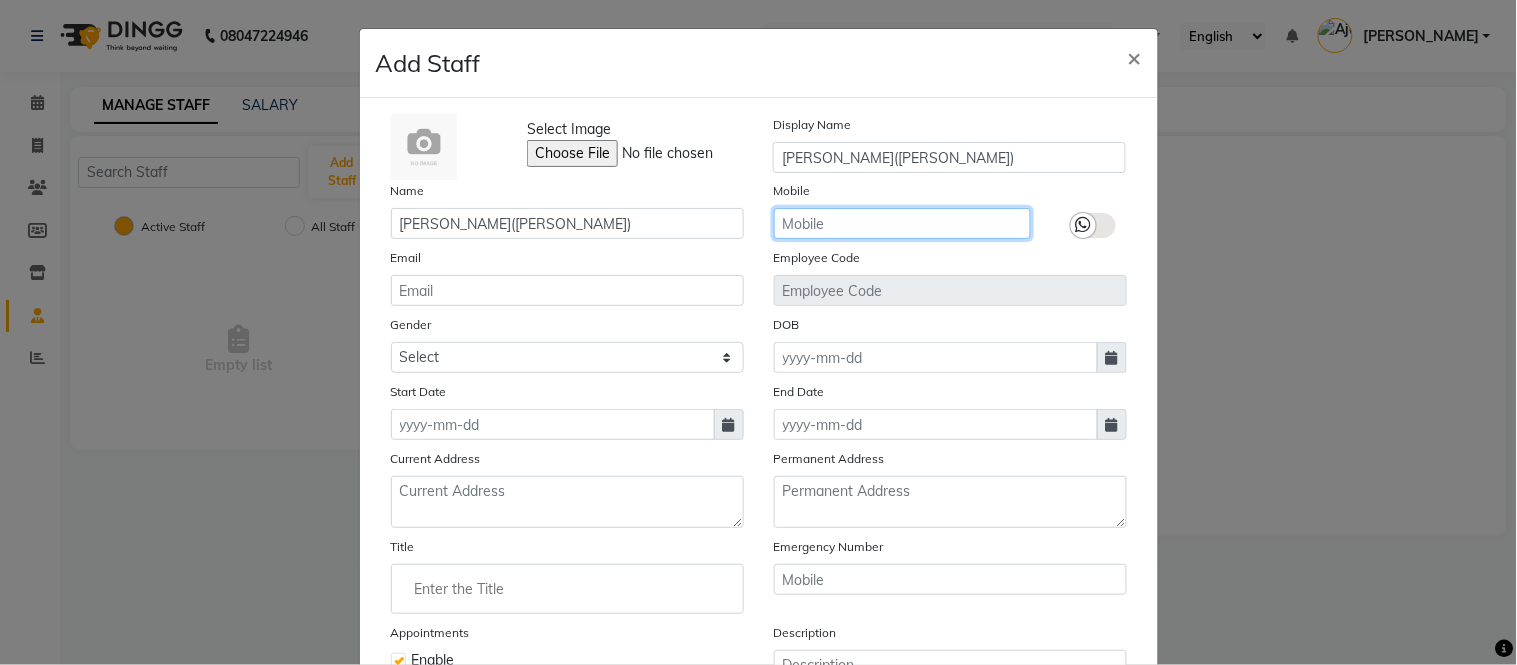 click 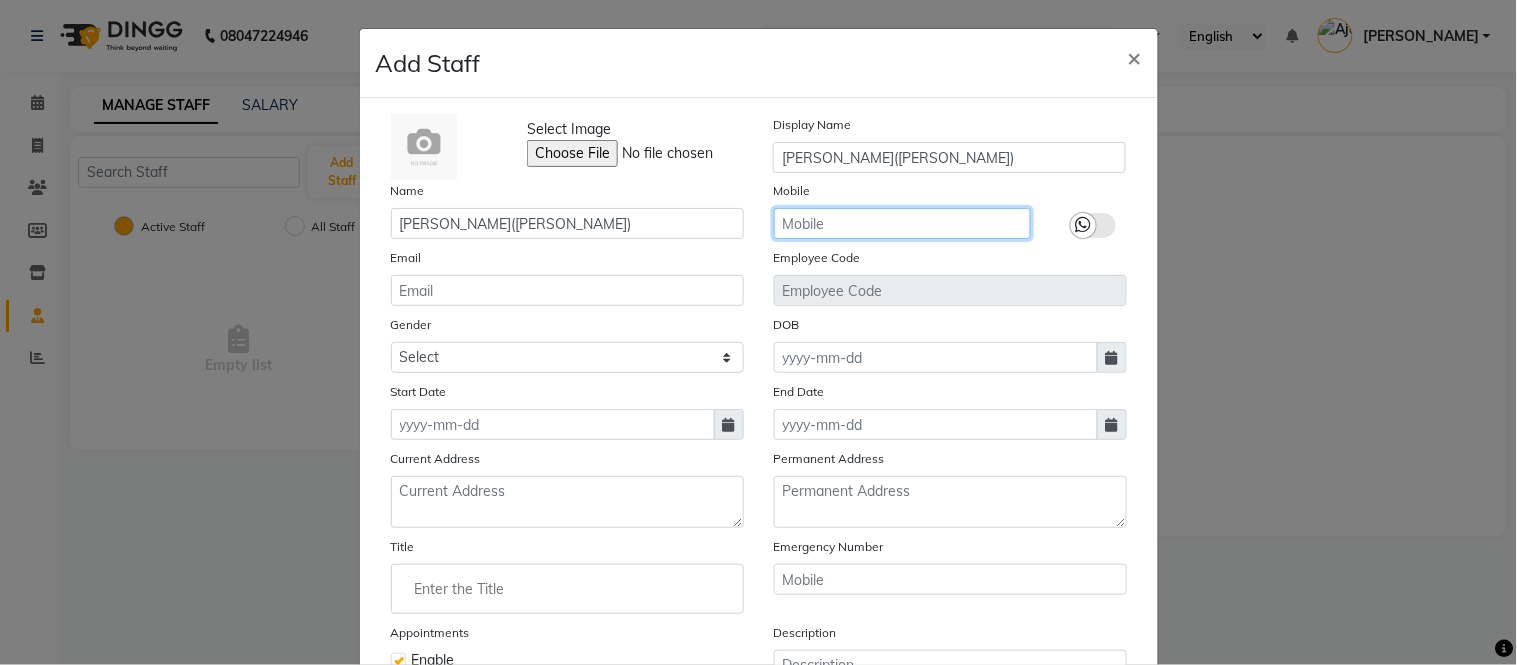 paste on "6353215459" 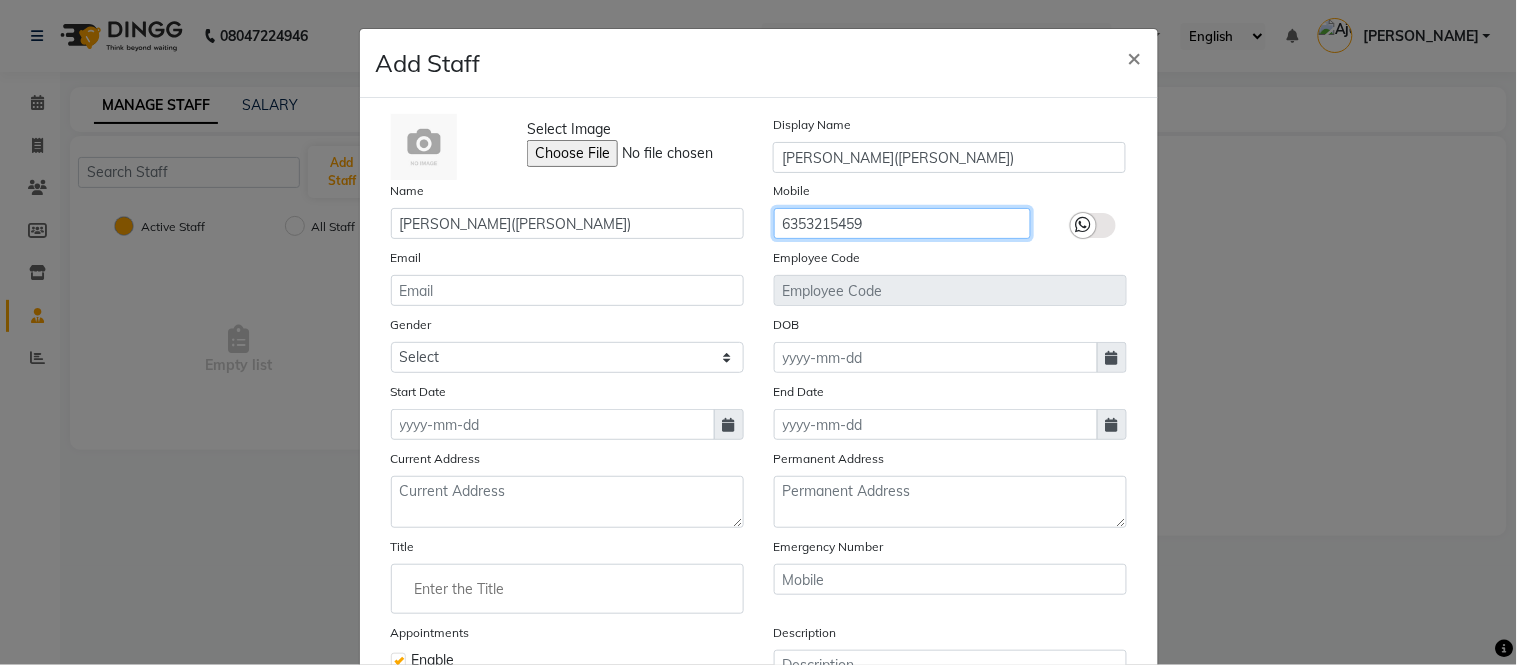type on "6353215459" 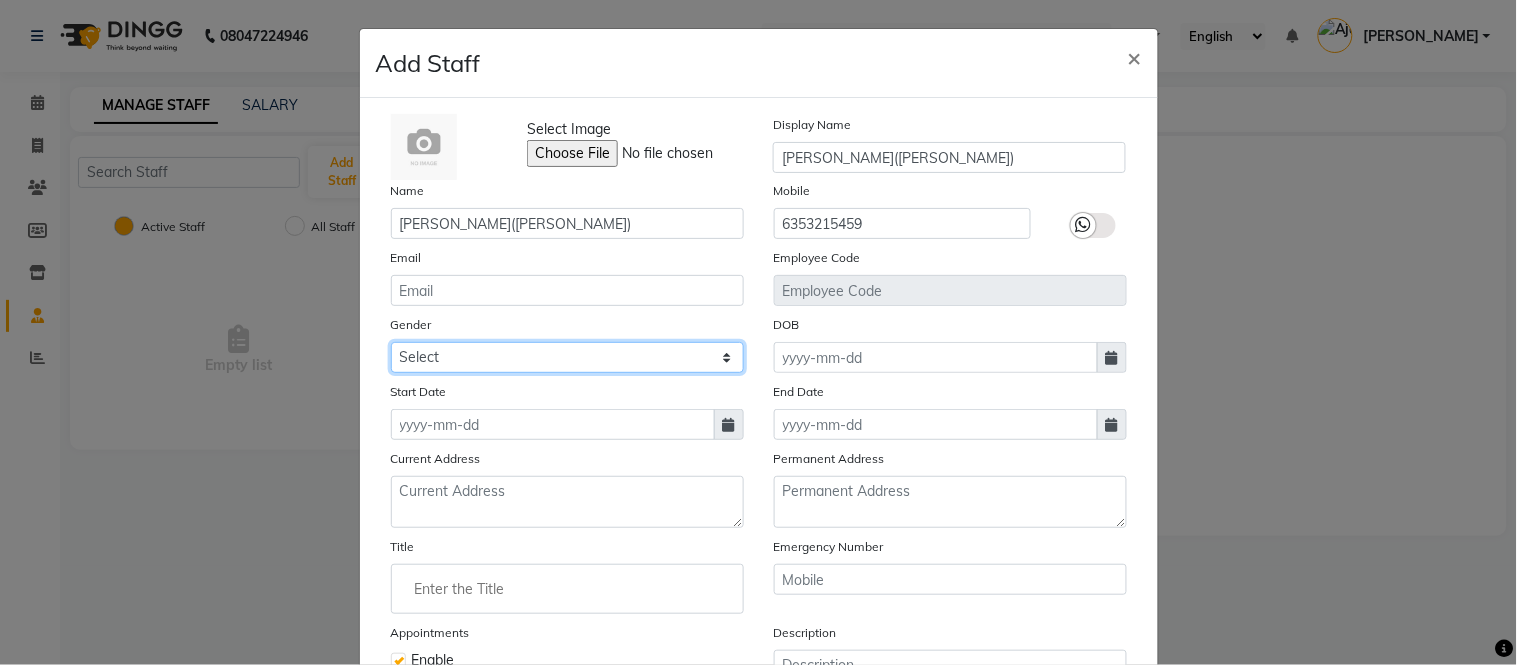 click on "Select Male Female Other Prefer Not To Say" 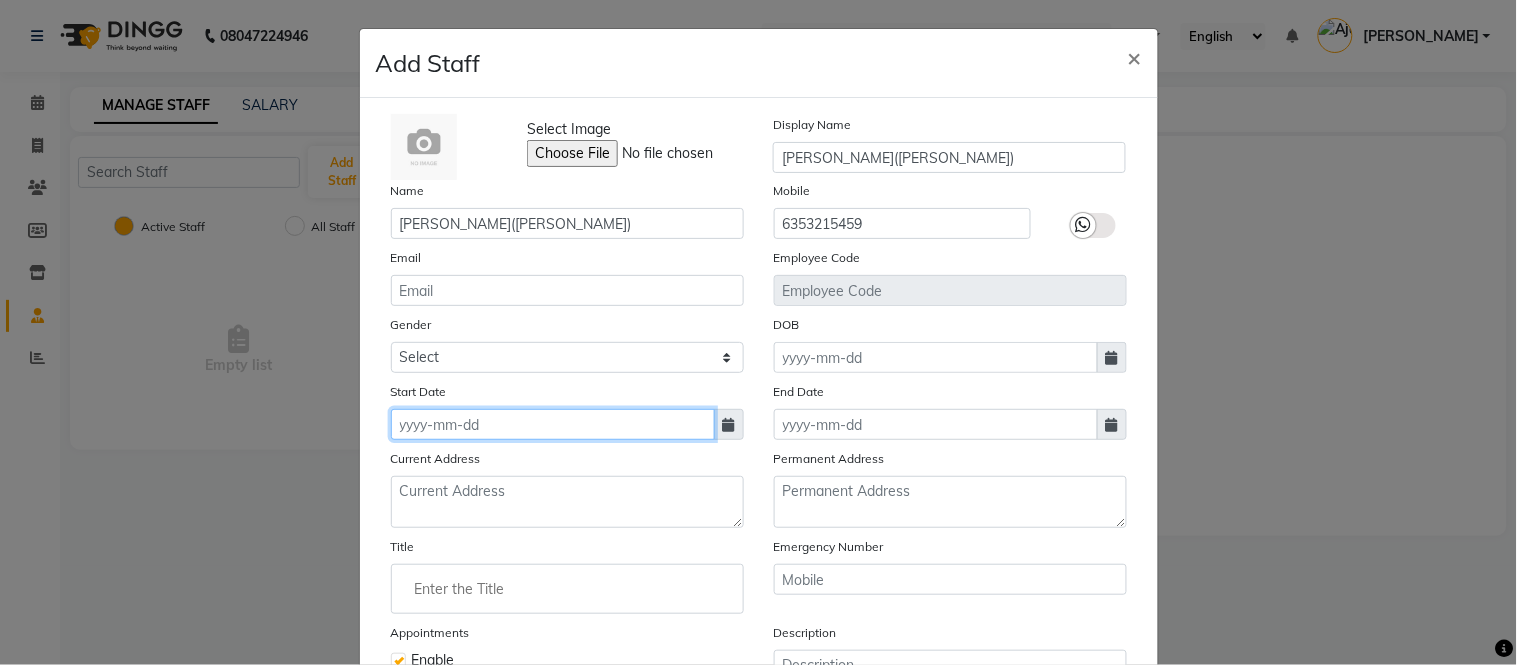 click 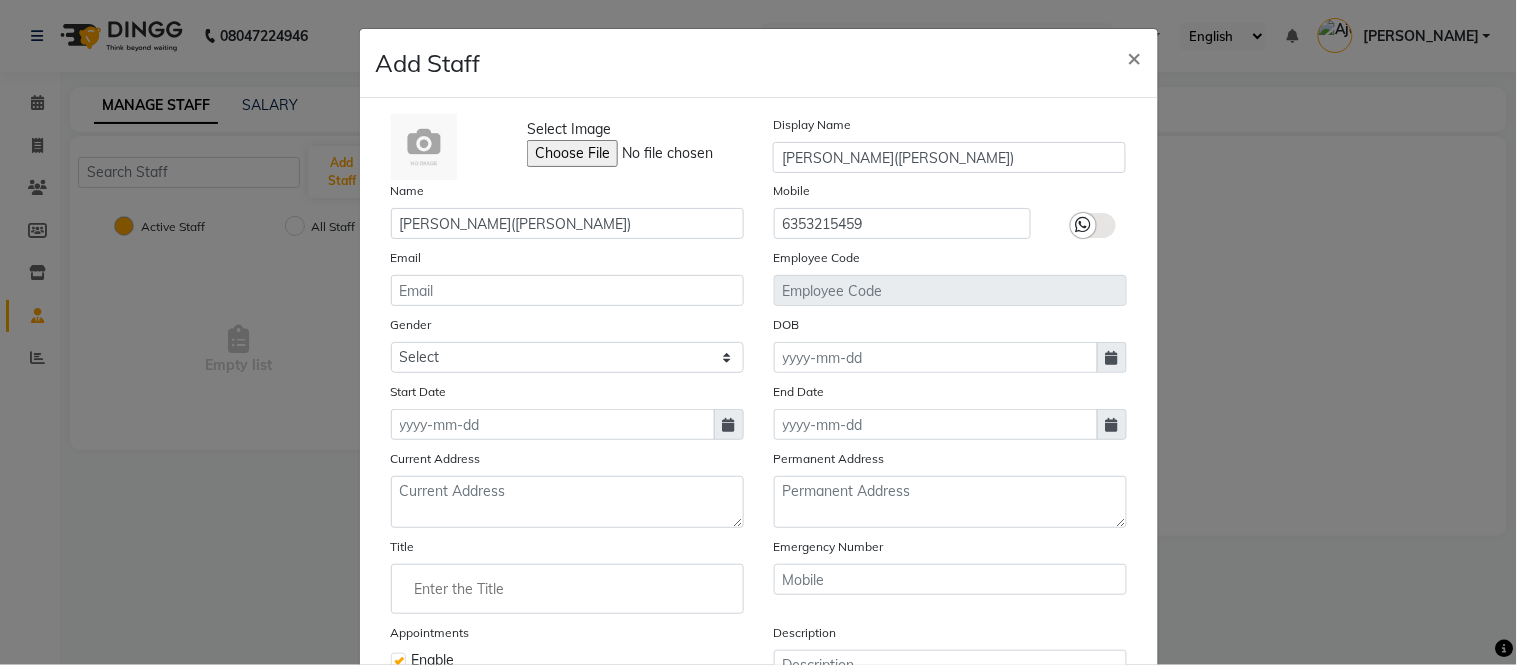 select on "7" 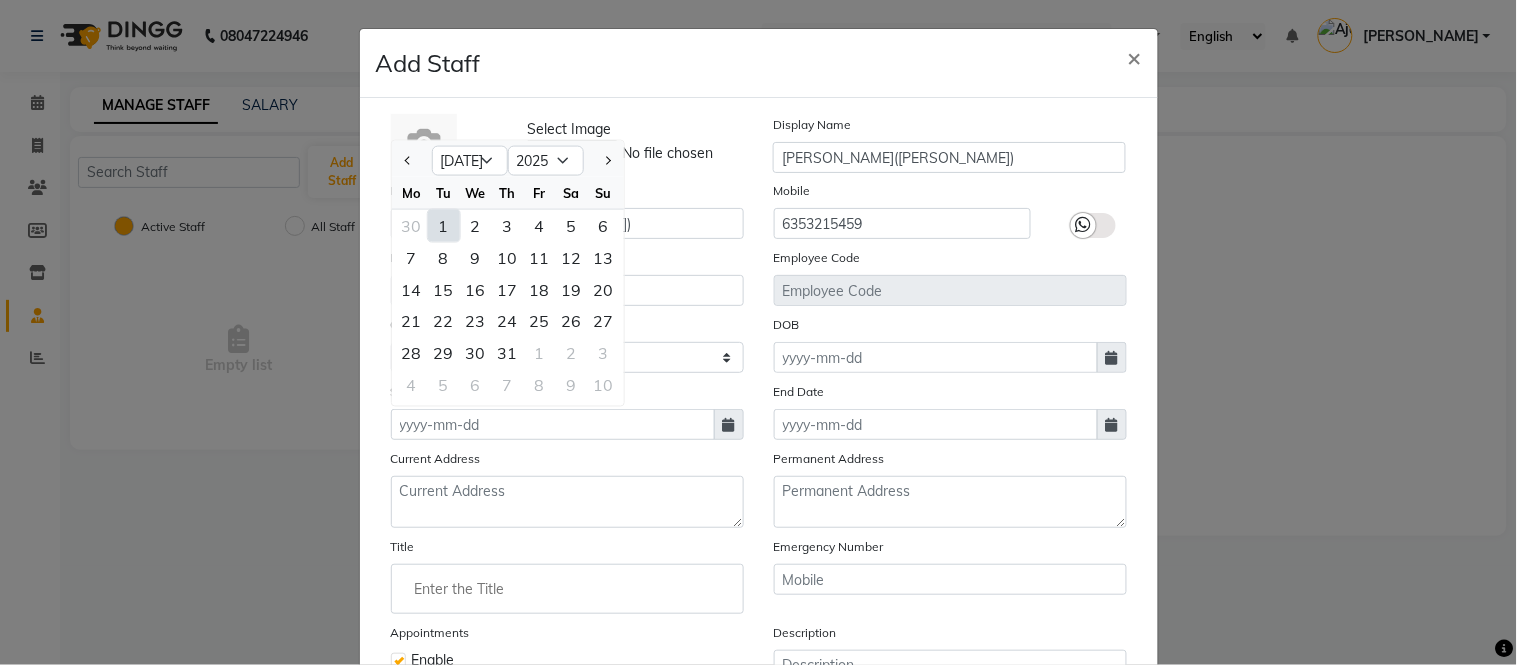 click on "1" 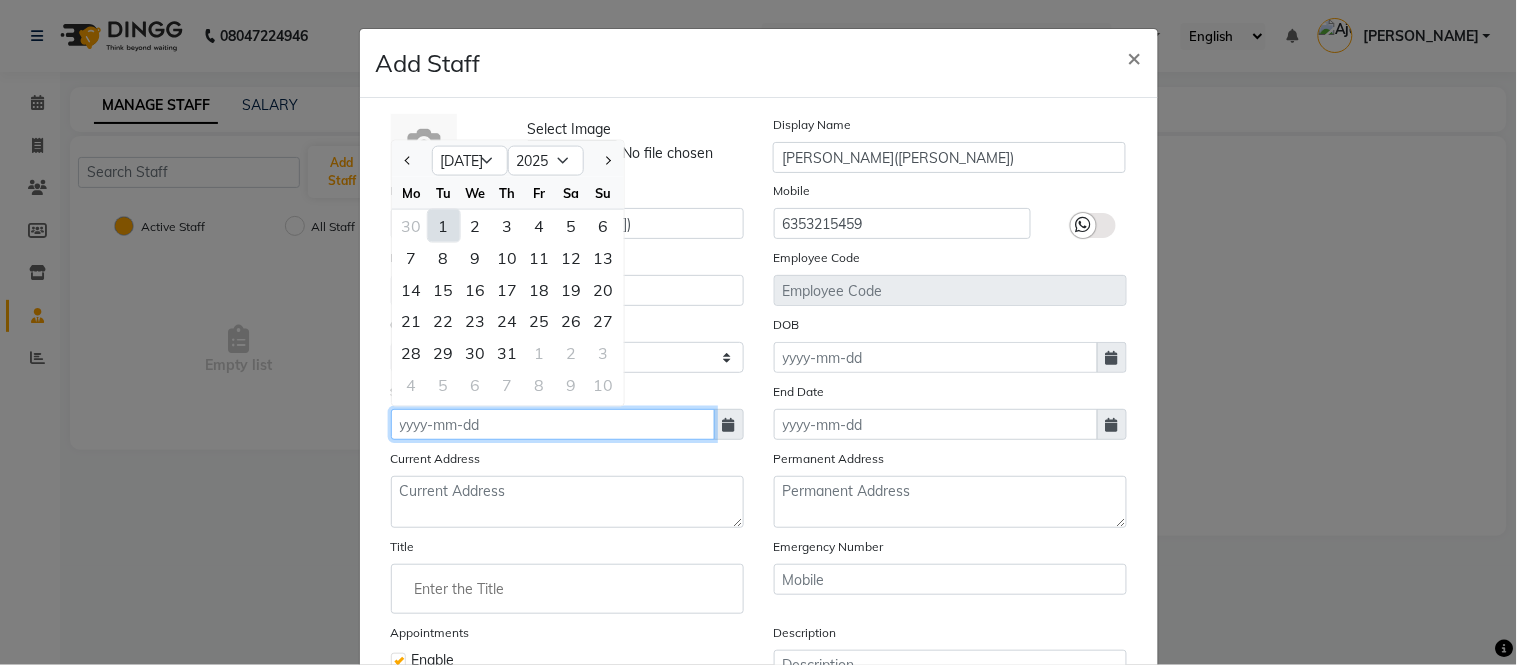 type on "[DATE]" 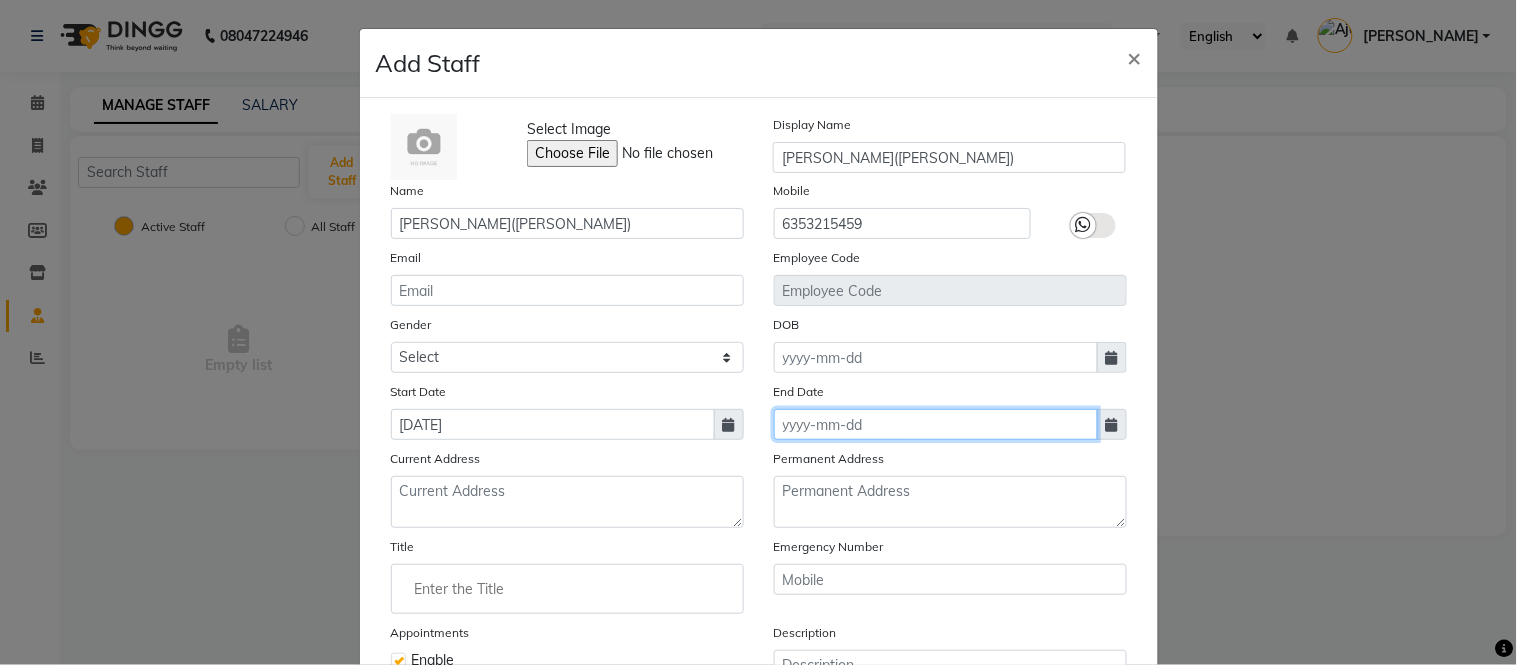 click 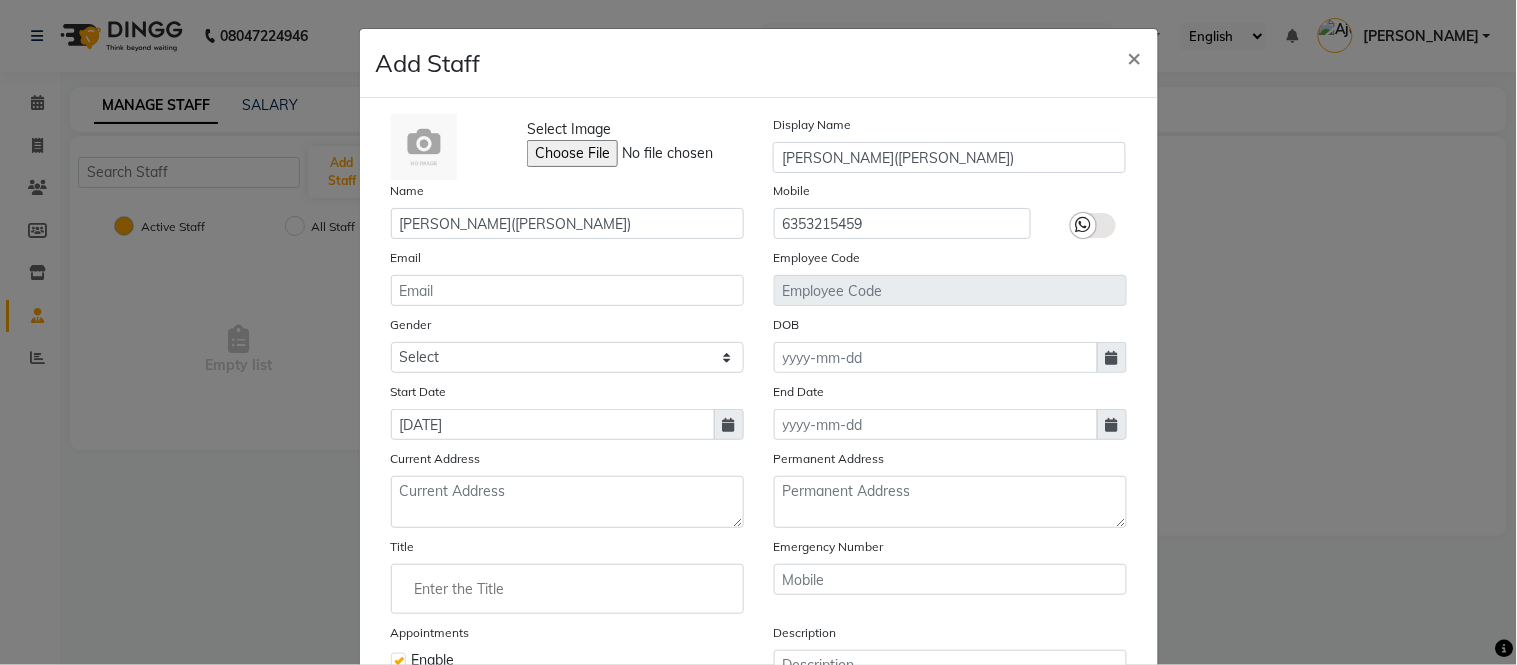 select on "7" 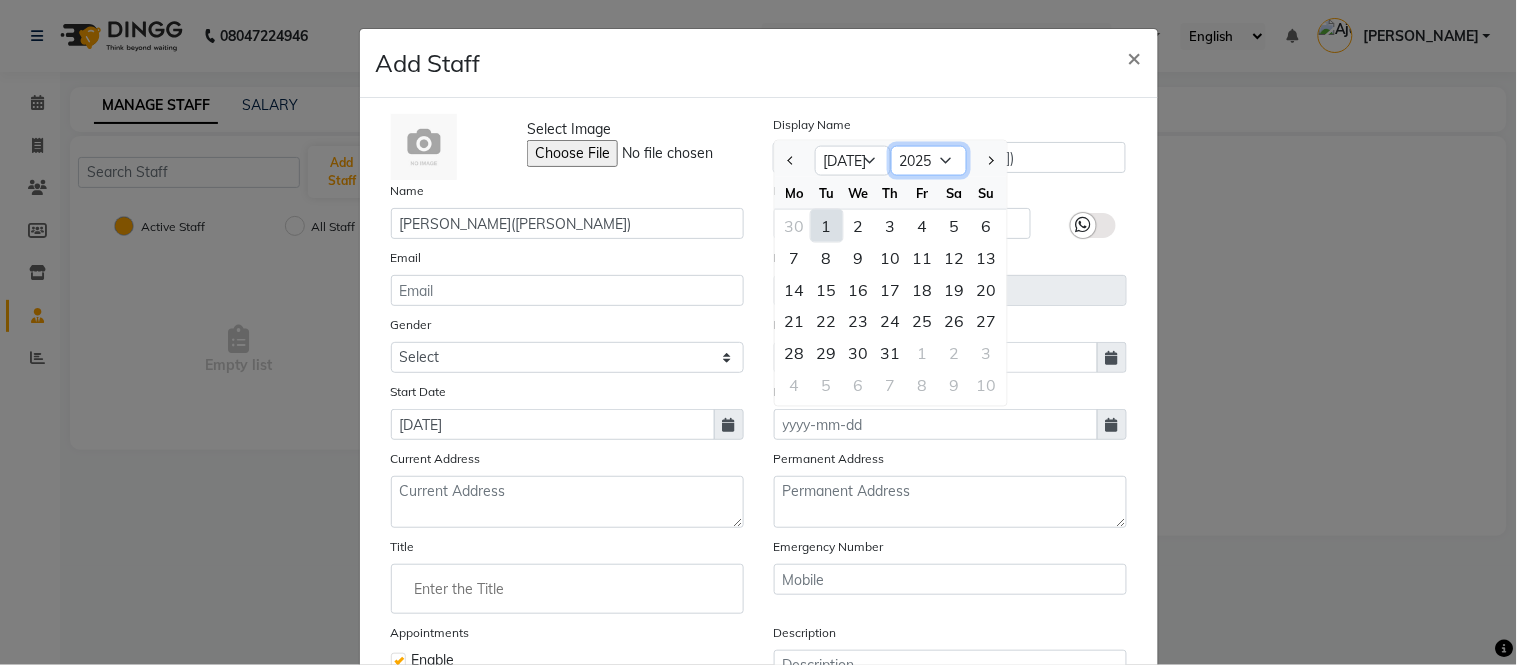 click on "2015 2016 2017 2018 2019 2020 2021 2022 2023 2024 2025 2026 2027 2028 2029 2030 2031 2032 2033 2034 2035" 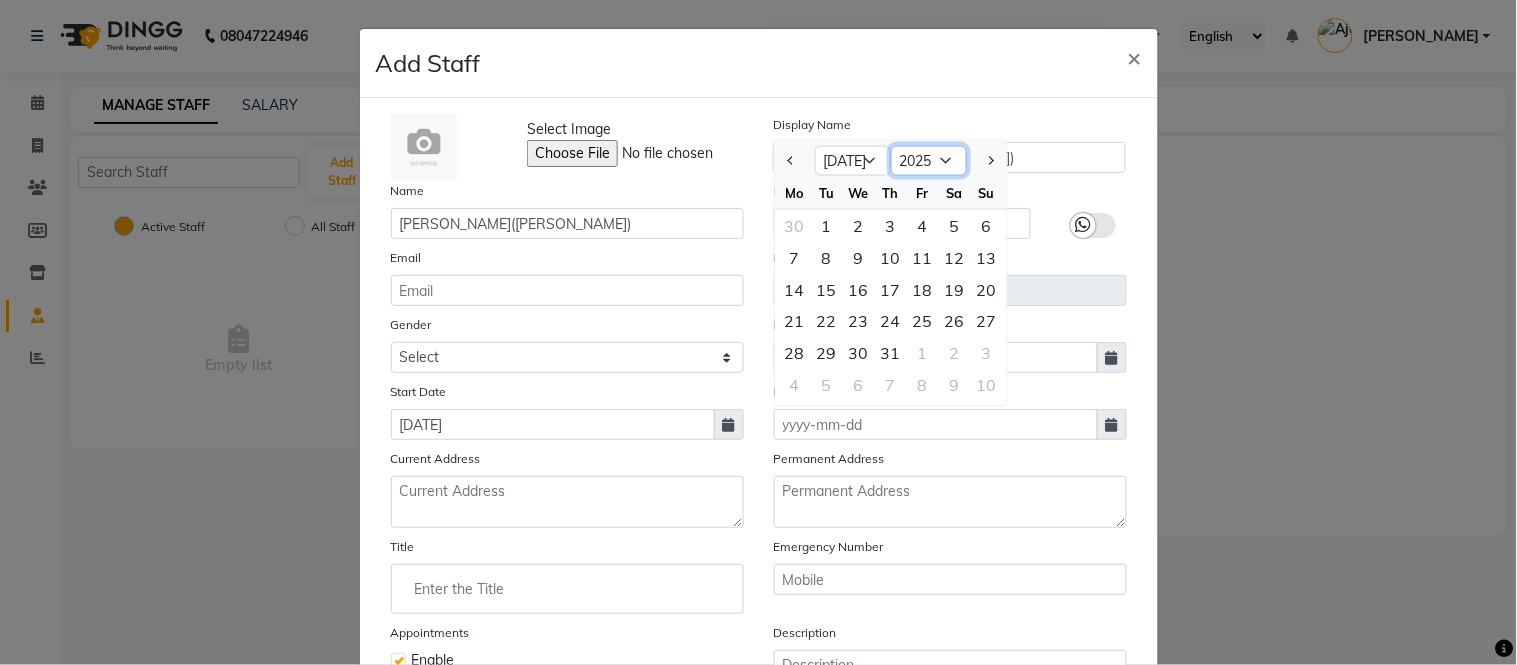 select on "2030" 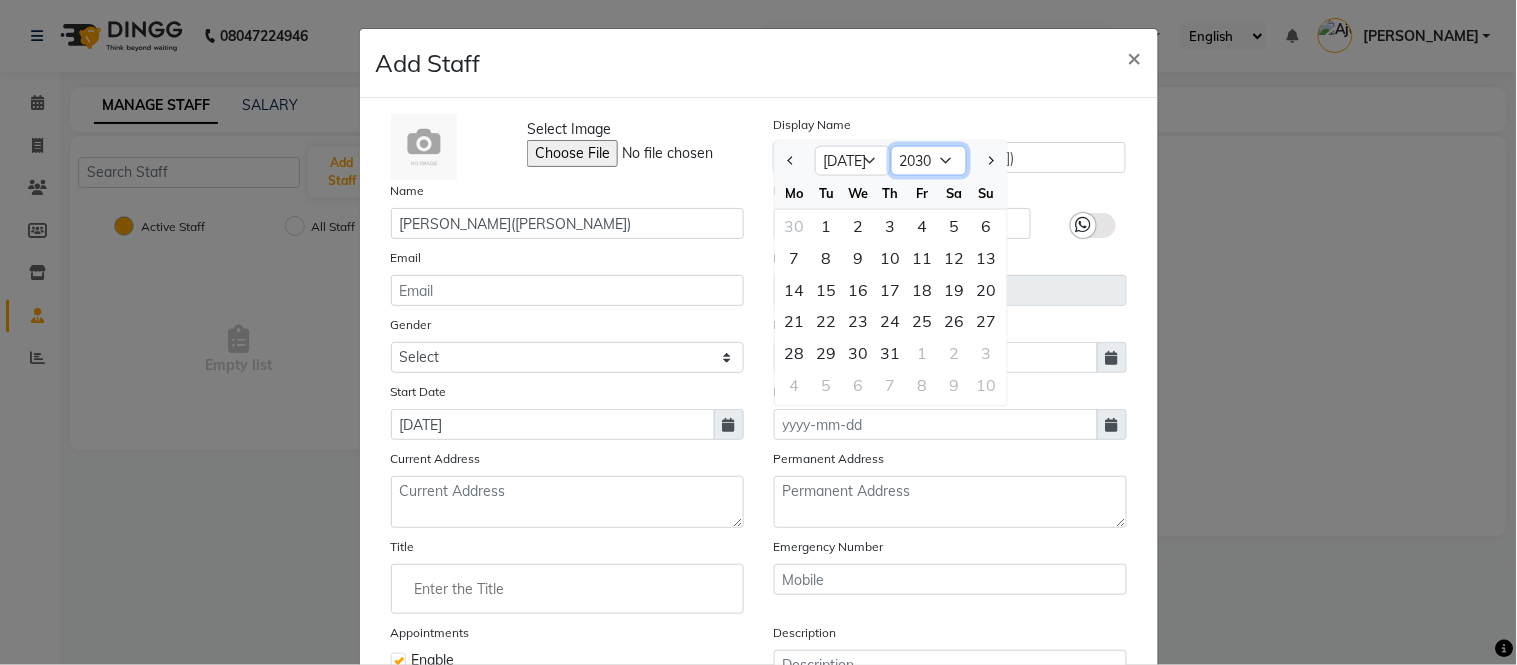 click on "2015 2016 2017 2018 2019 2020 2021 2022 2023 2024 2025 2026 2027 2028 2029 2030 2031 2032 2033 2034 2035" 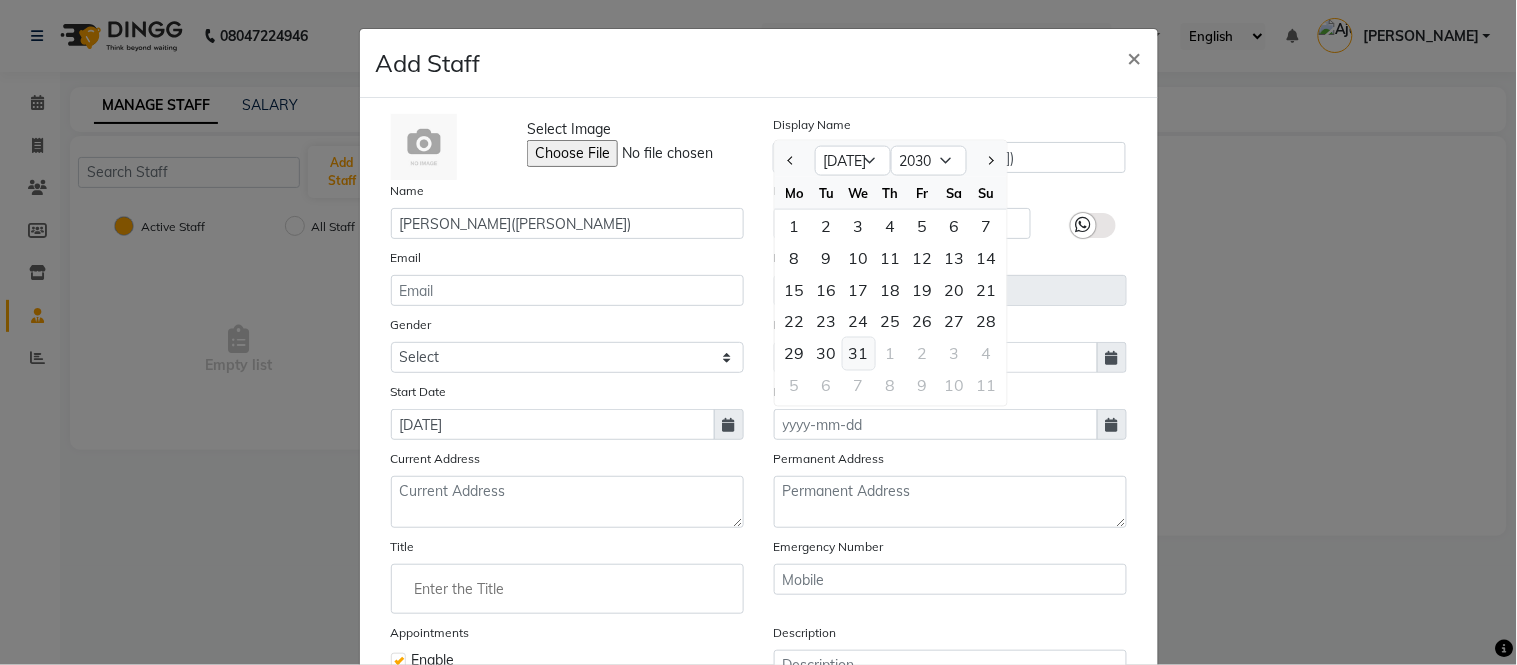 click on "31" 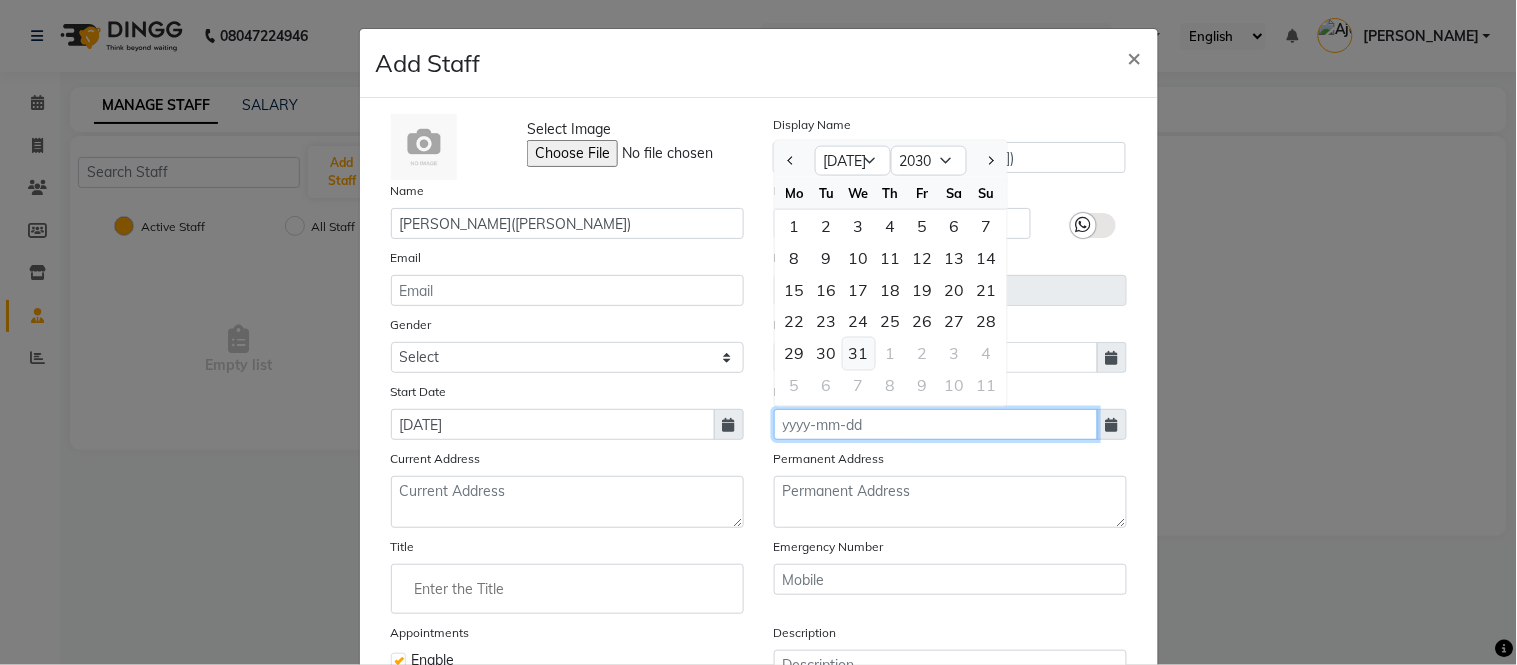 type on "31-07-2030" 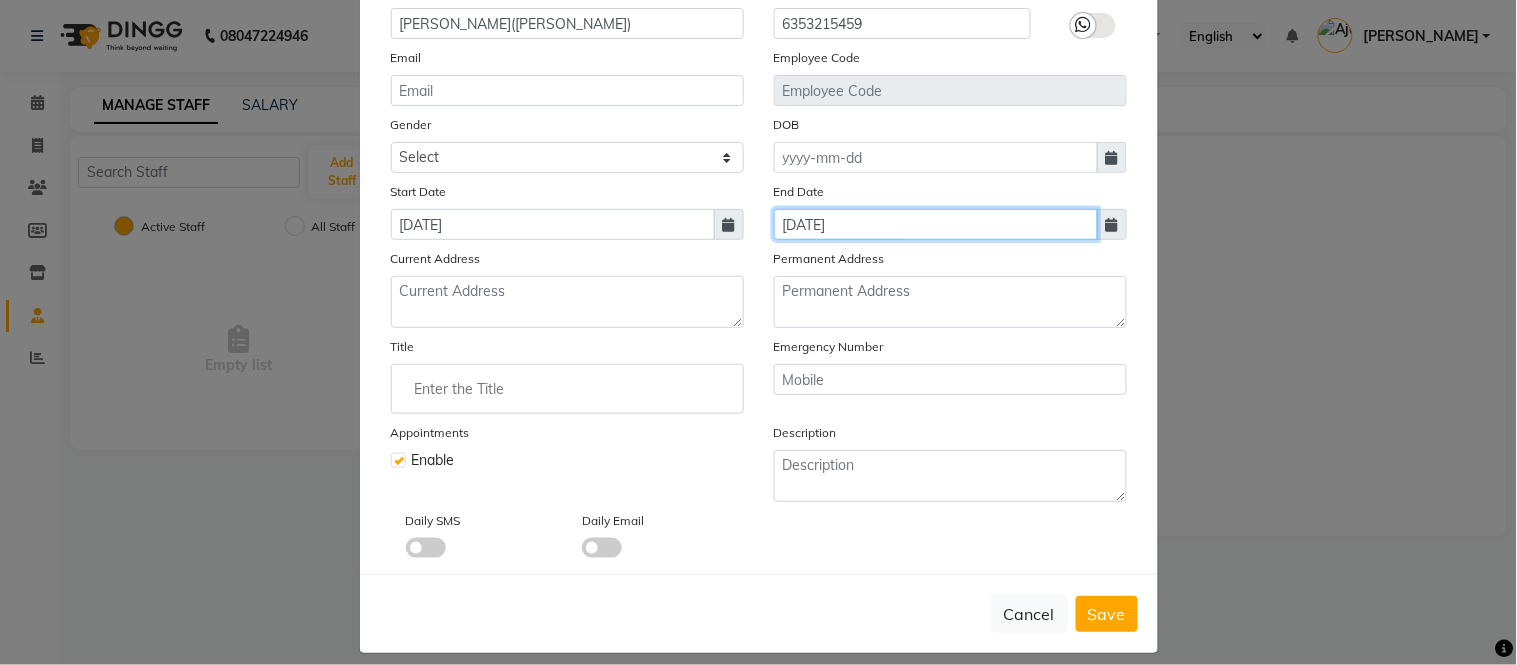 scroll, scrollTop: 218, scrollLeft: 0, axis: vertical 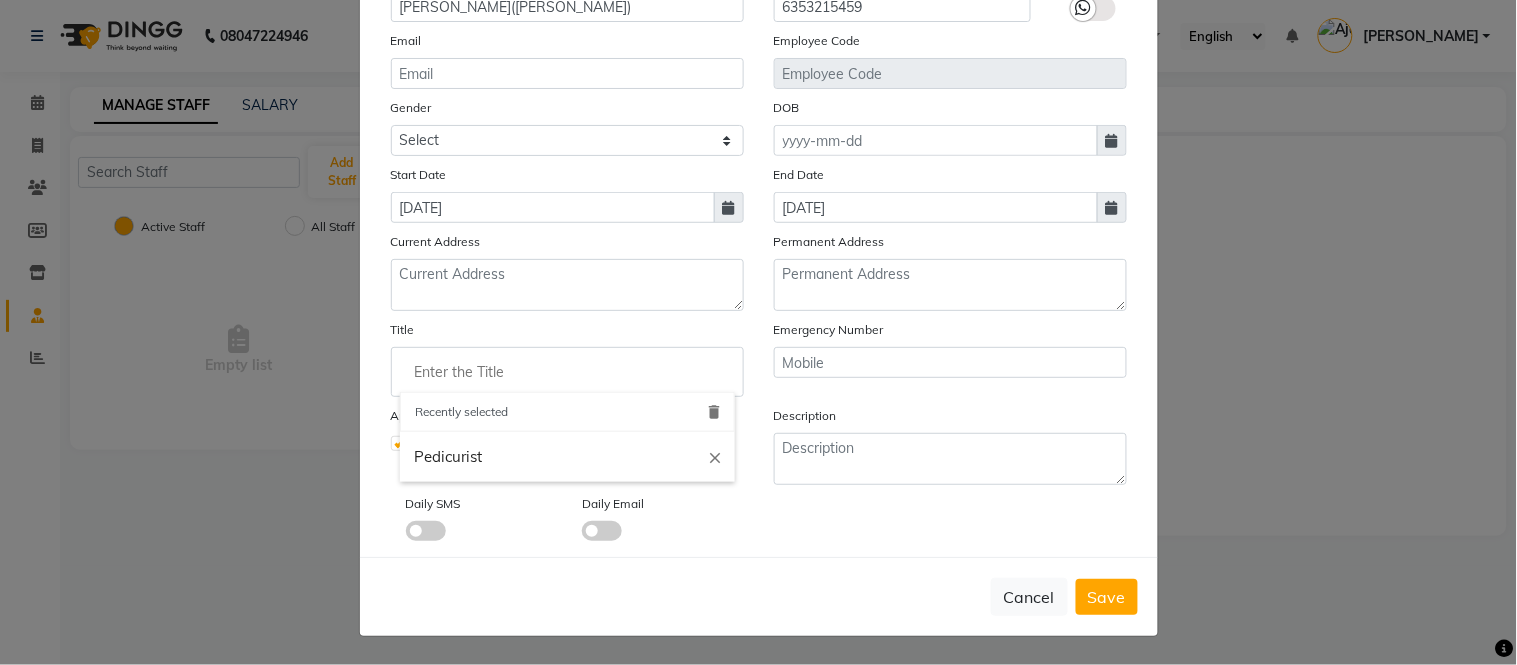 click 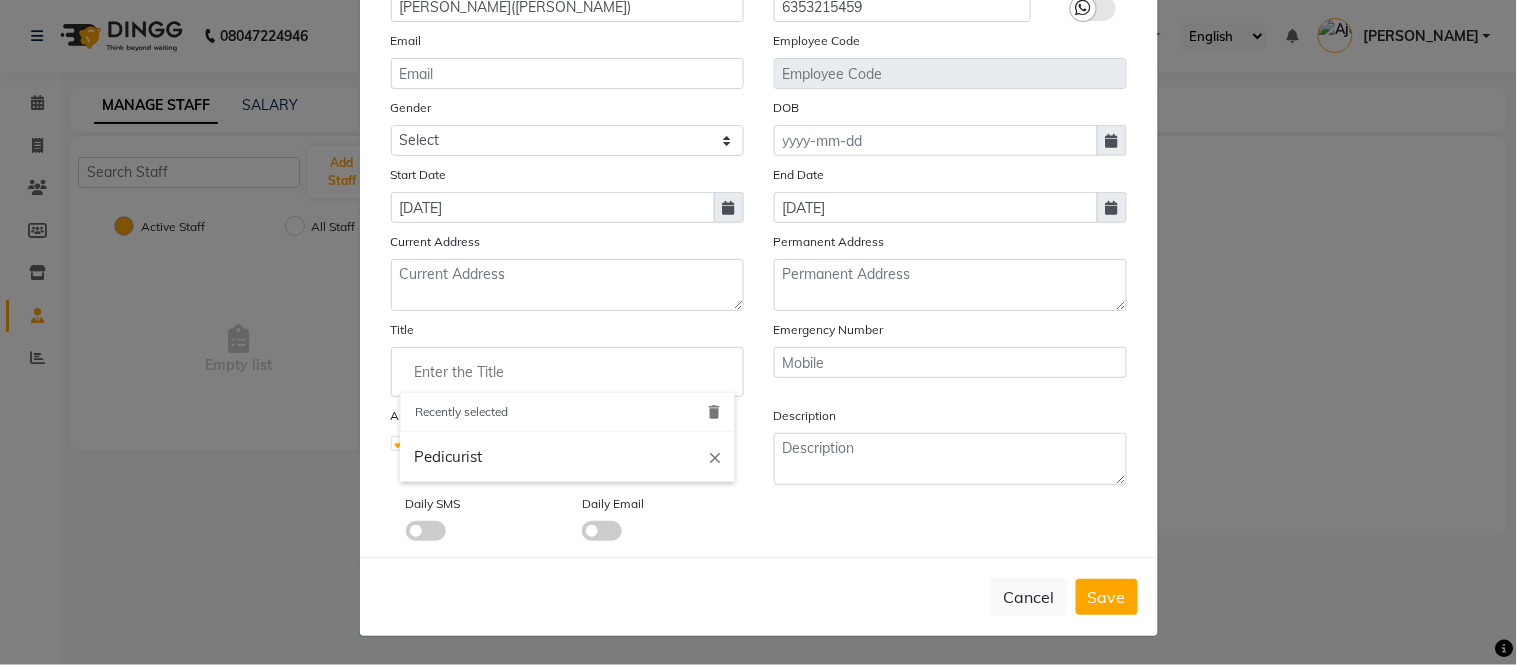 type on "n" 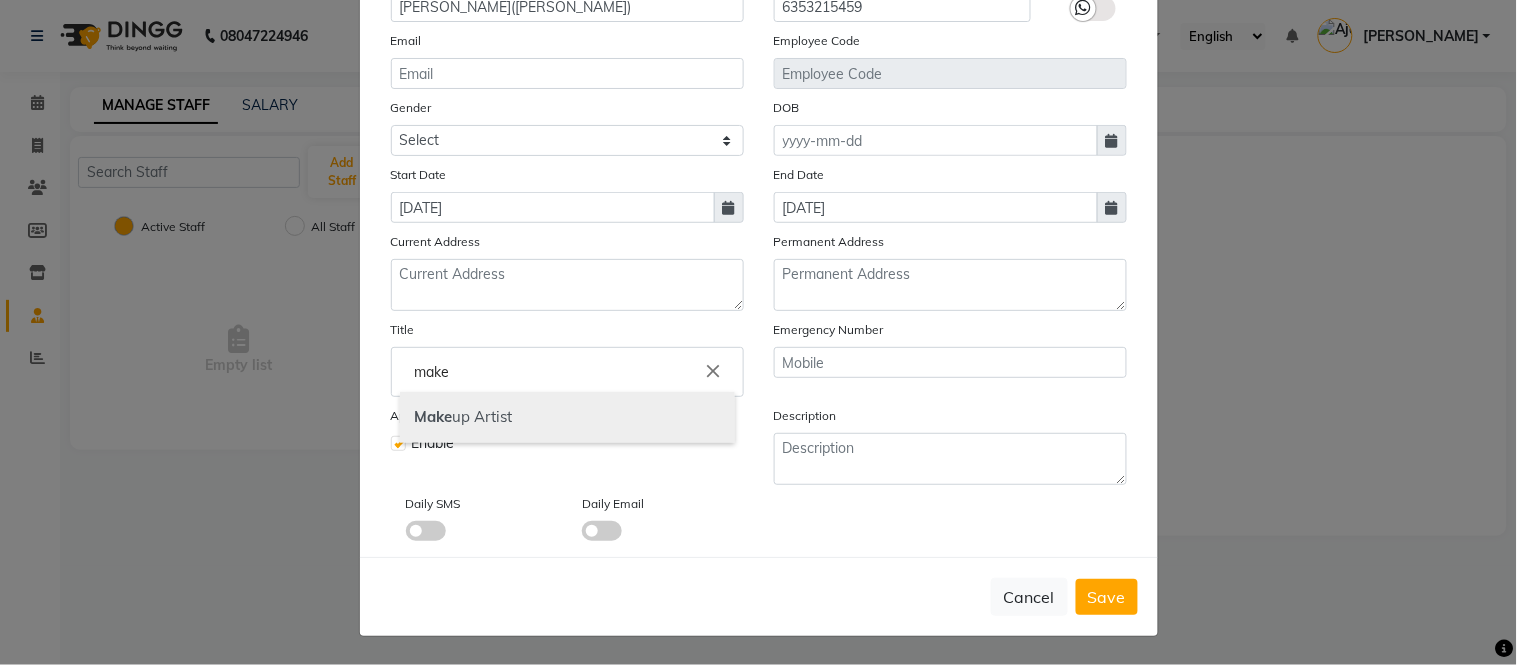 click on "Make" at bounding box center (434, 416) 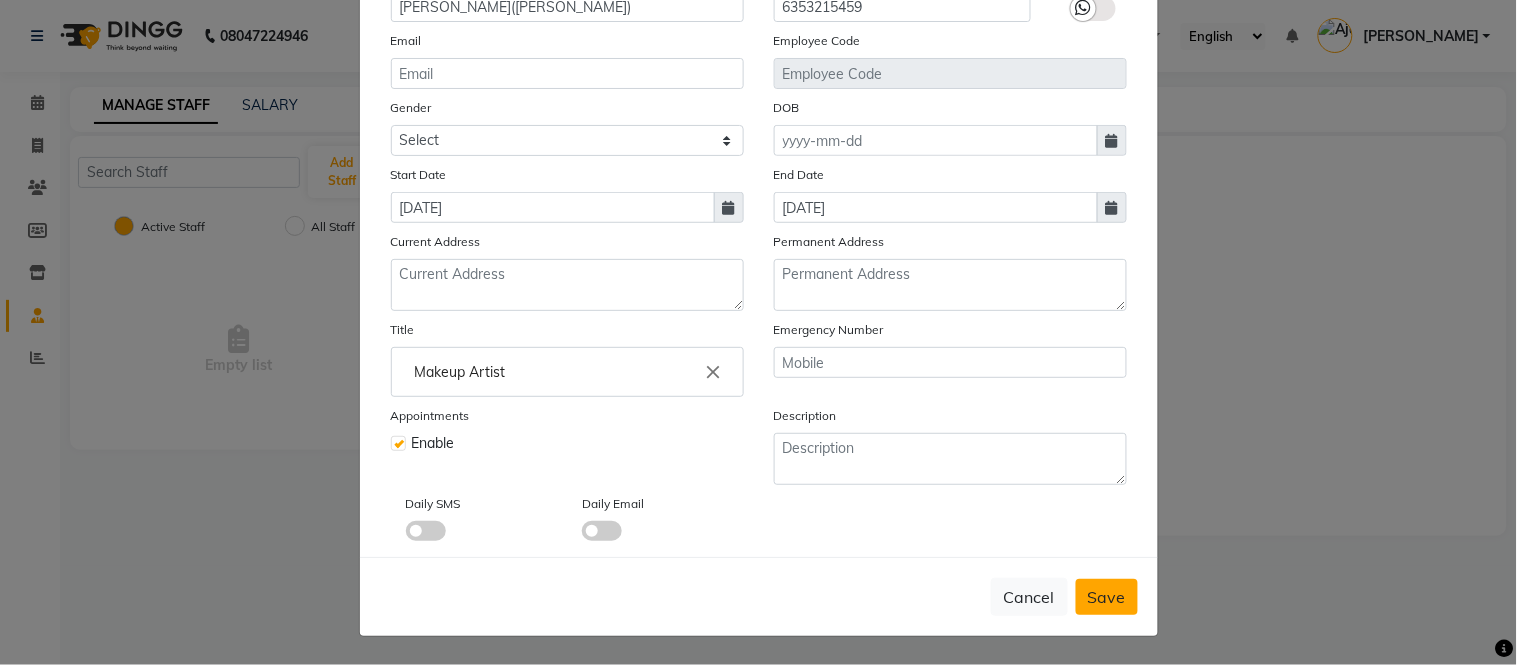 click on "Save" at bounding box center (1107, 597) 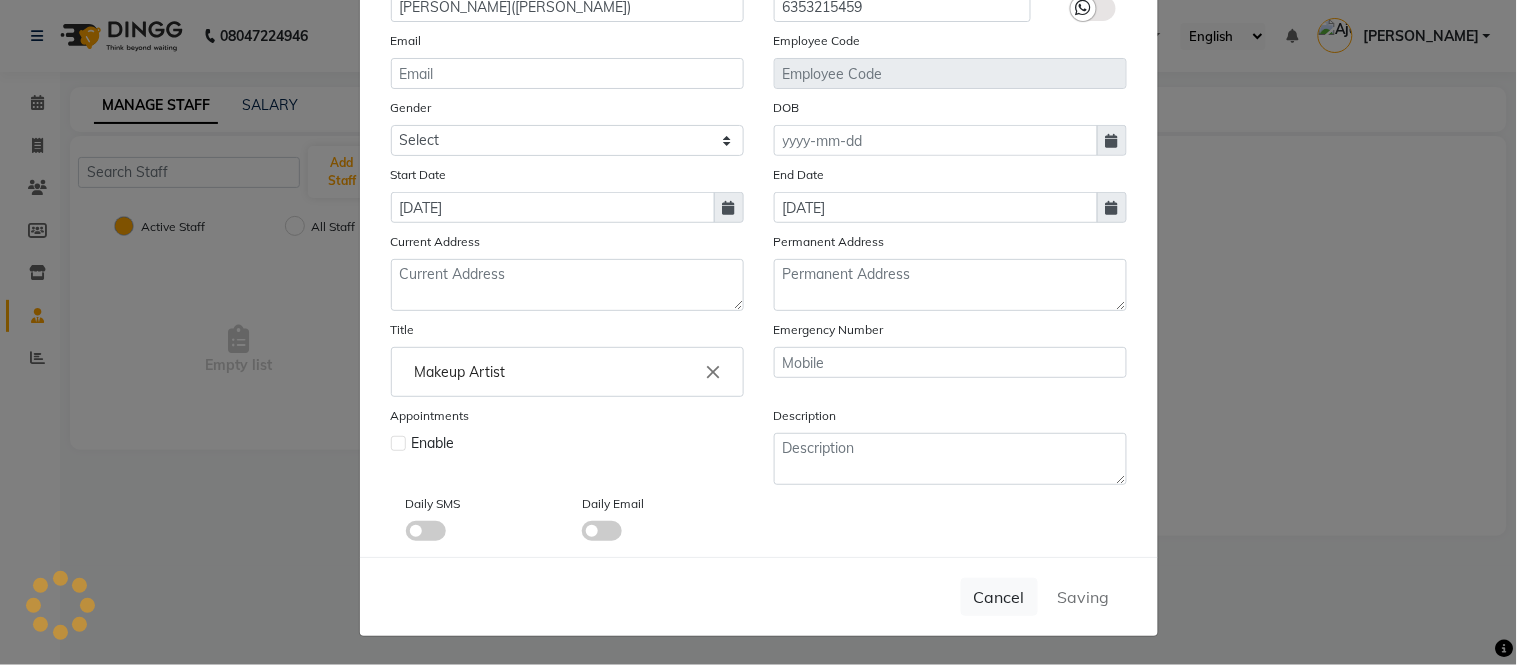 type 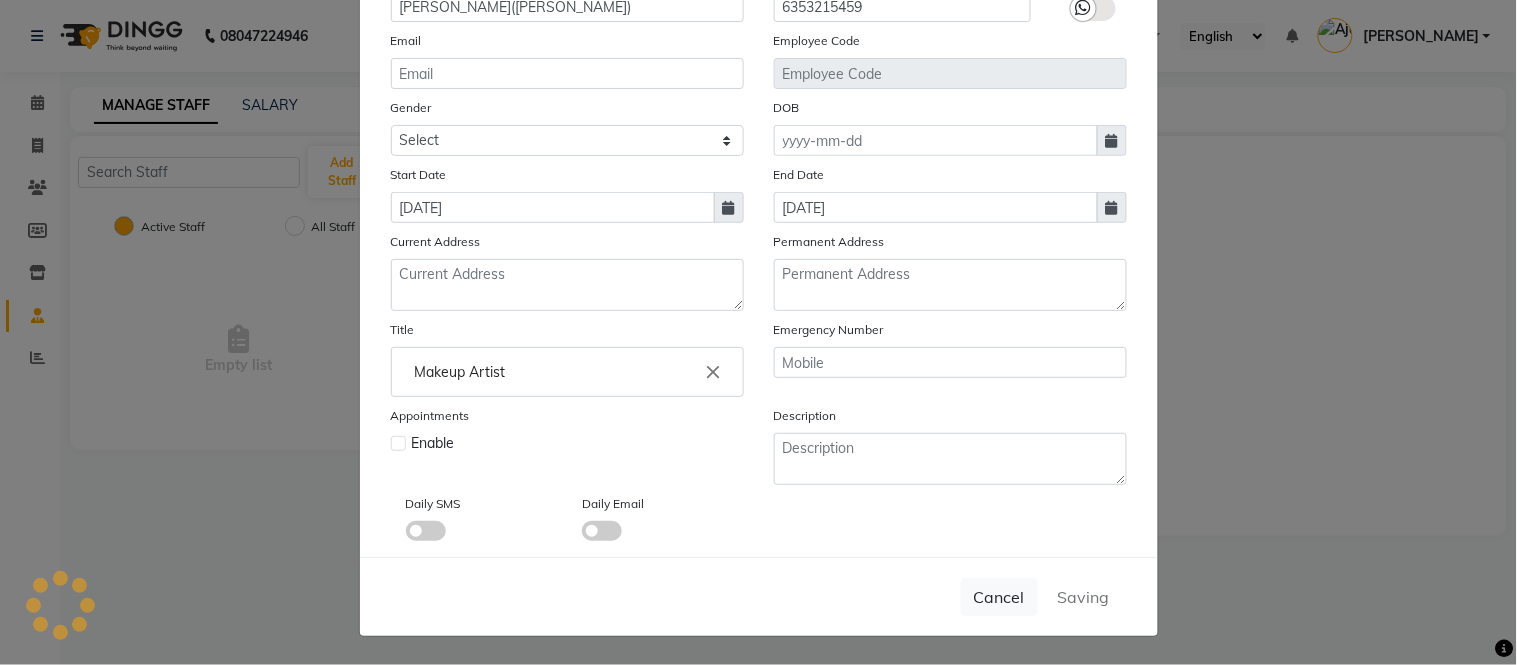 type 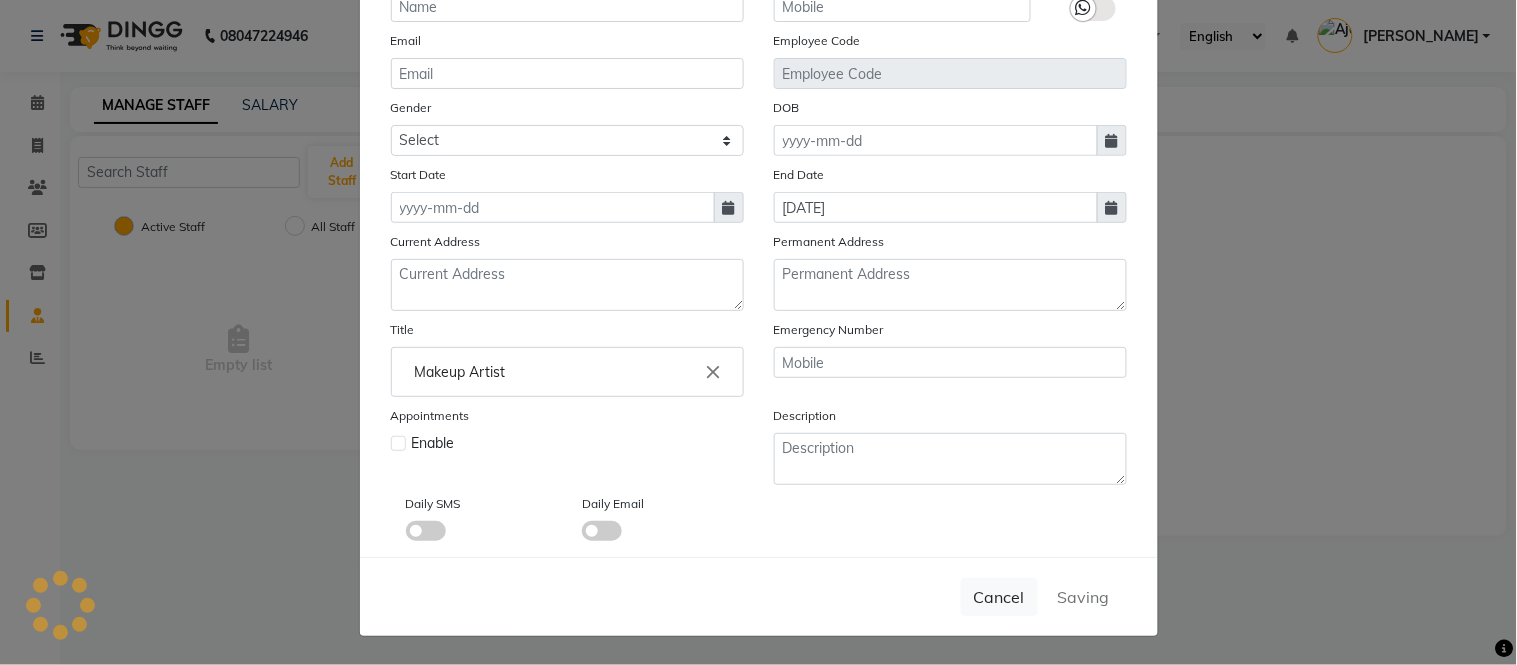 type 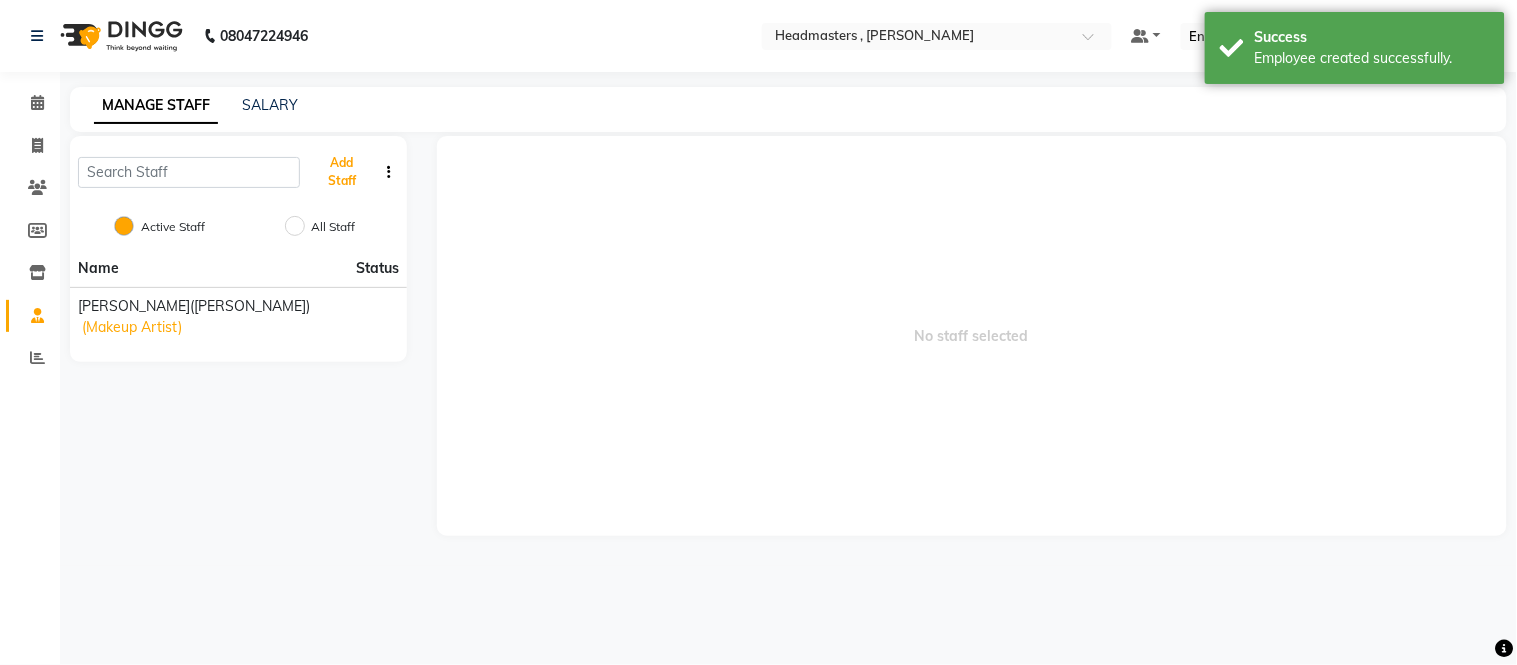 type 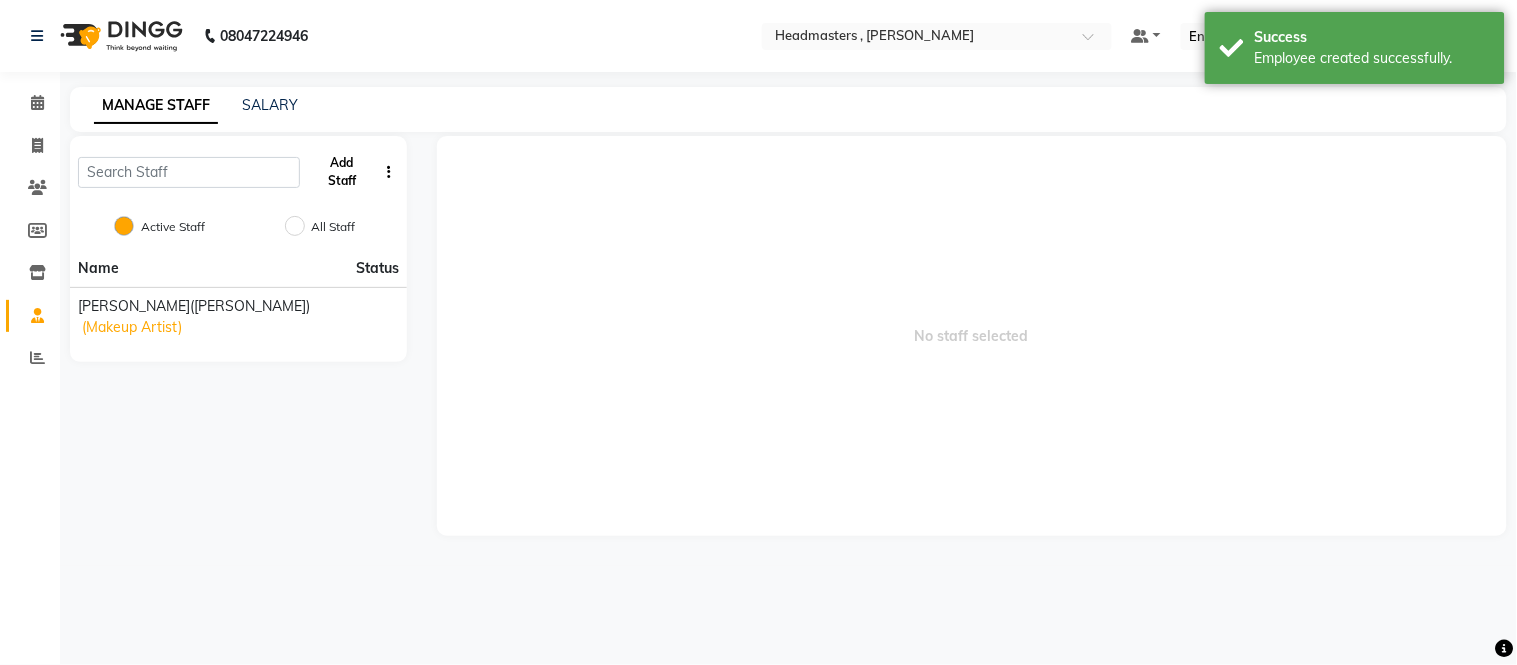 click on "Add Staff" 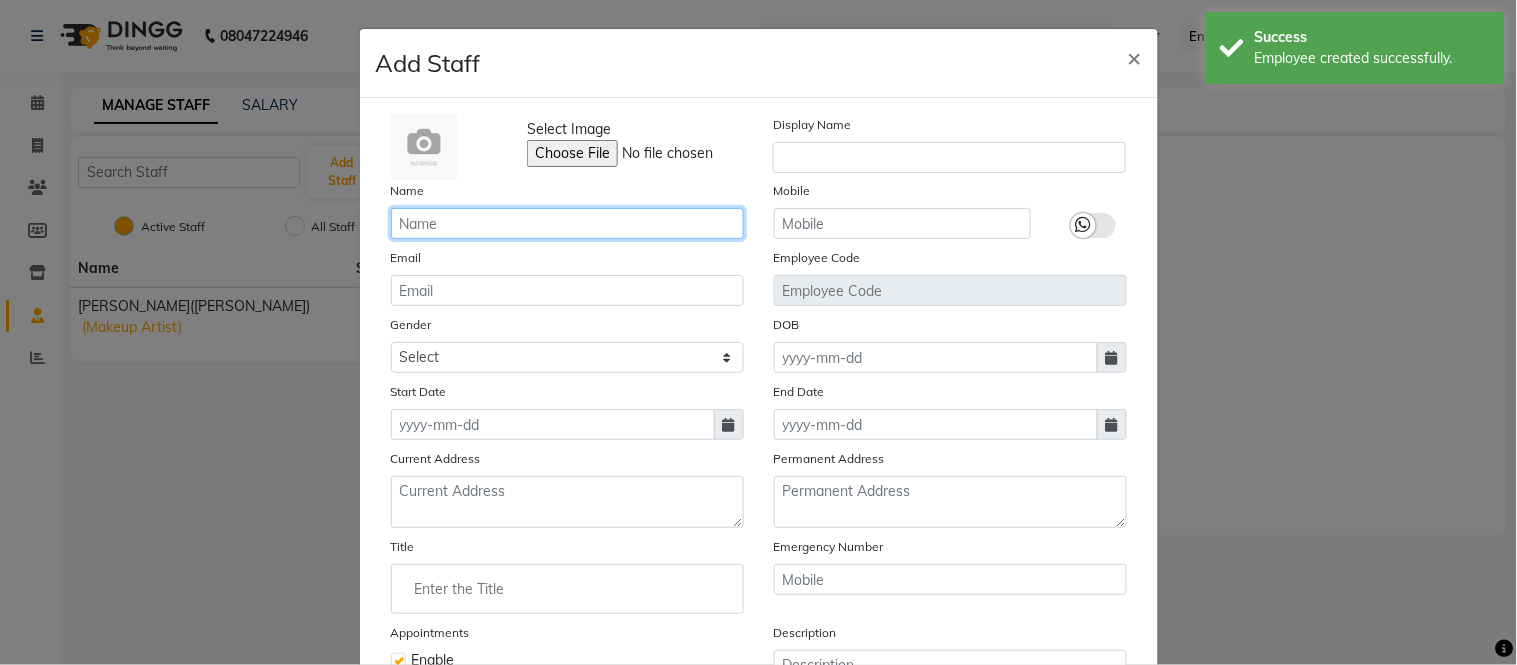 click 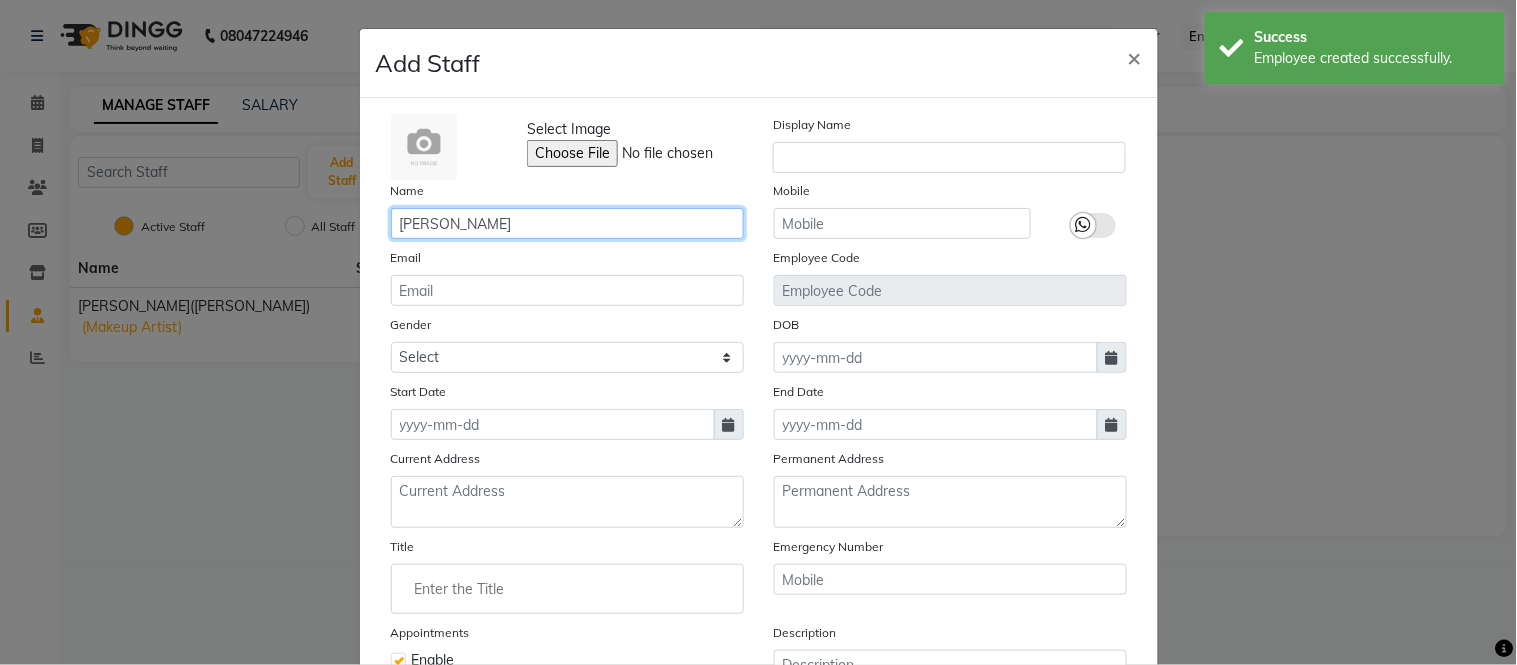 type on "Prabhjot kaur" 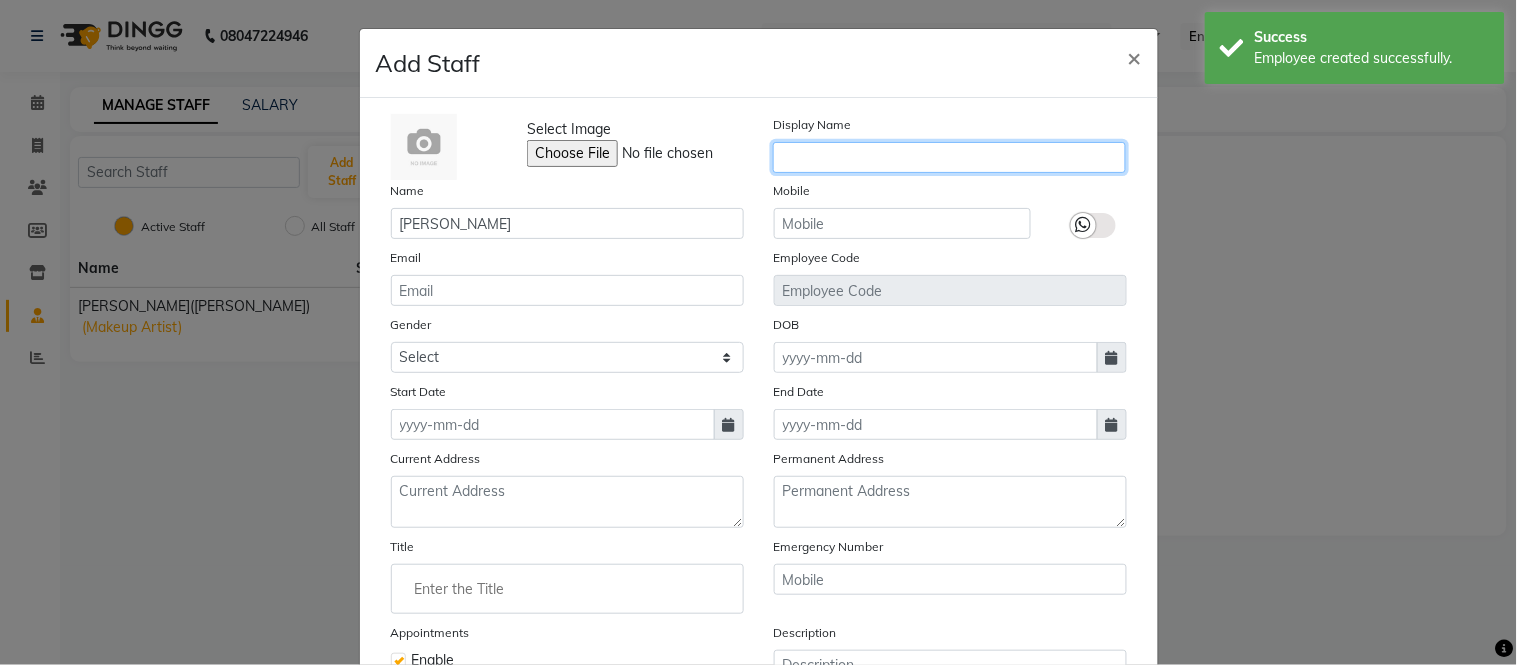 click 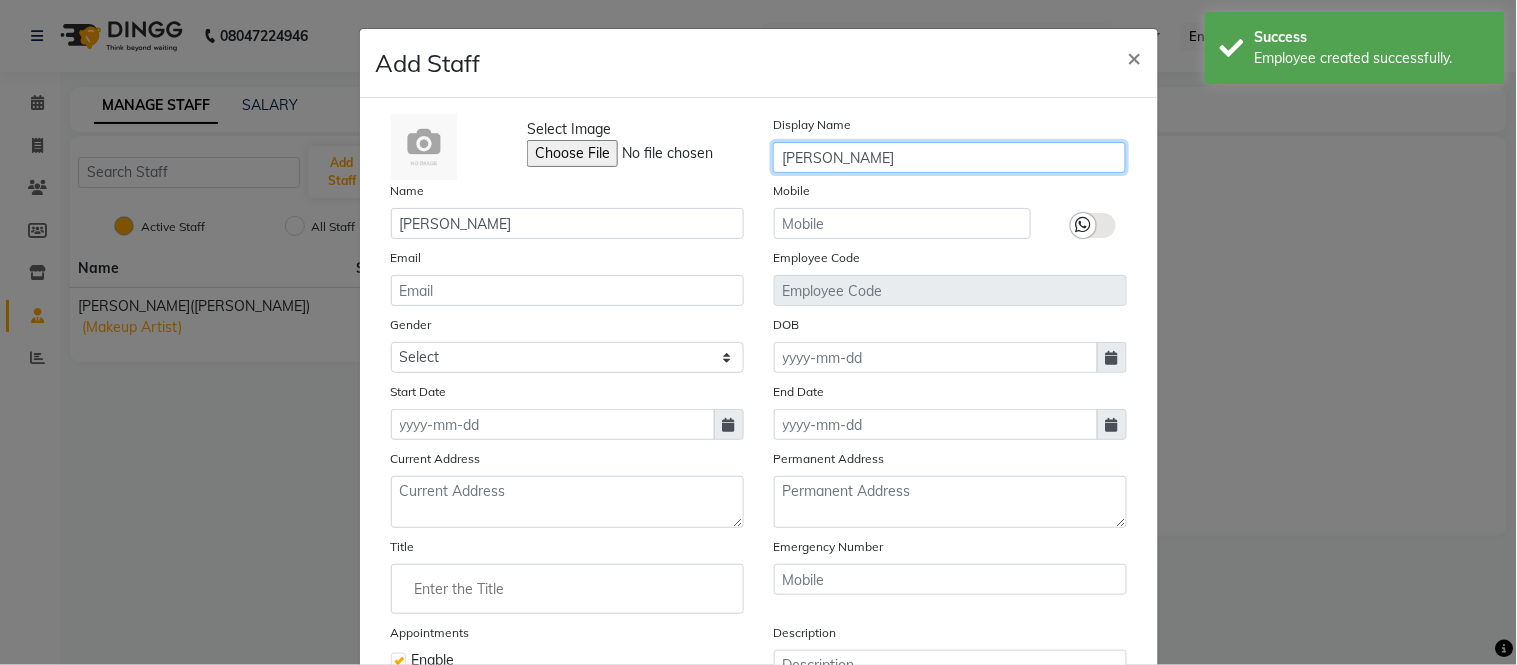 type on "Prabhjot kaur" 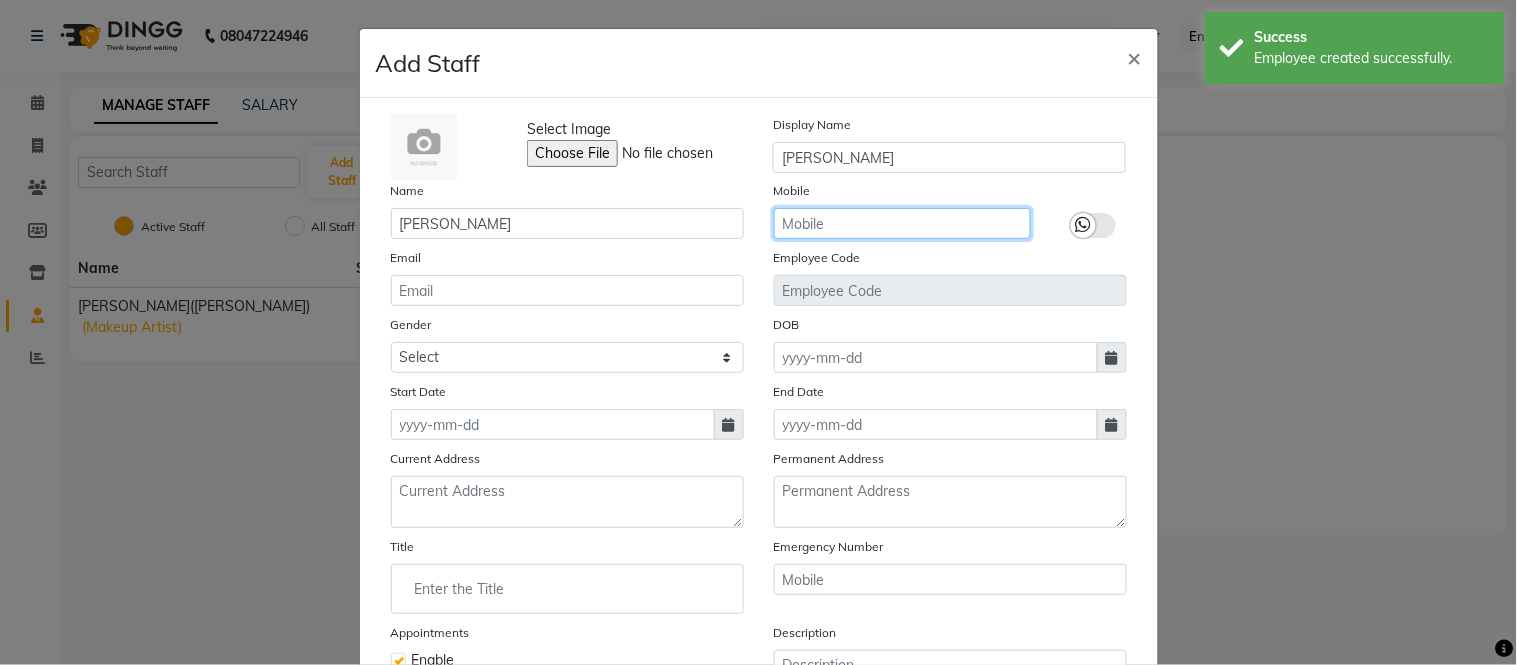 click 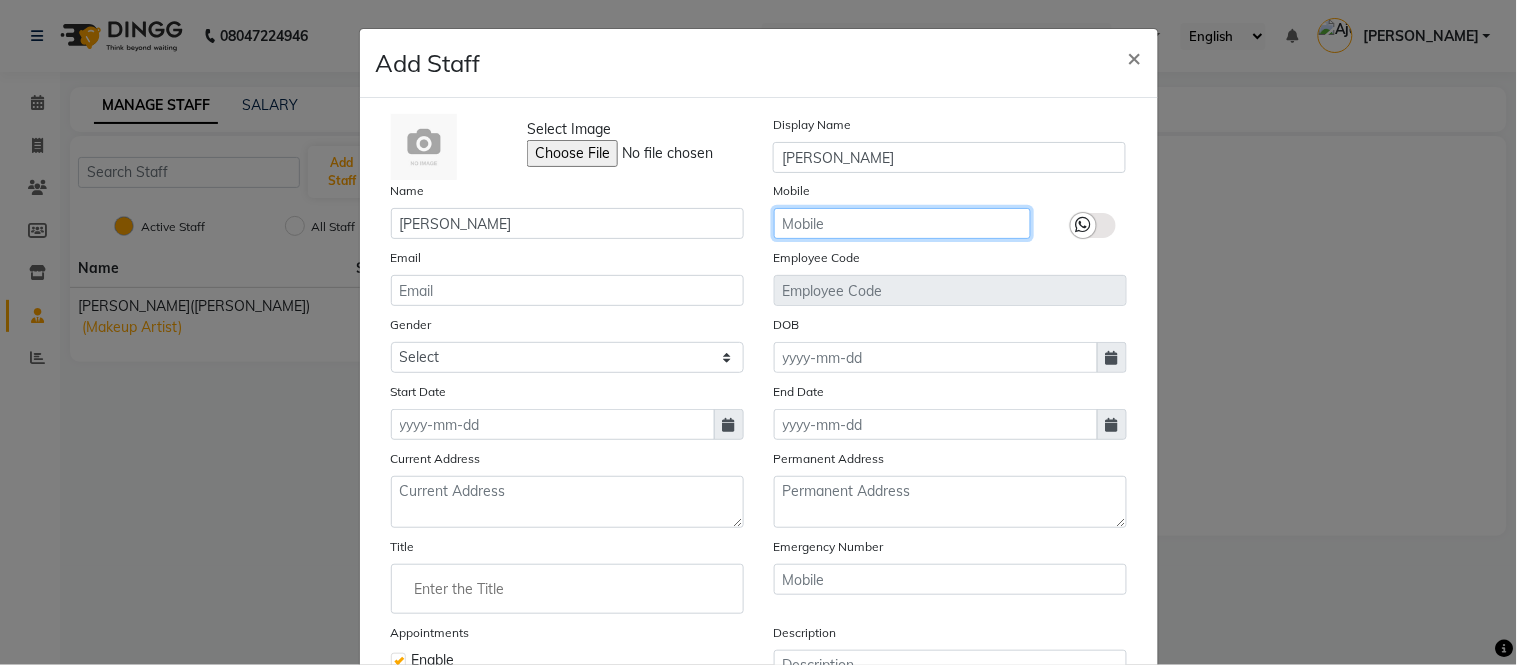 paste on "6284200134" 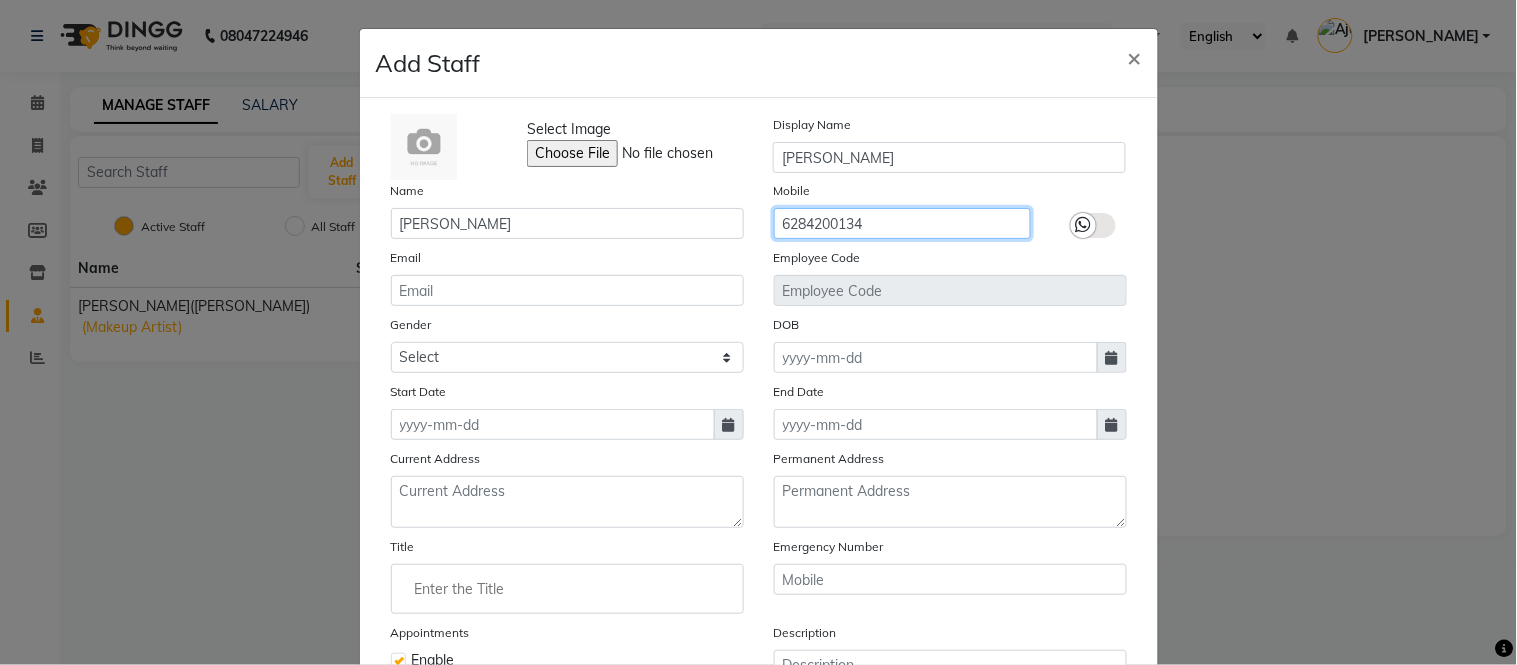 type on "6284200134" 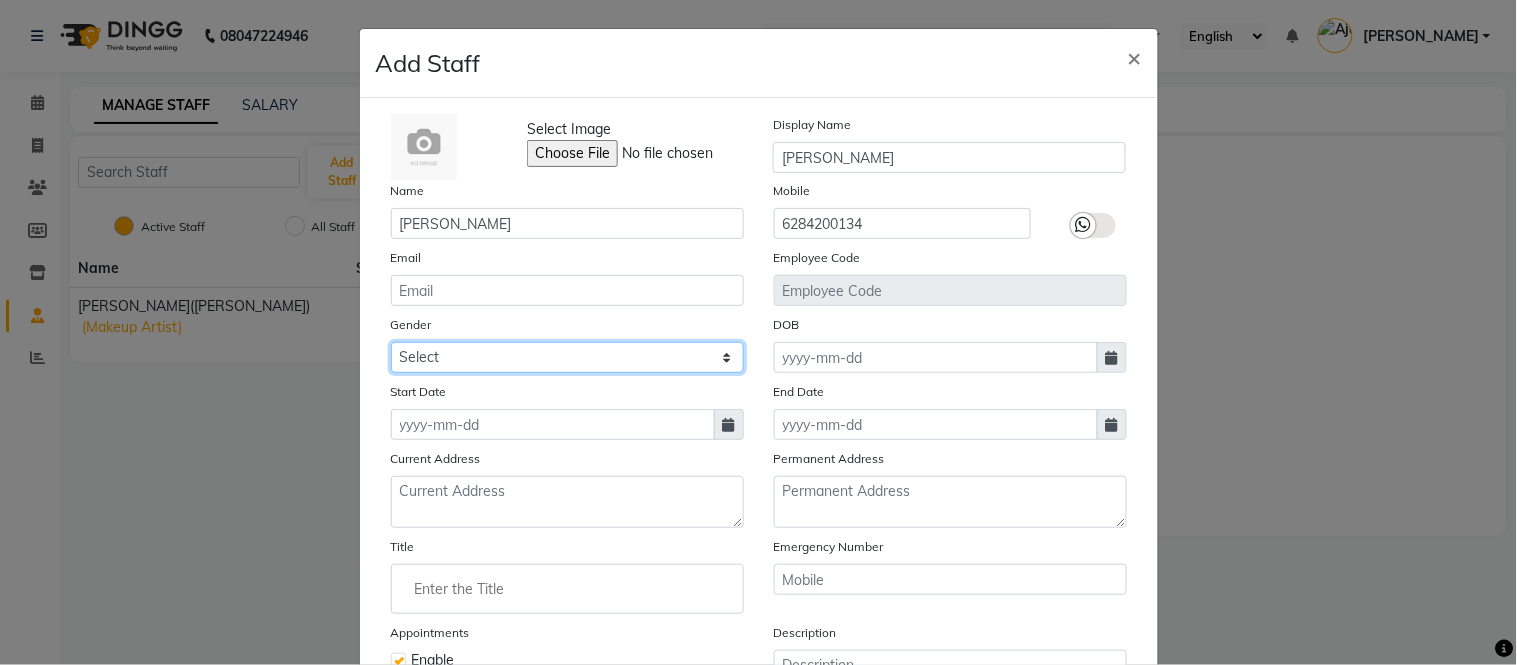 click on "Select Male Female Other Prefer Not To Say" 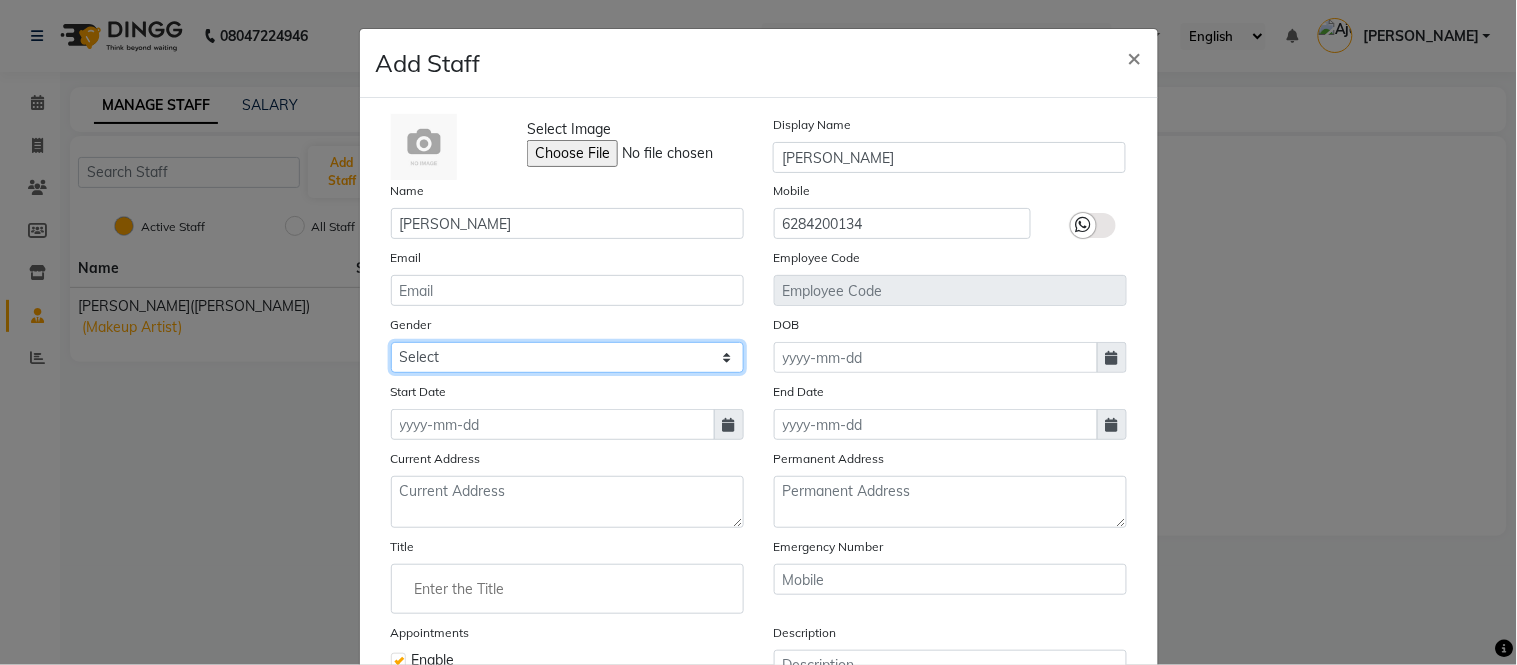 select on "female" 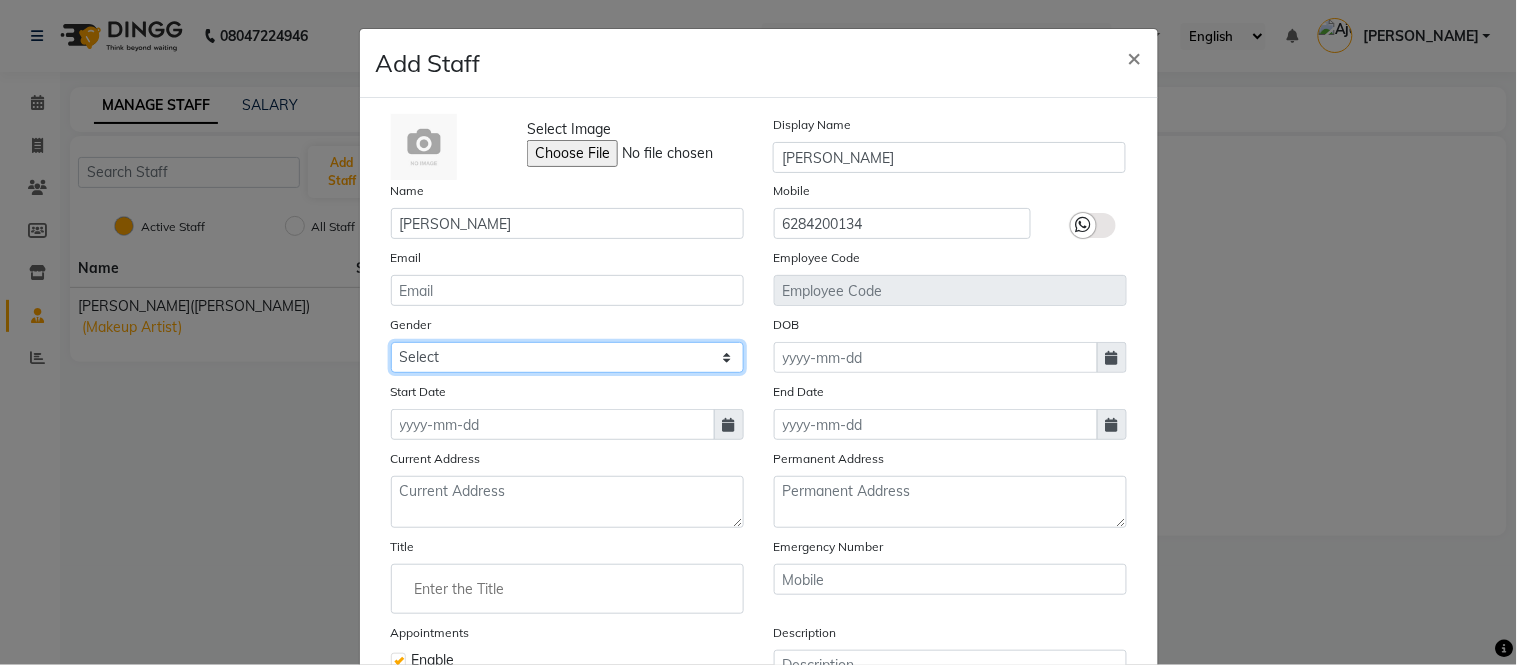 click on "Select Male Female Other Prefer Not To Say" 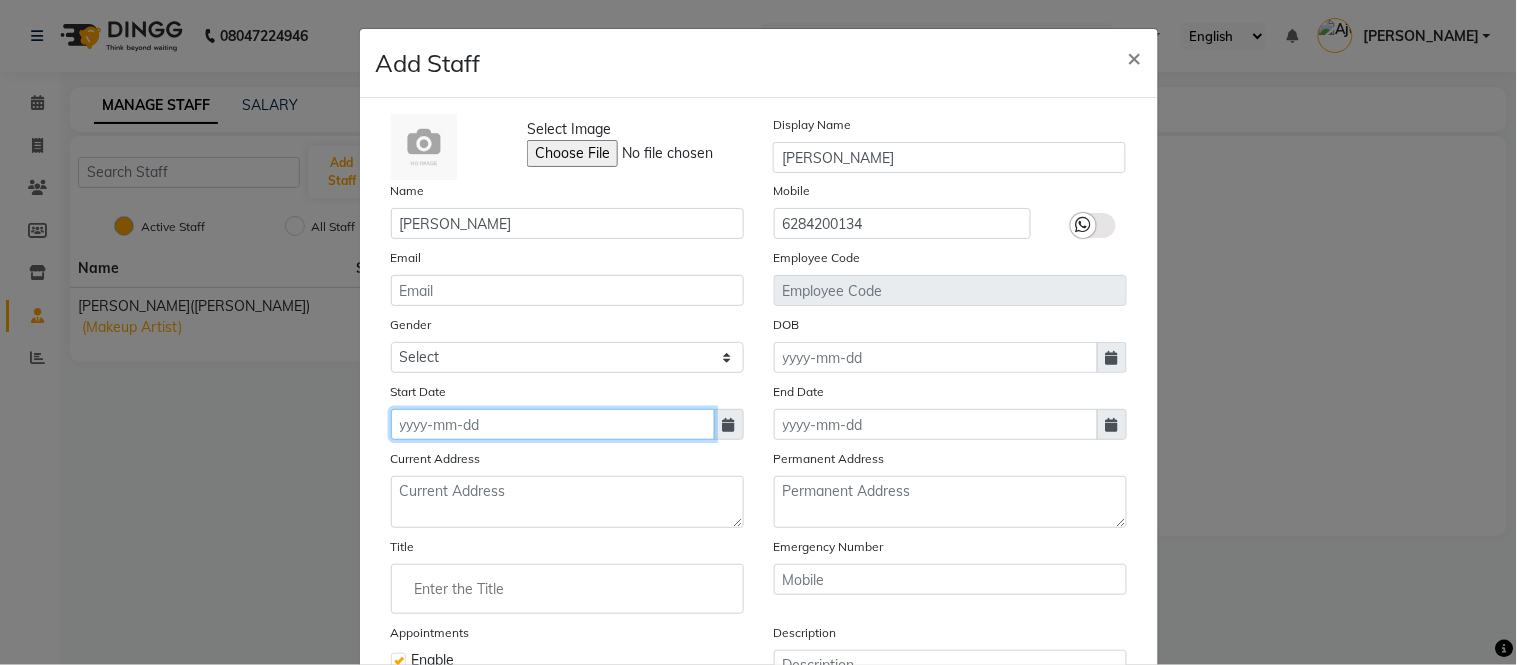 click 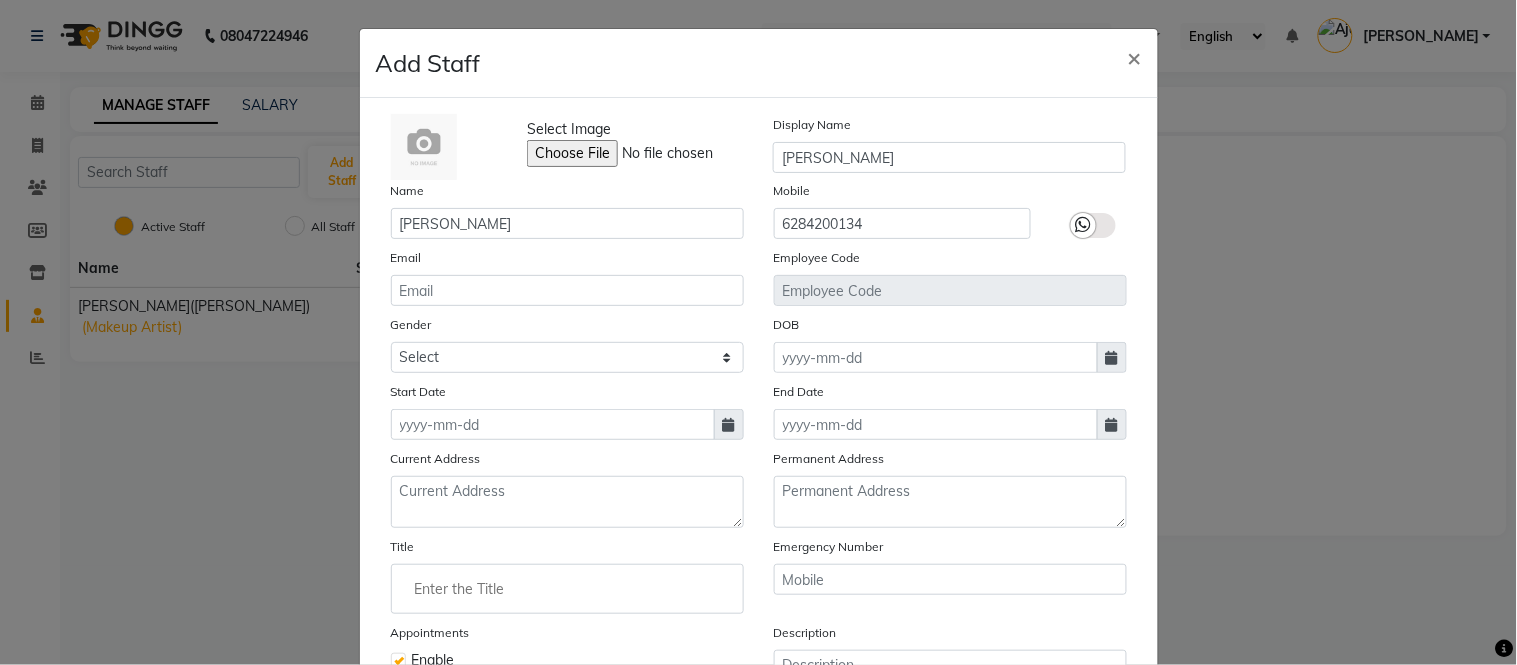 select on "7" 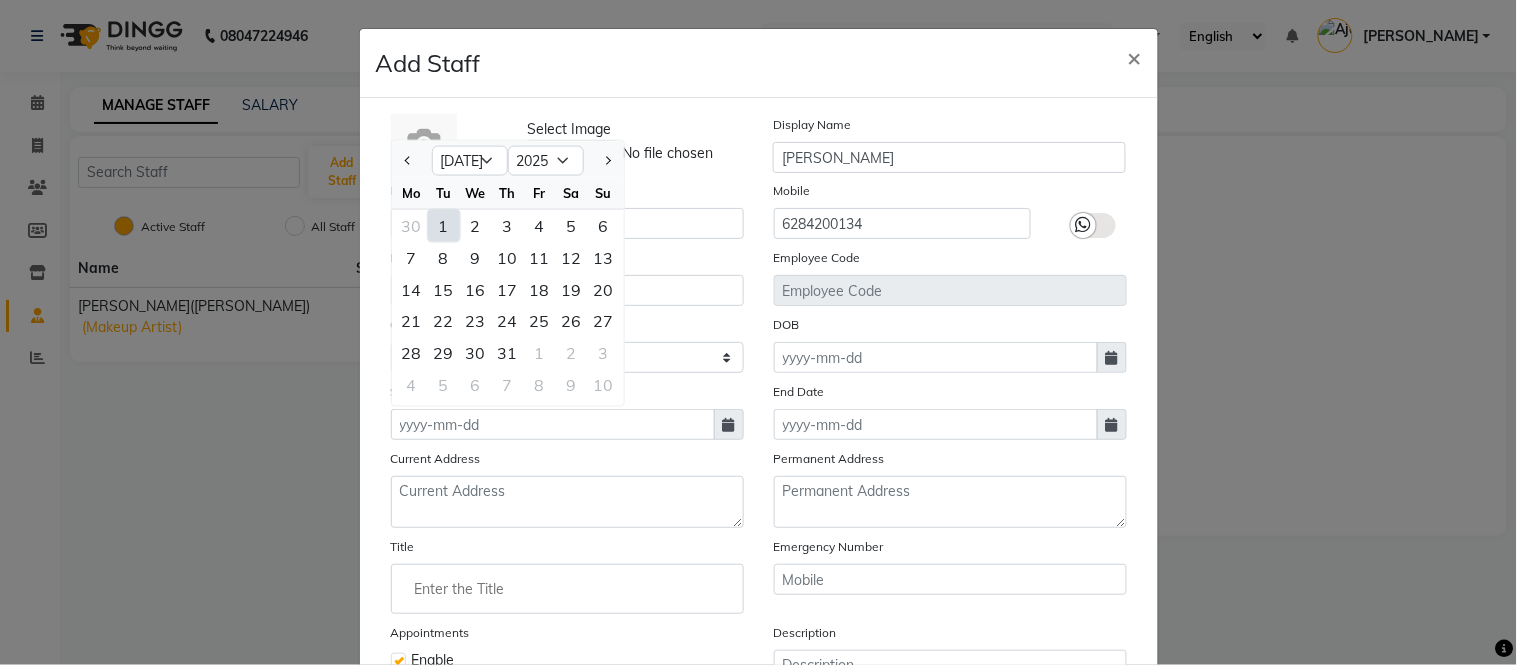 click on "1" 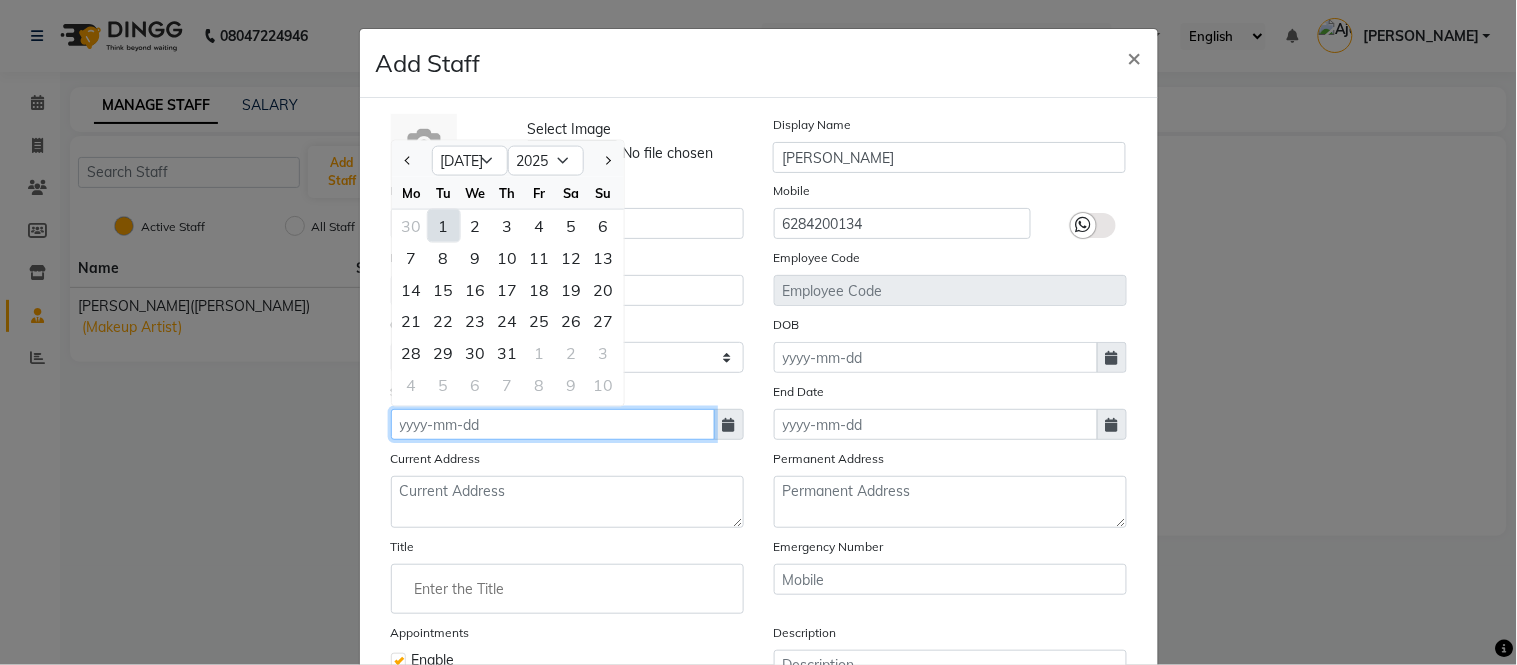 type on "[DATE]" 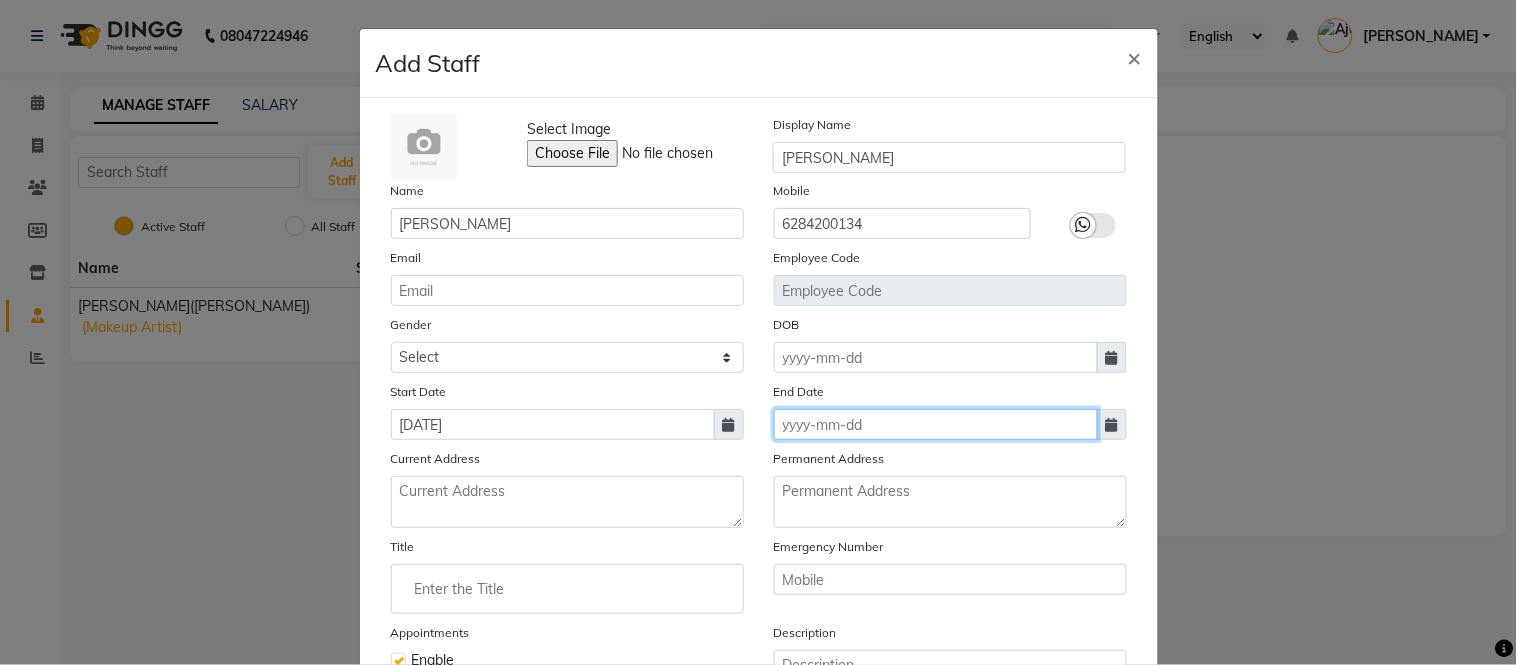 click 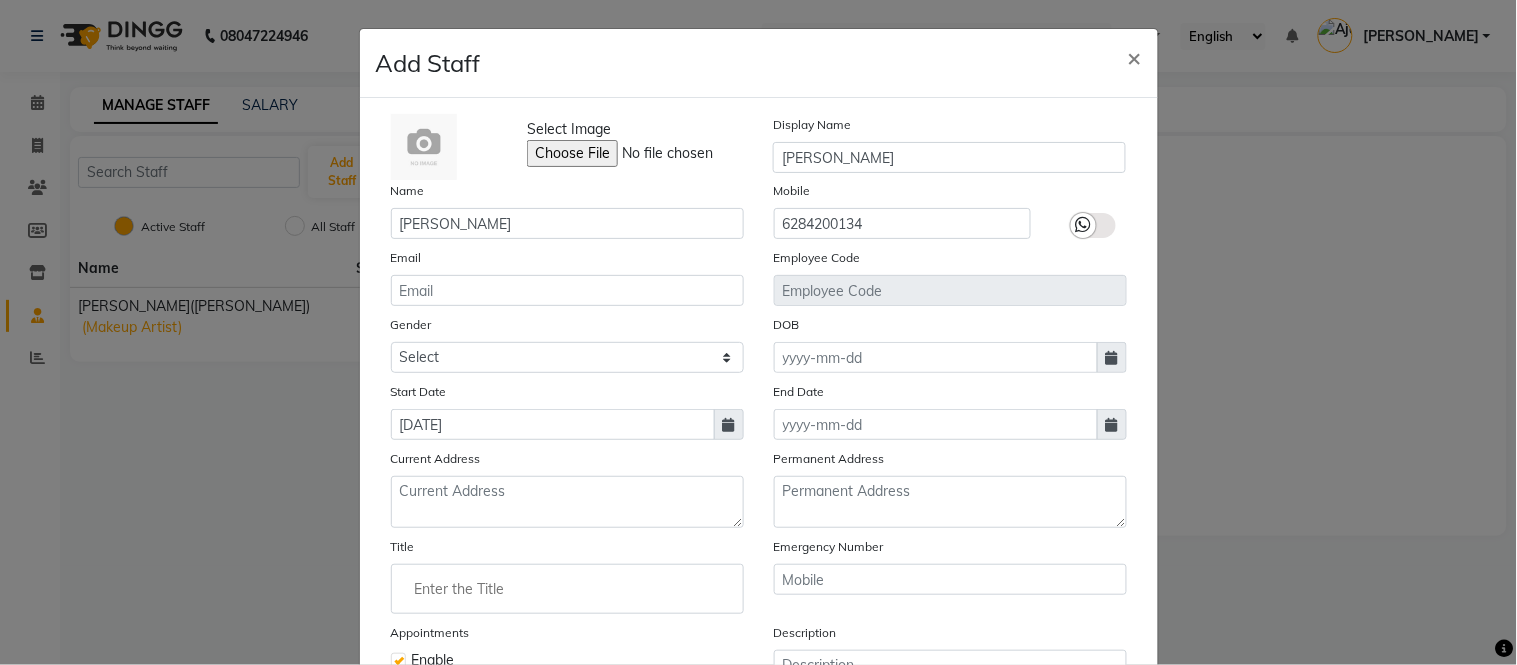 select on "7" 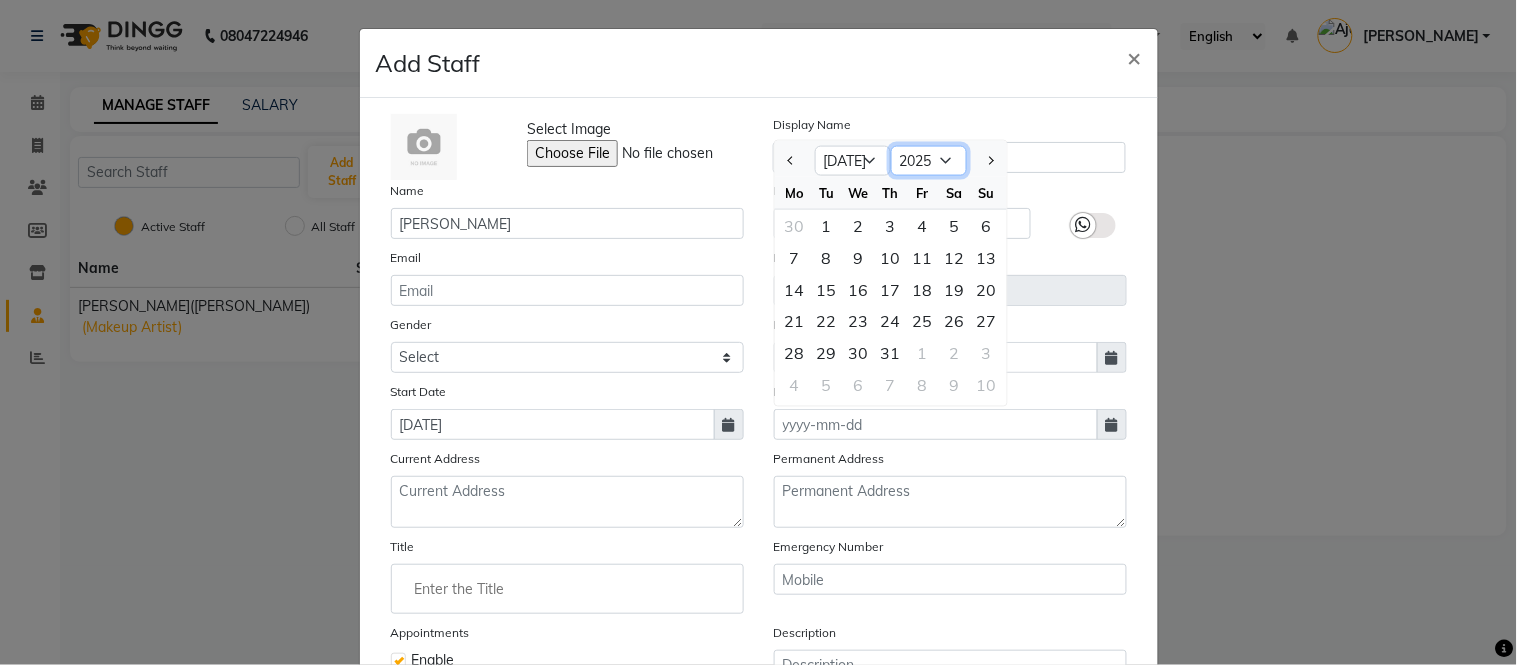 click on "2015 2016 2017 2018 2019 2020 2021 2022 2023 2024 2025 2026 2027 2028 2029 2030 2031 2032 2033 2034 2035" 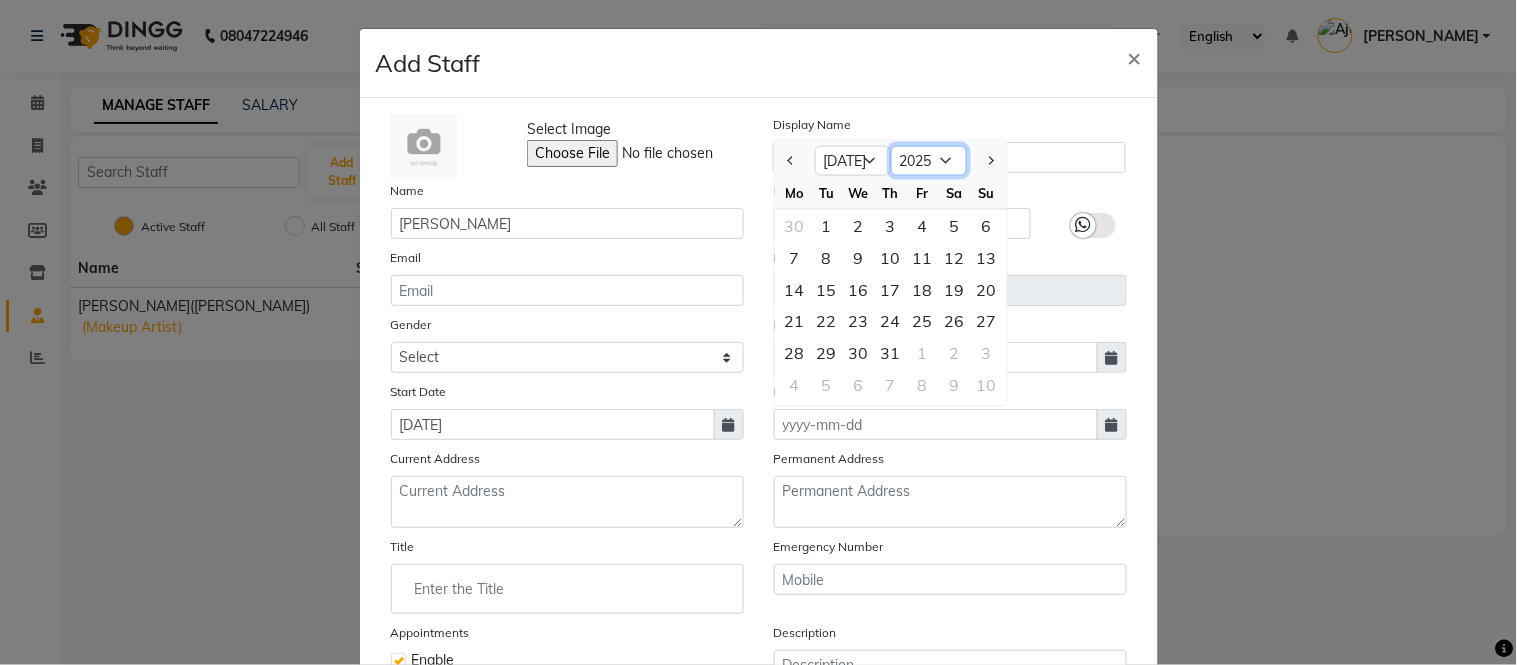 select on "2030" 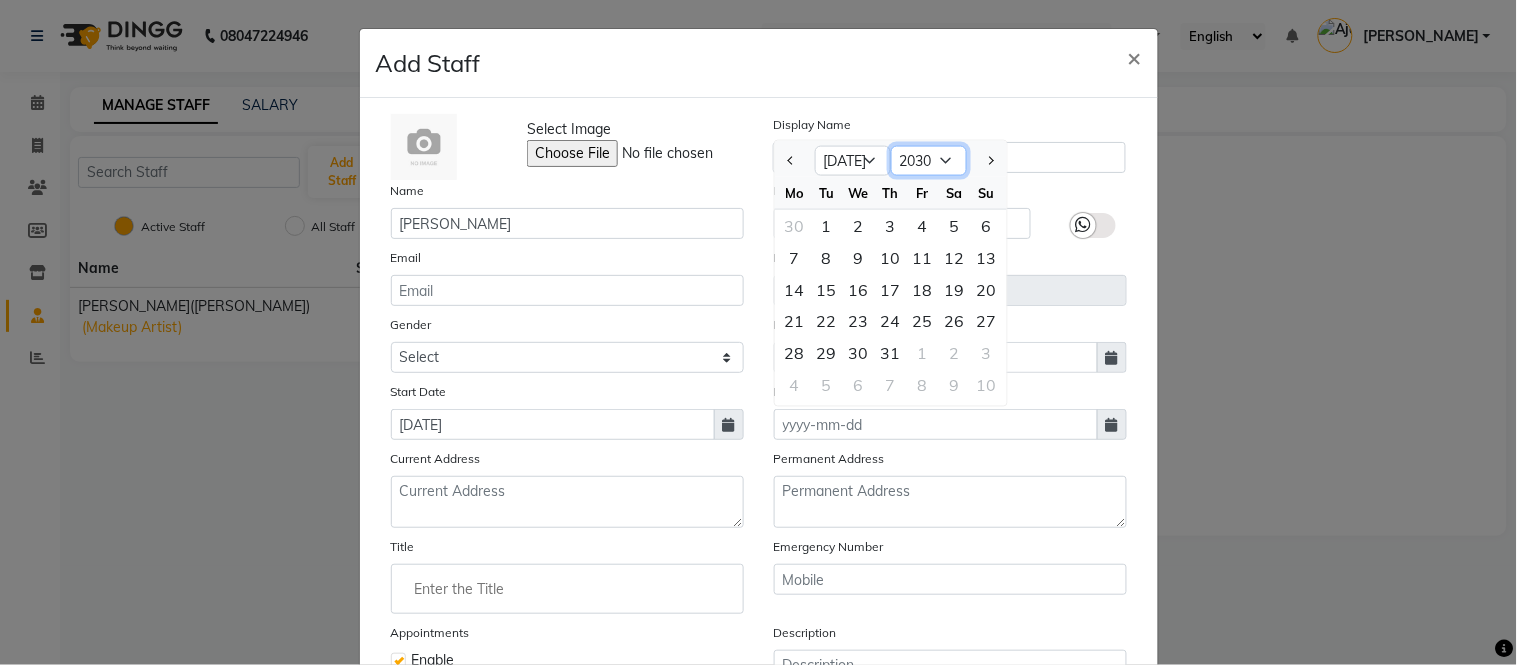 click on "2015 2016 2017 2018 2019 2020 2021 2022 2023 2024 2025 2026 2027 2028 2029 2030 2031 2032 2033 2034 2035" 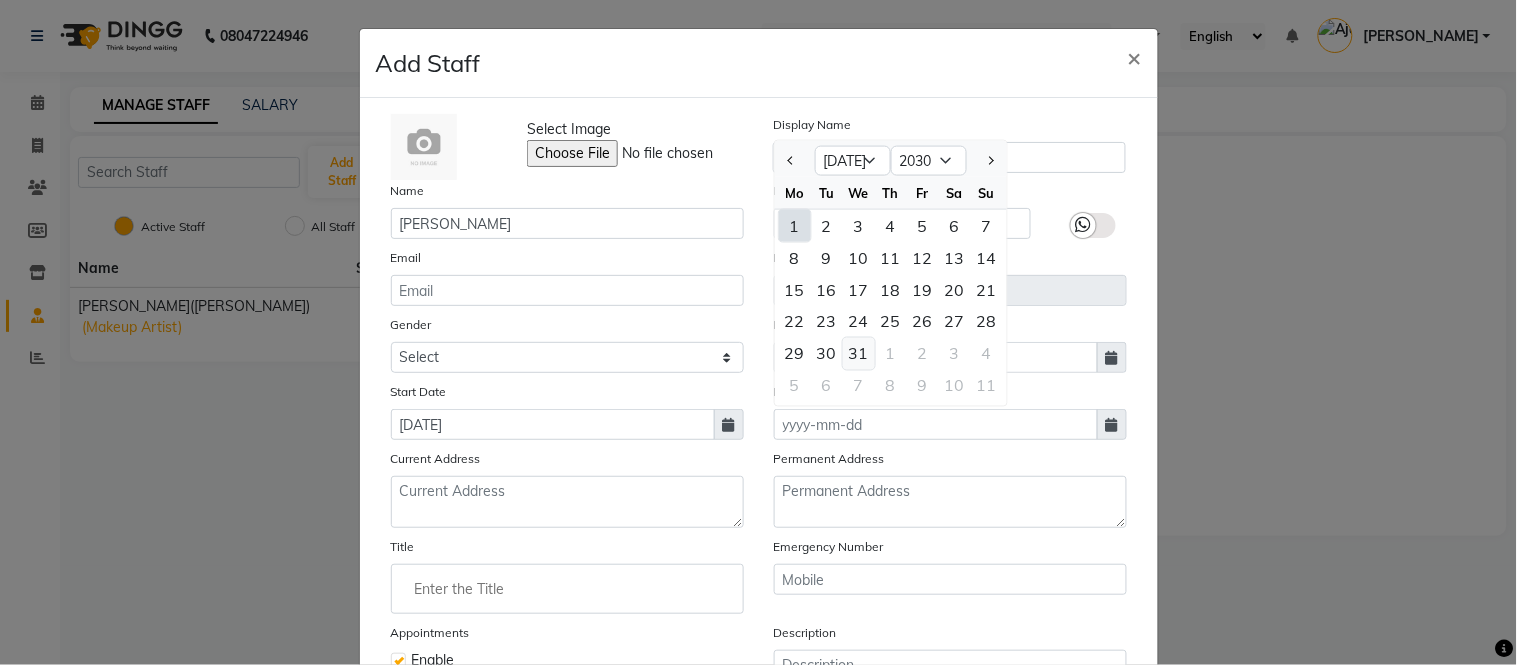 click on "31" 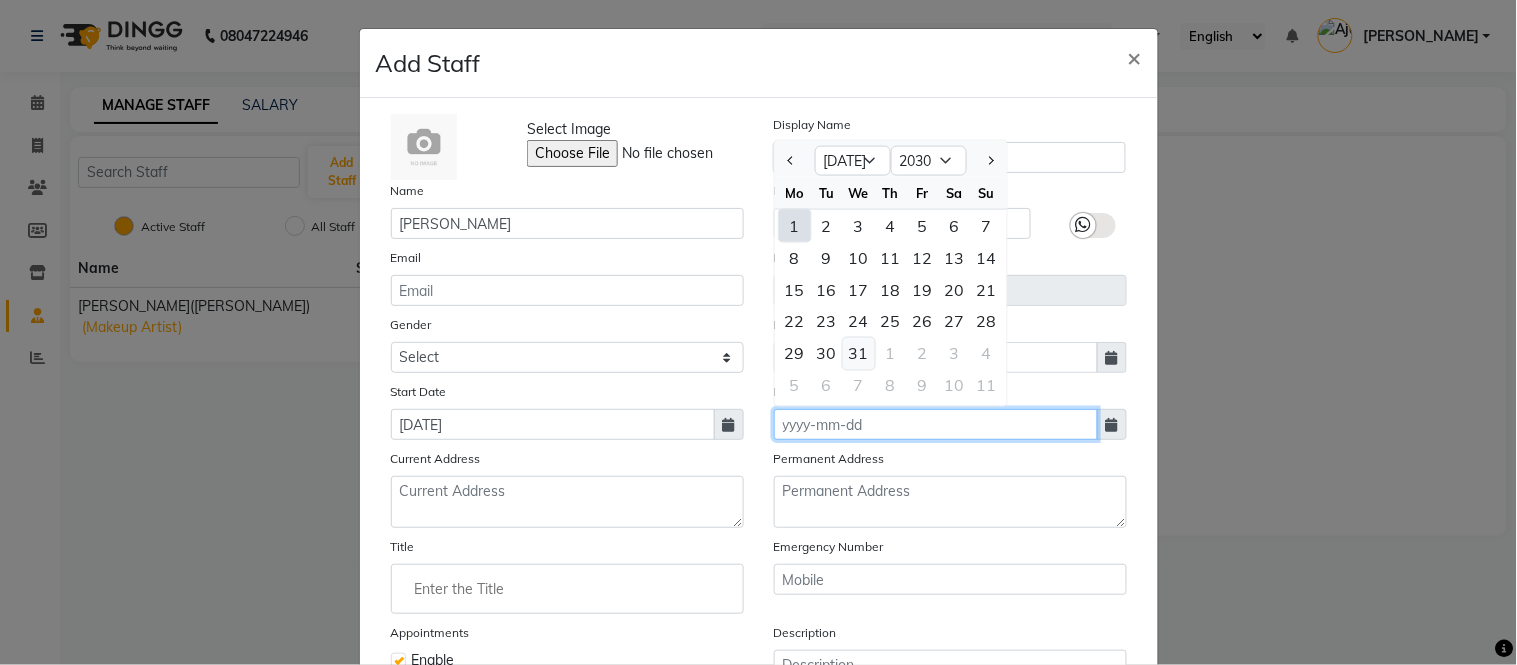 type on "31-07-2030" 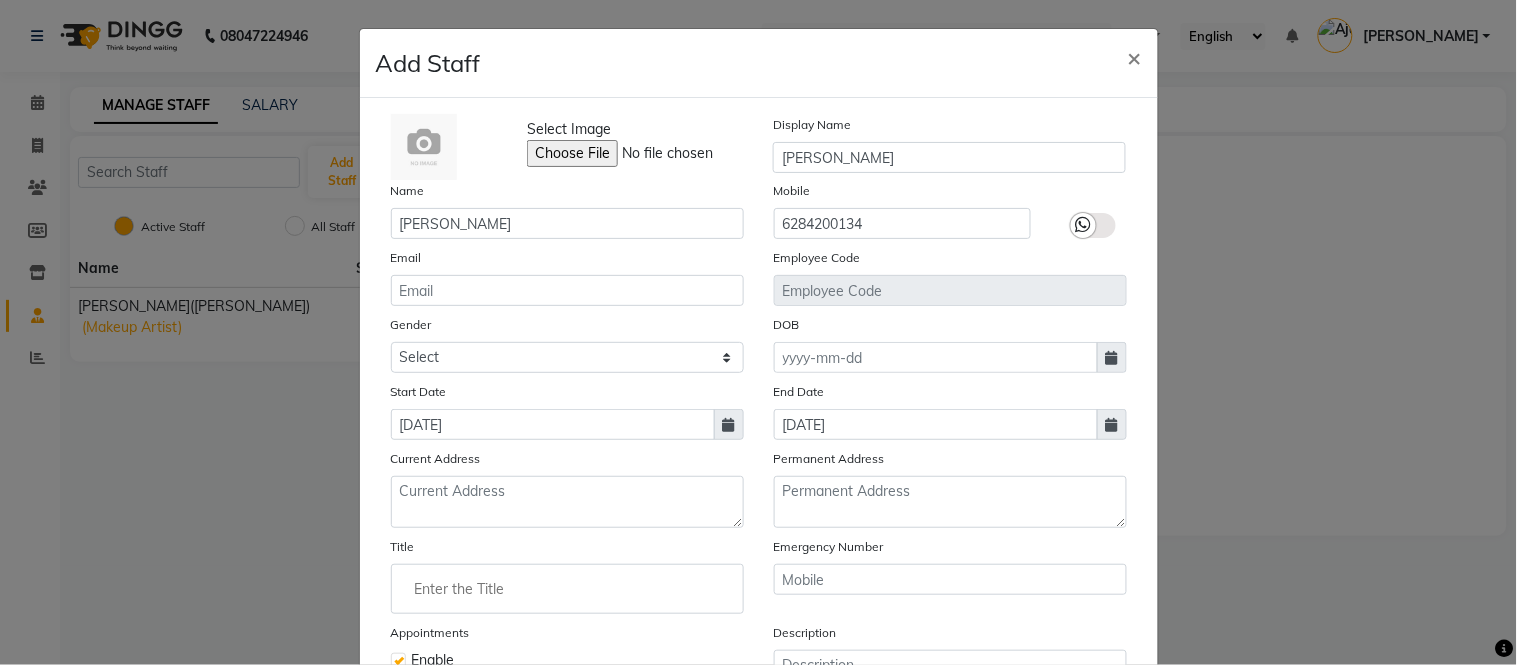 click 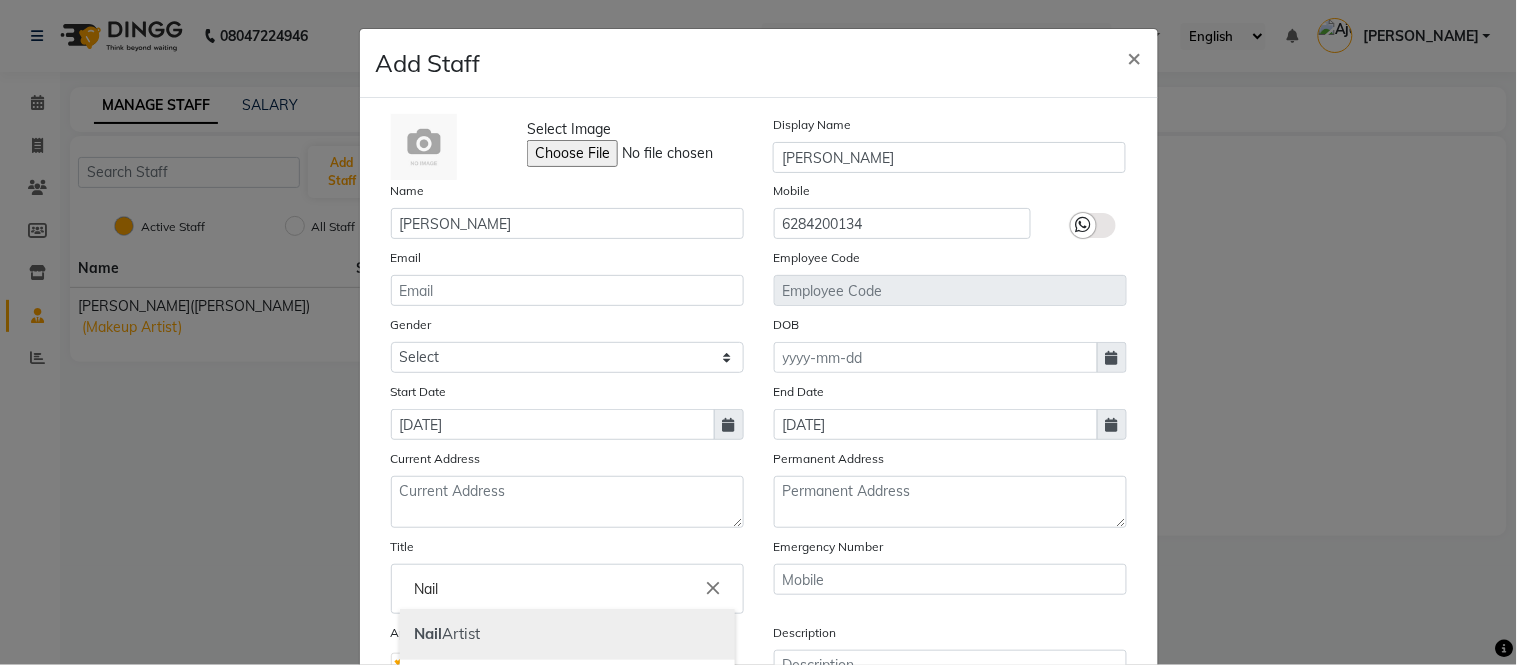click on "Nail  Artist" at bounding box center (567, 634) 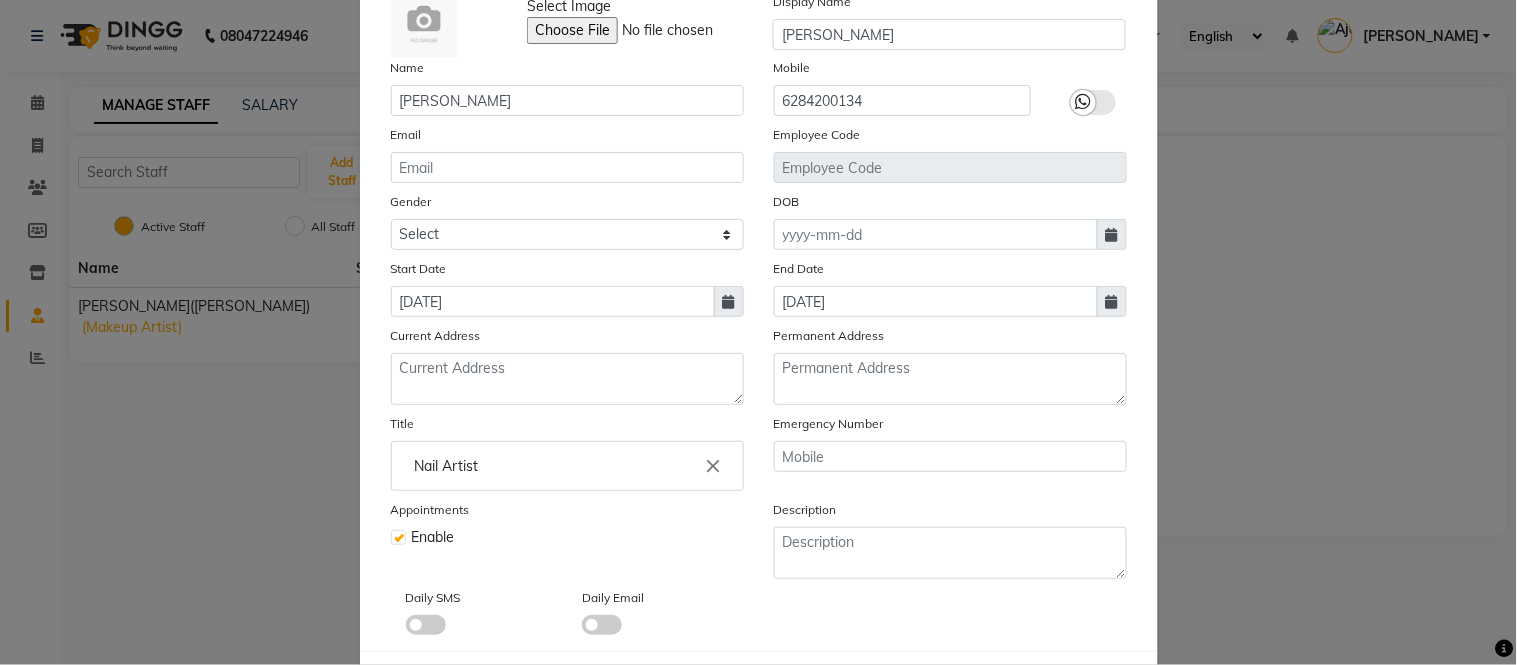 scroll, scrollTop: 218, scrollLeft: 0, axis: vertical 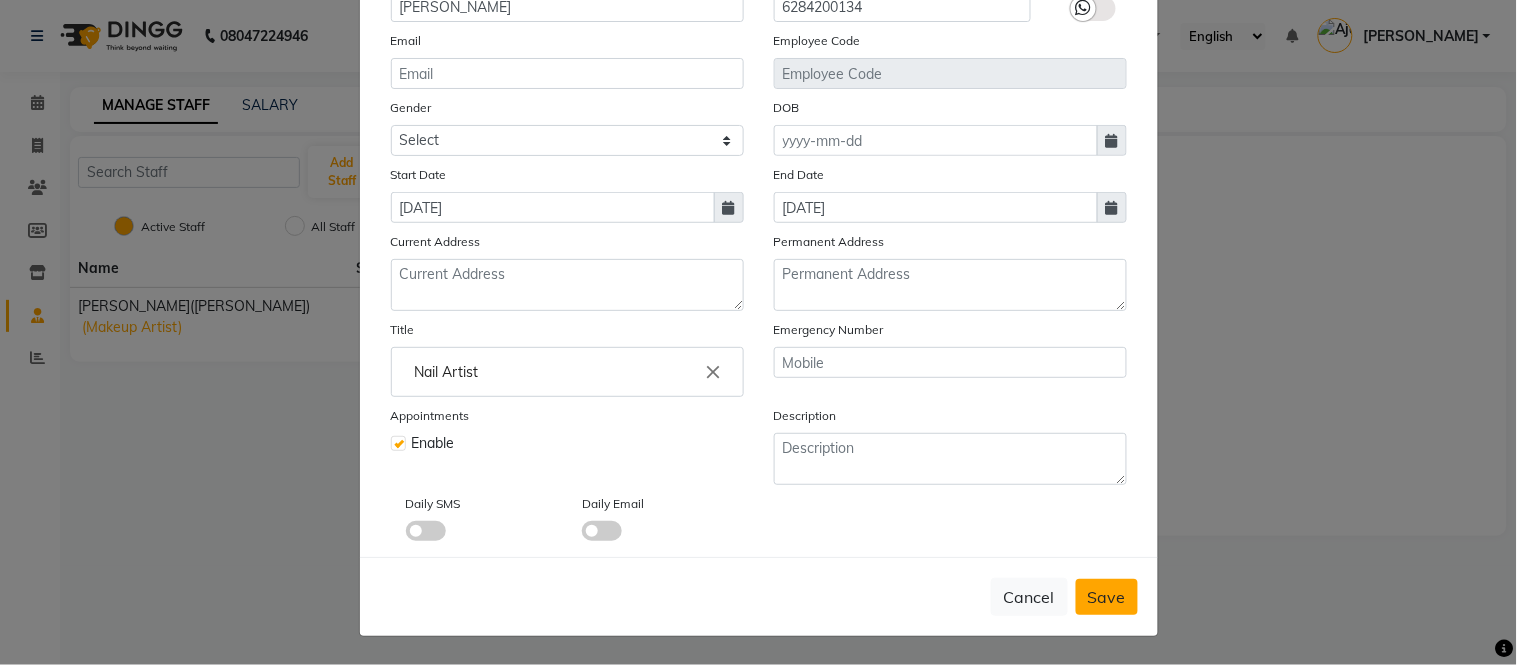 click on "Save" at bounding box center (1107, 597) 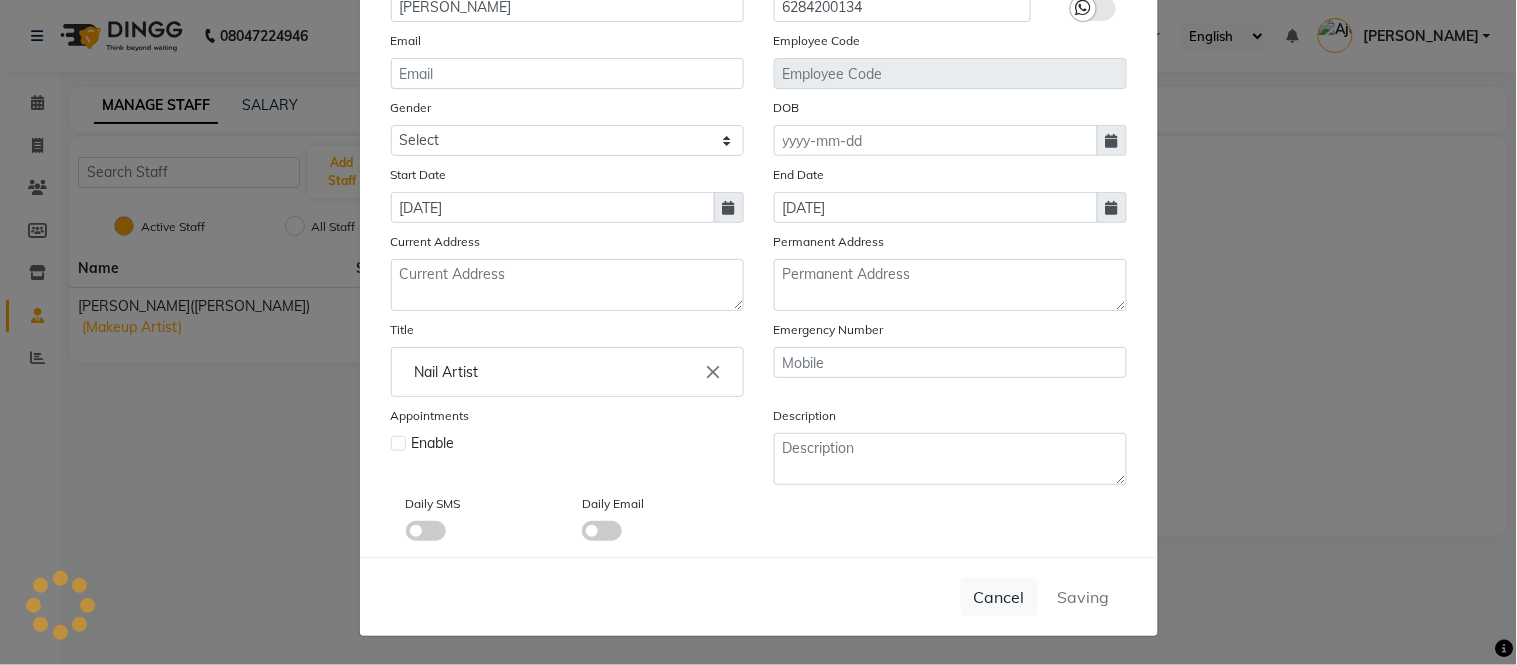 type 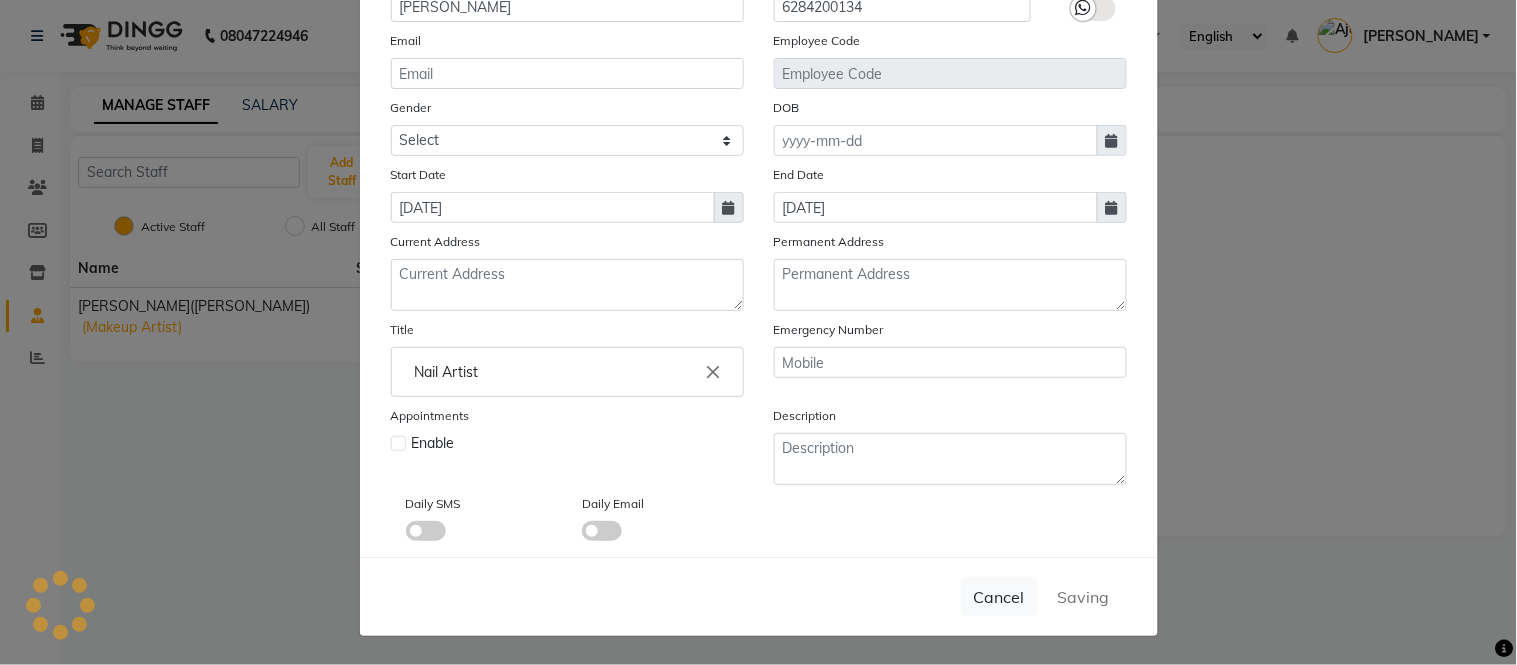 type 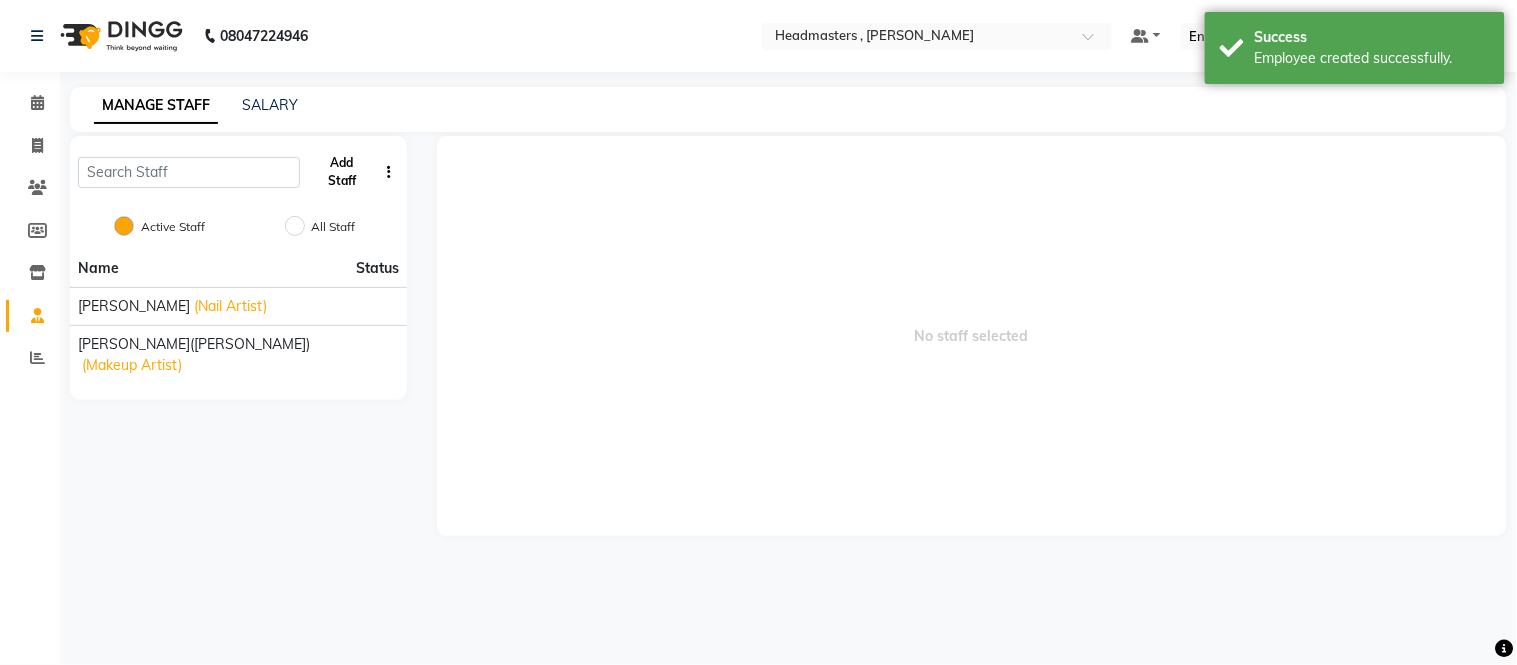 click on "Add Staff" 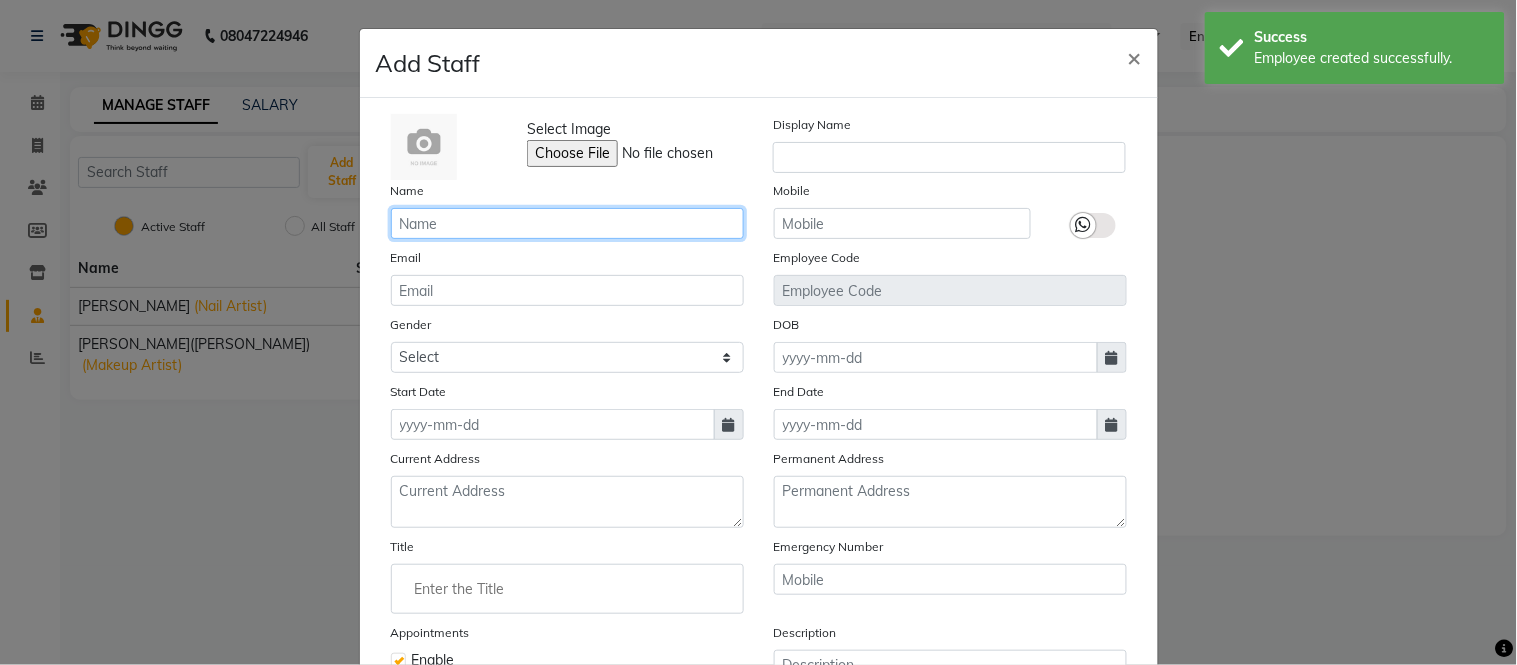 click 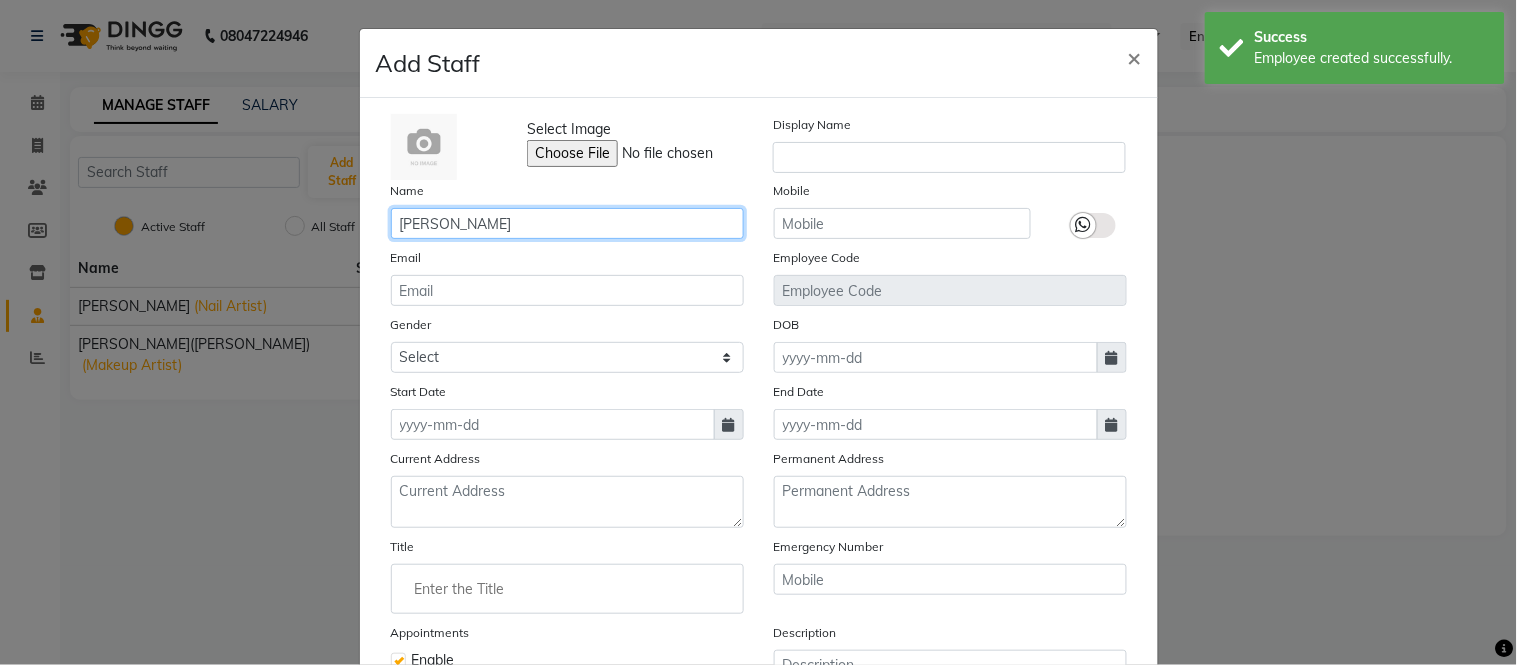type on "Bhavinder" 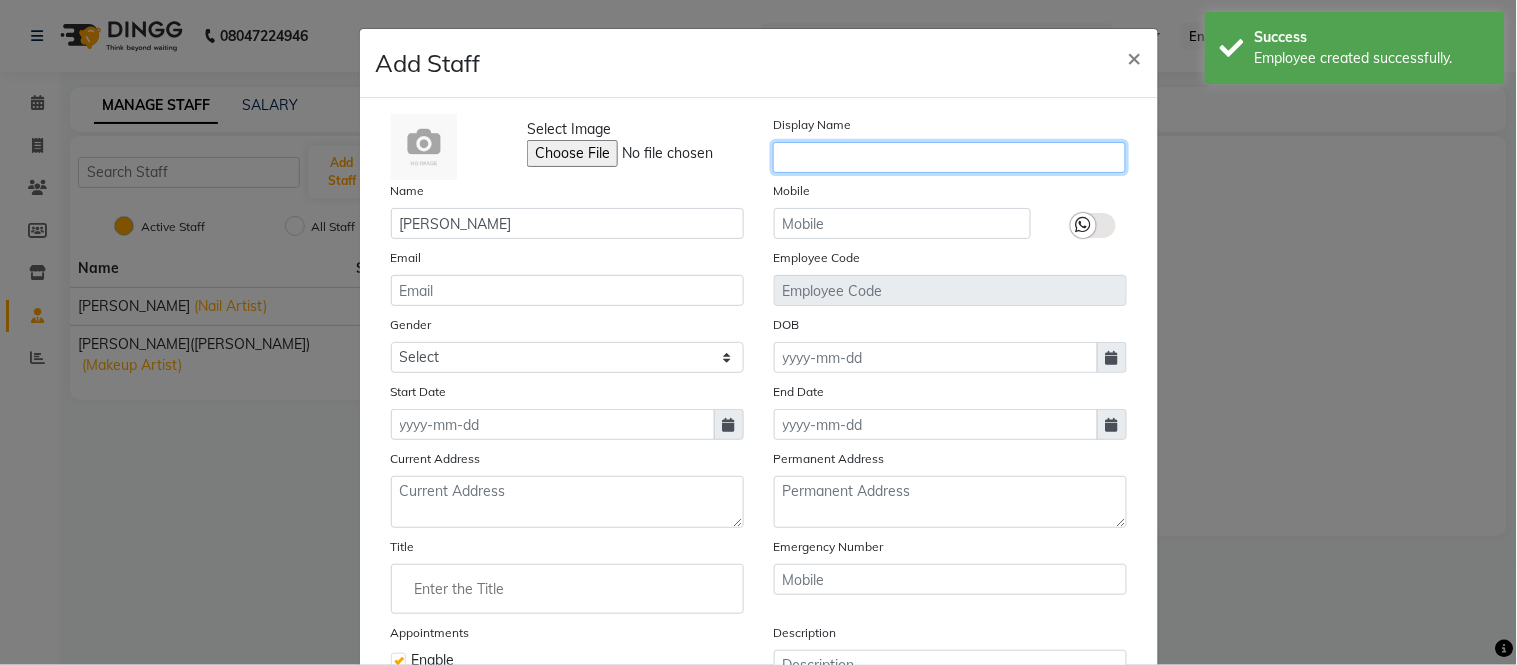 click 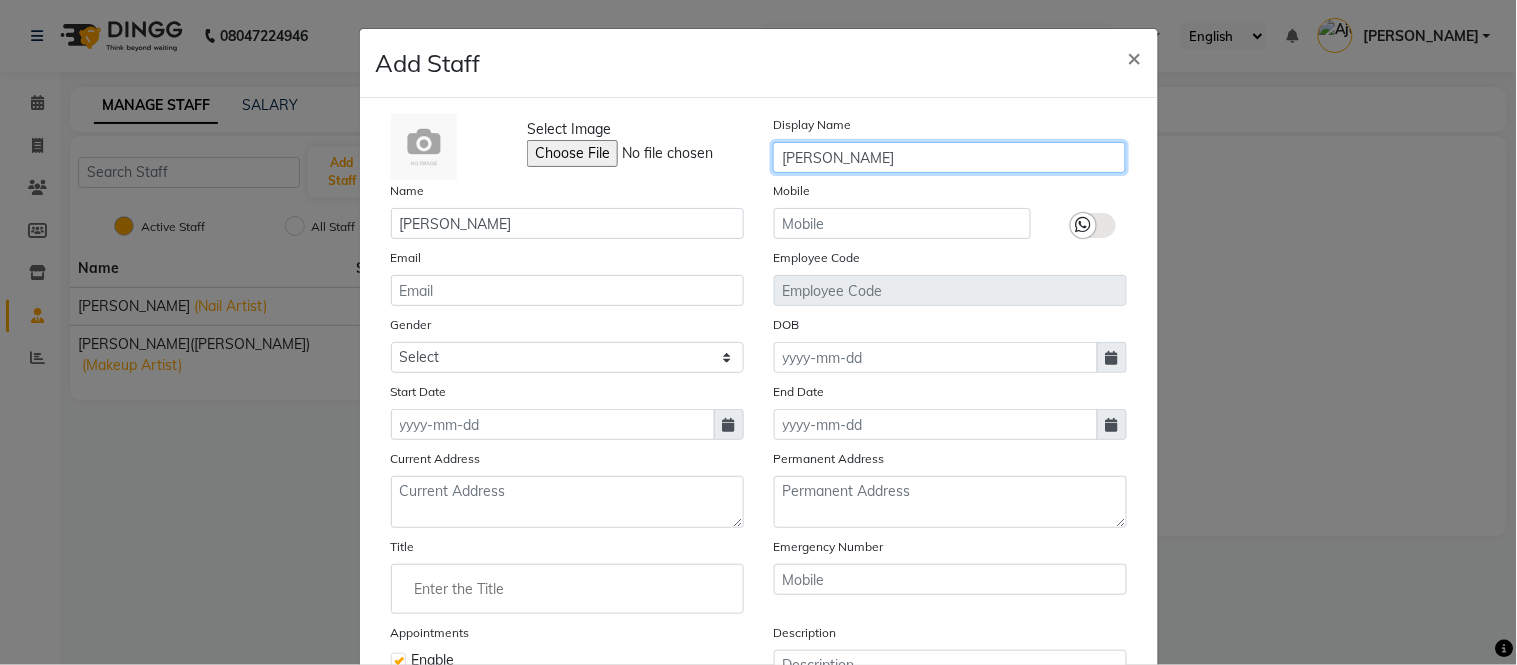 type on "Bhavinder" 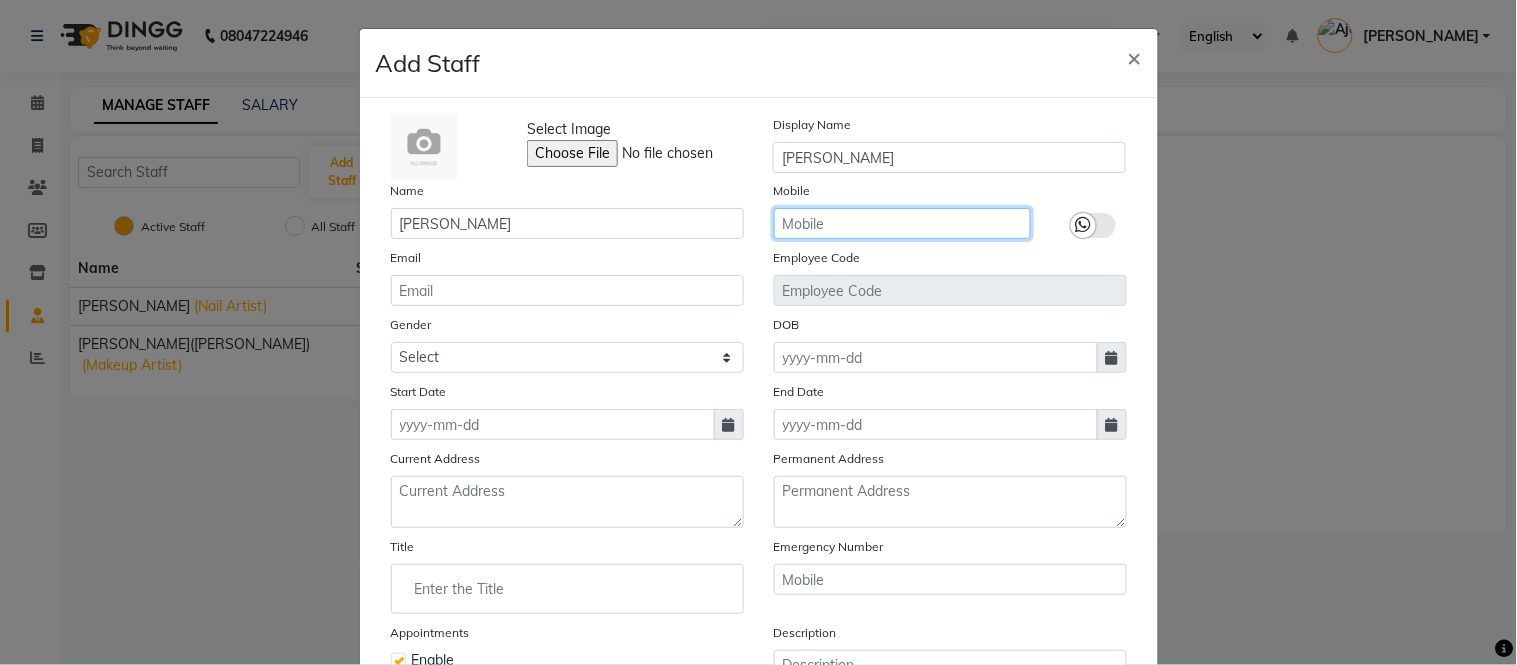 click 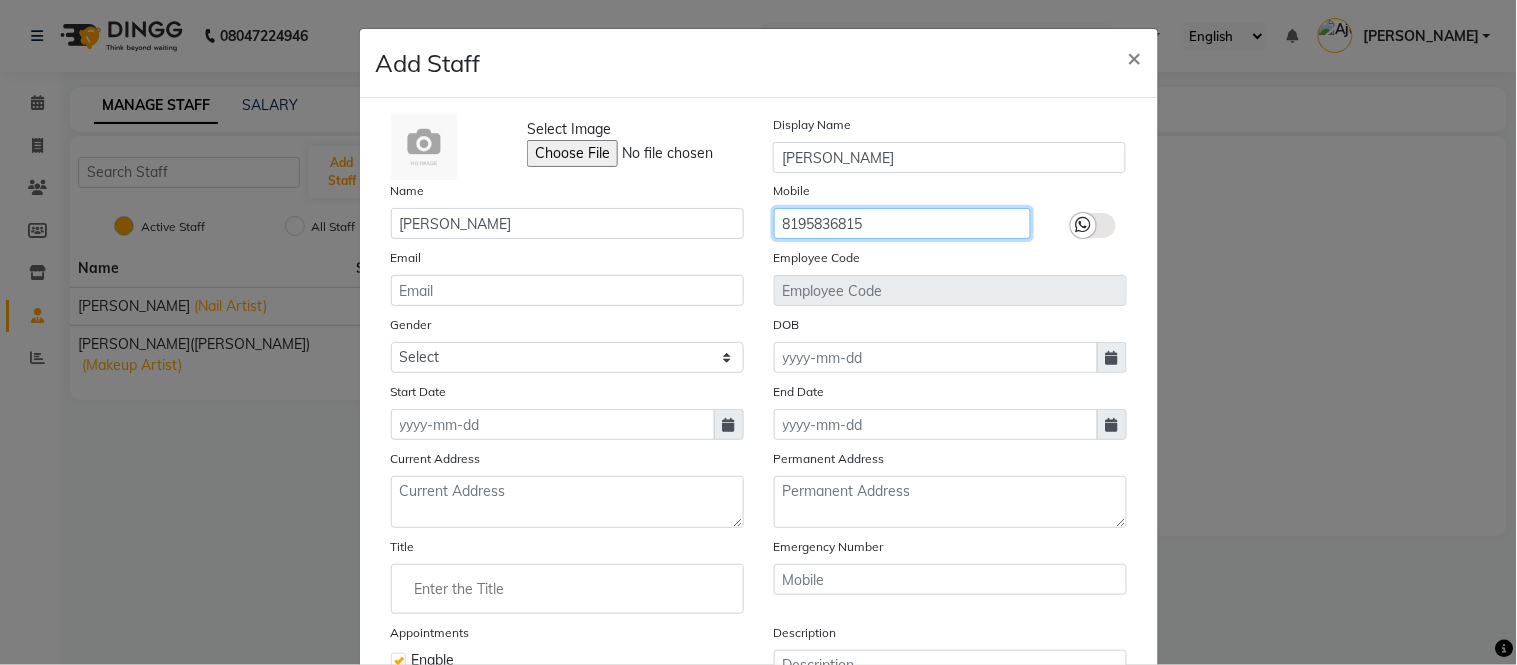 type on "8195836815" 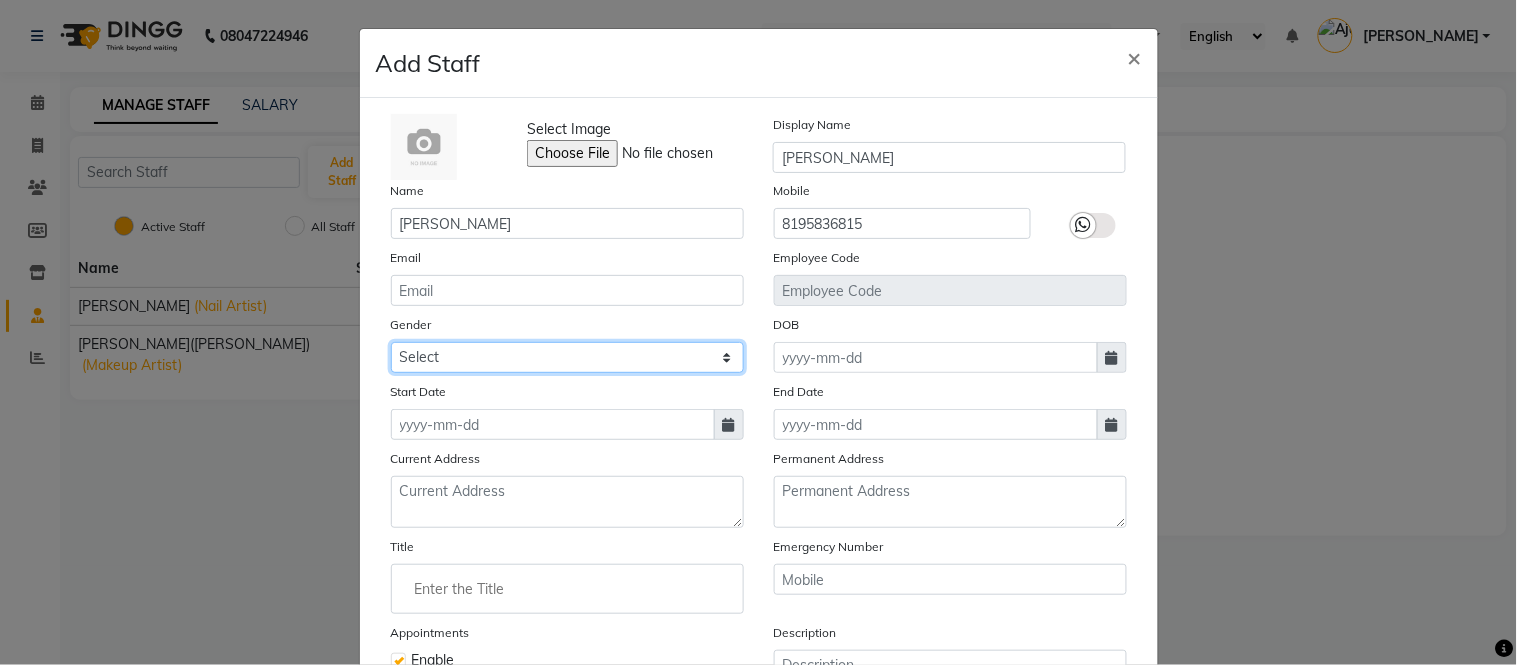 click on "Select Male Female Other Prefer Not To Say" 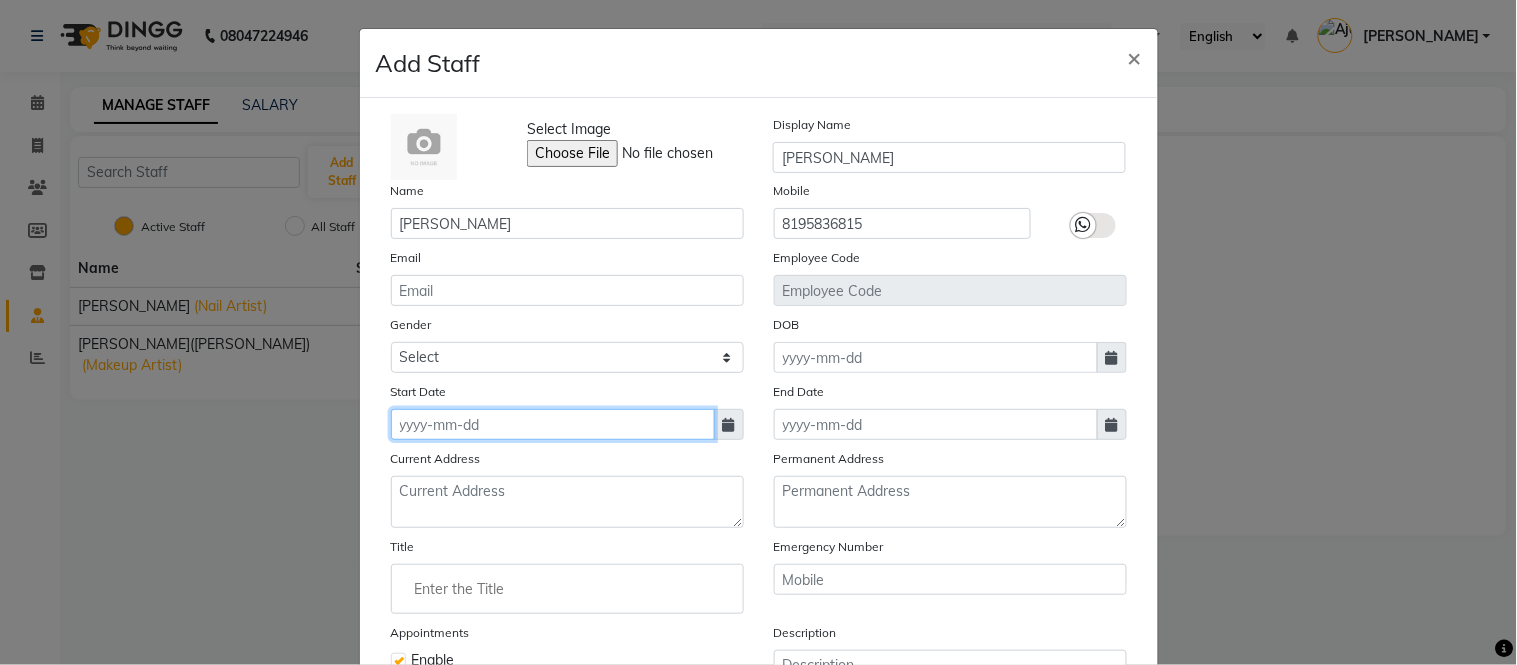 click 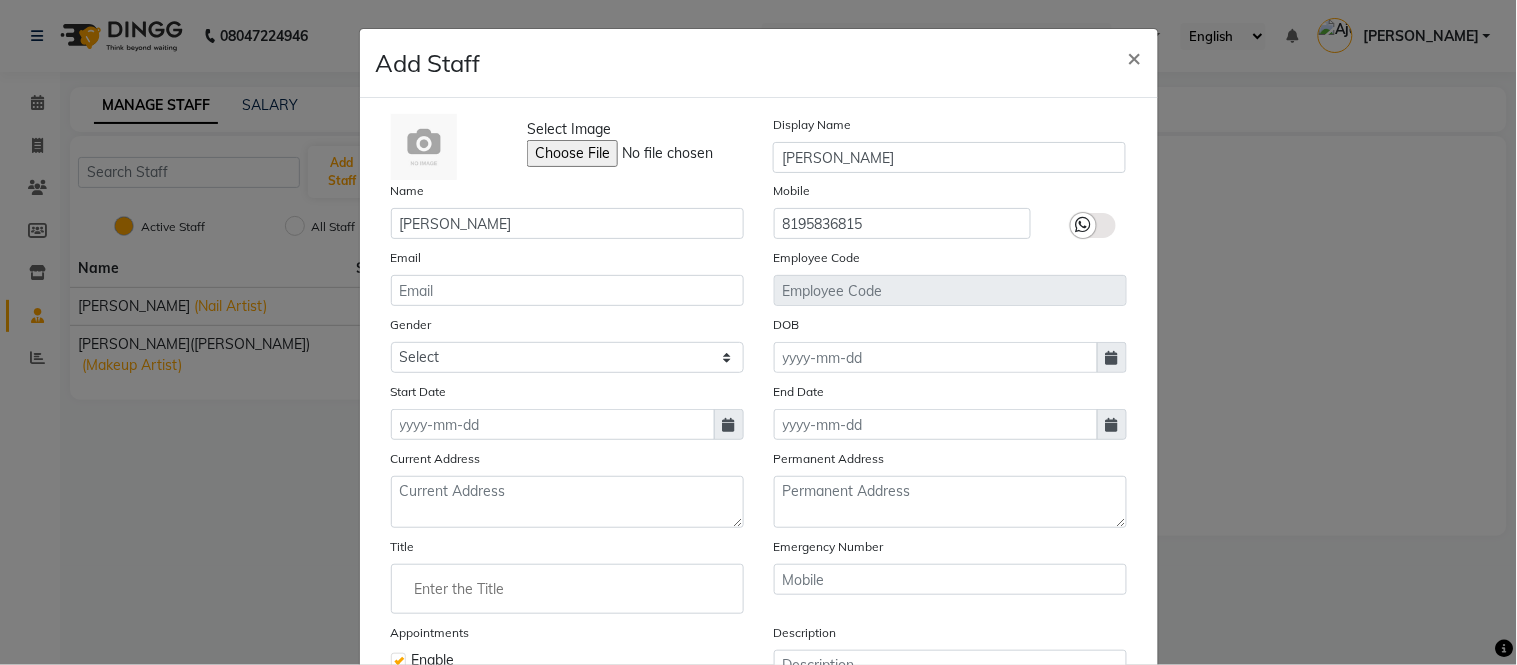 select on "7" 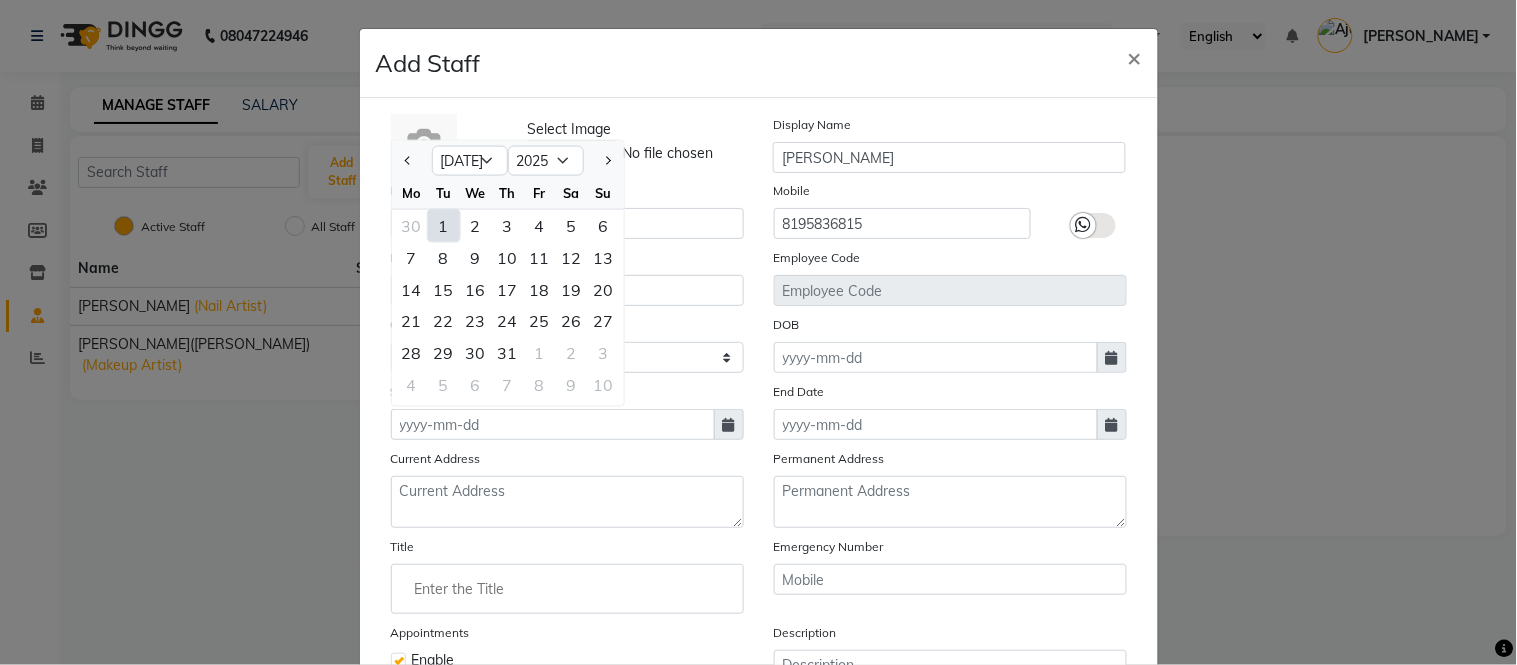 click on "1" 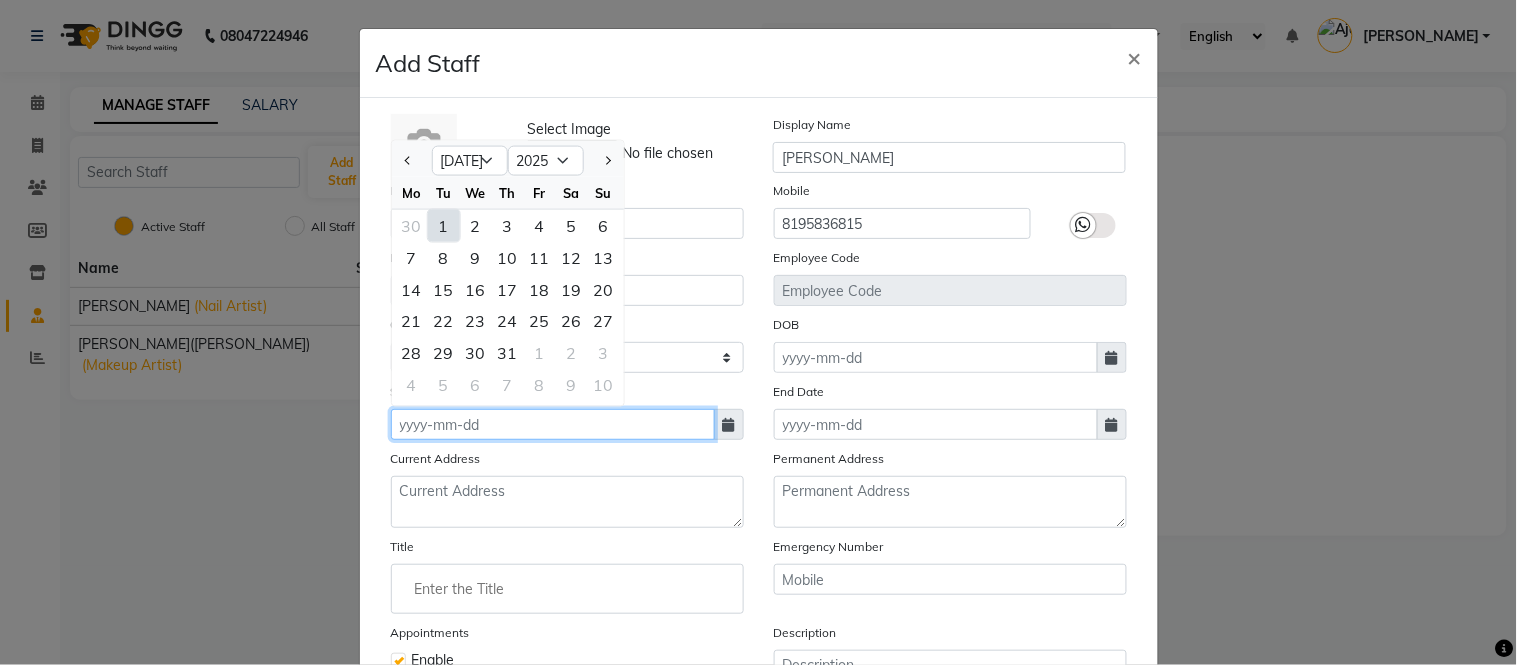 type on "[DATE]" 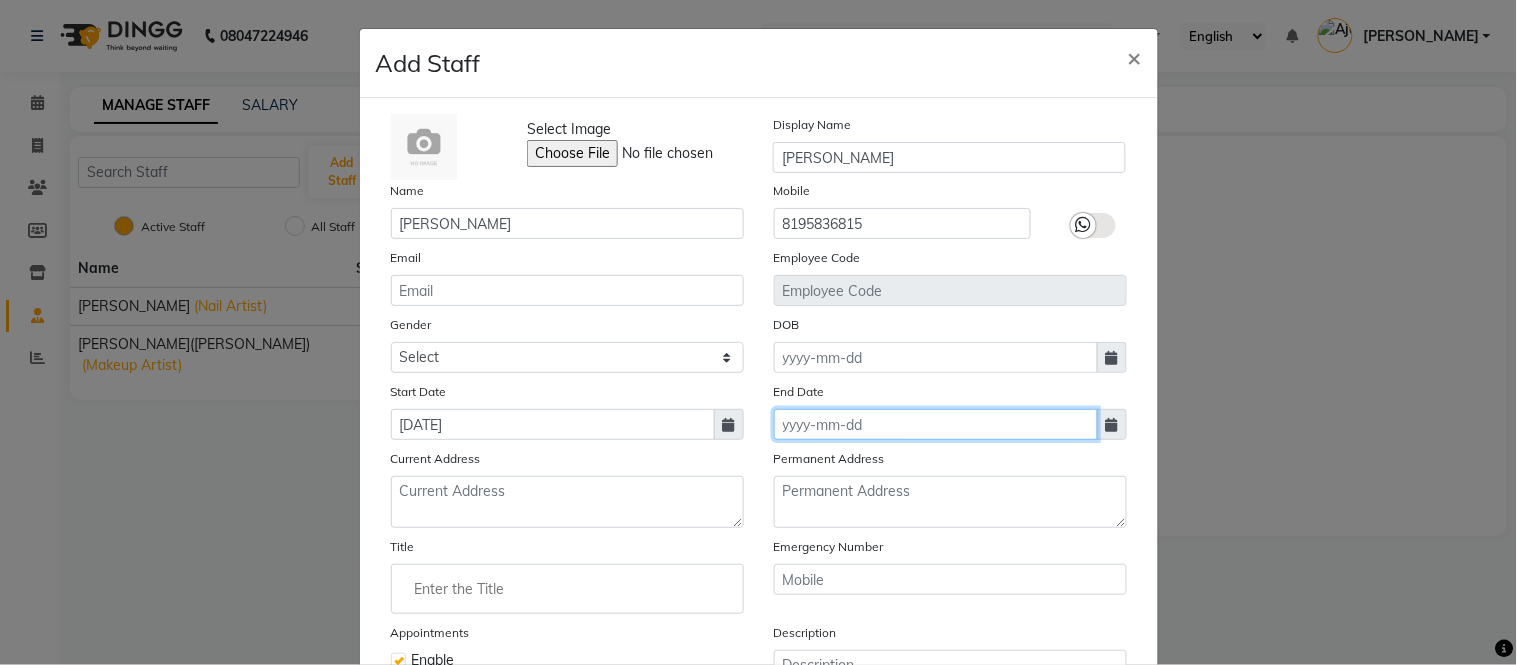 click 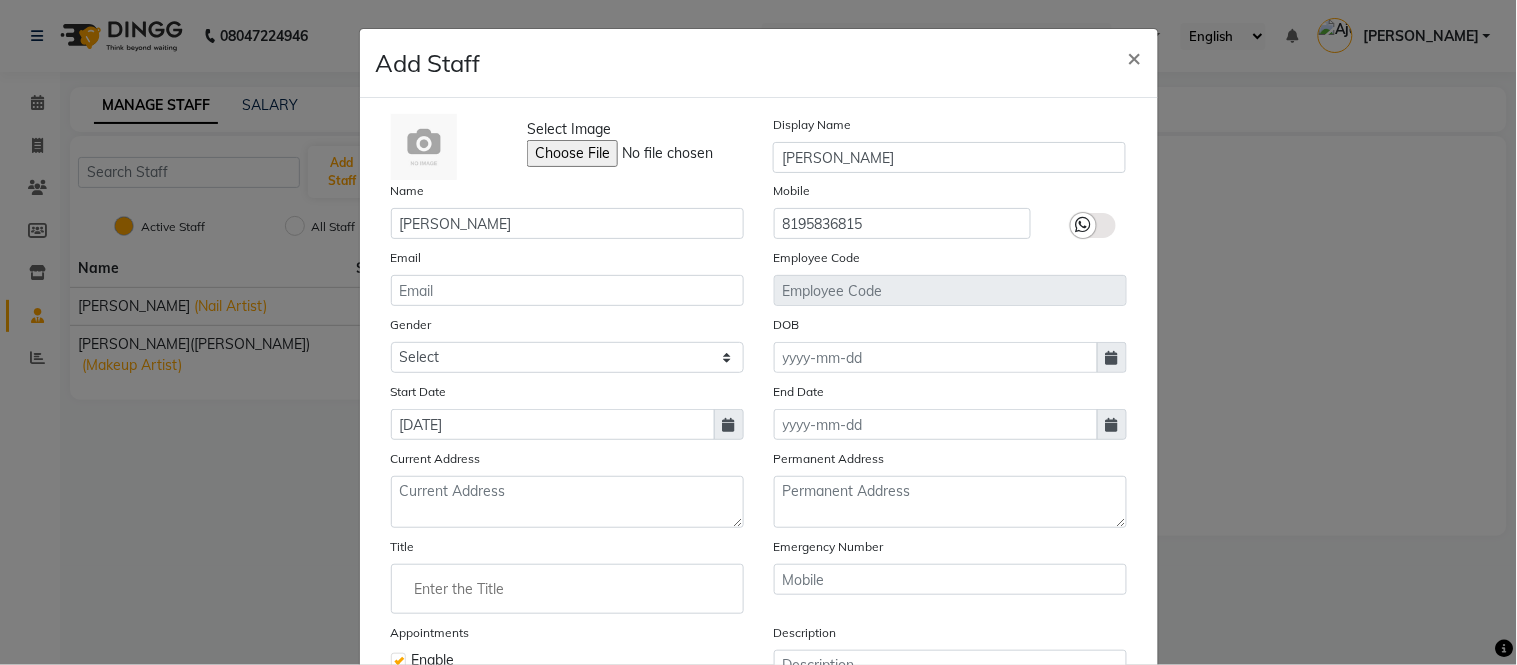 select on "7" 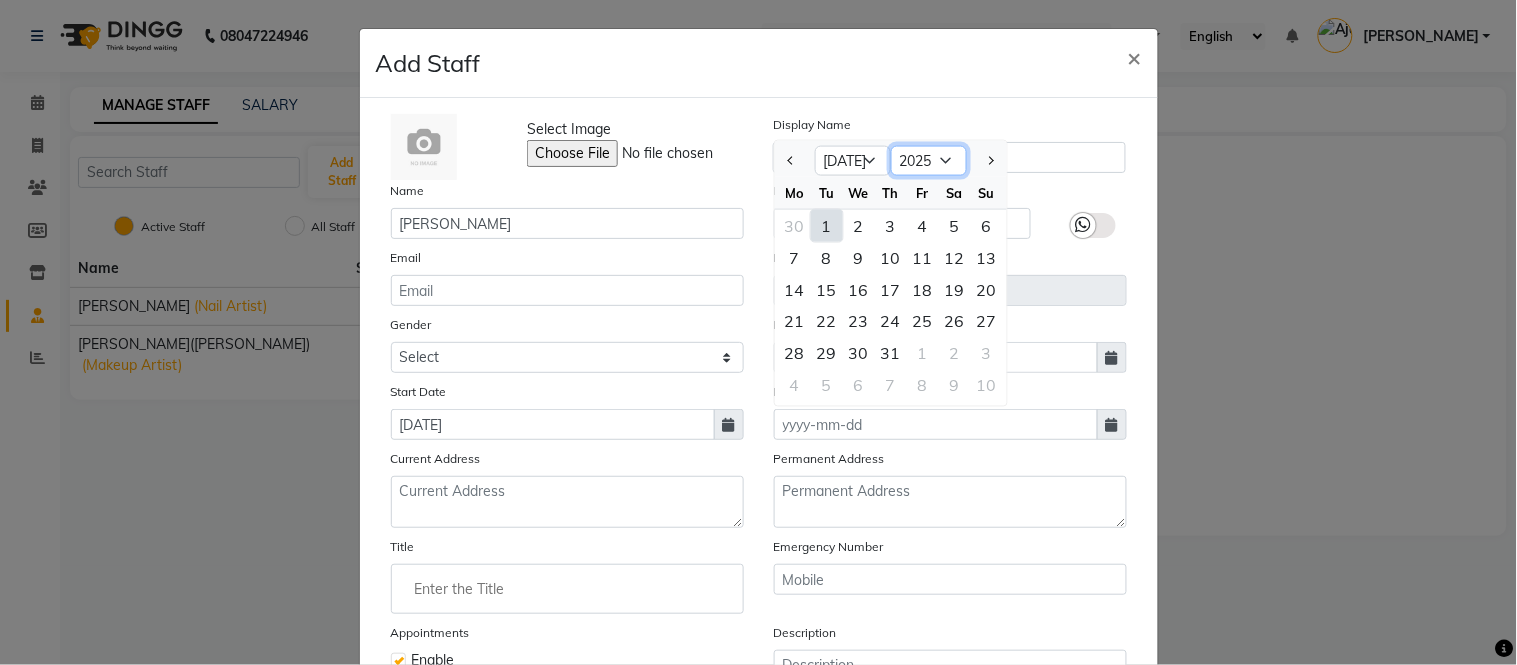 click on "2015 2016 2017 2018 2019 2020 2021 2022 2023 2024 2025 2026 2027 2028 2029 2030 2031 2032 2033 2034 2035" 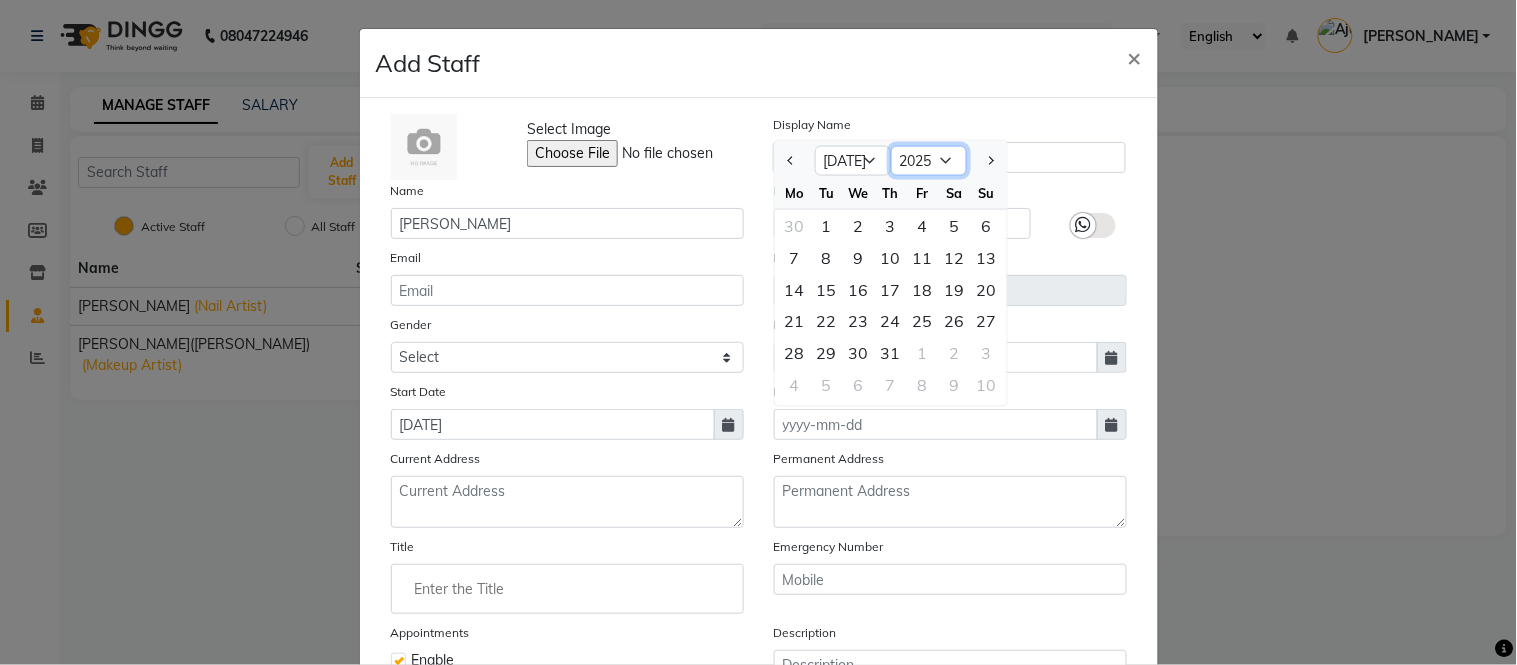 select on "2030" 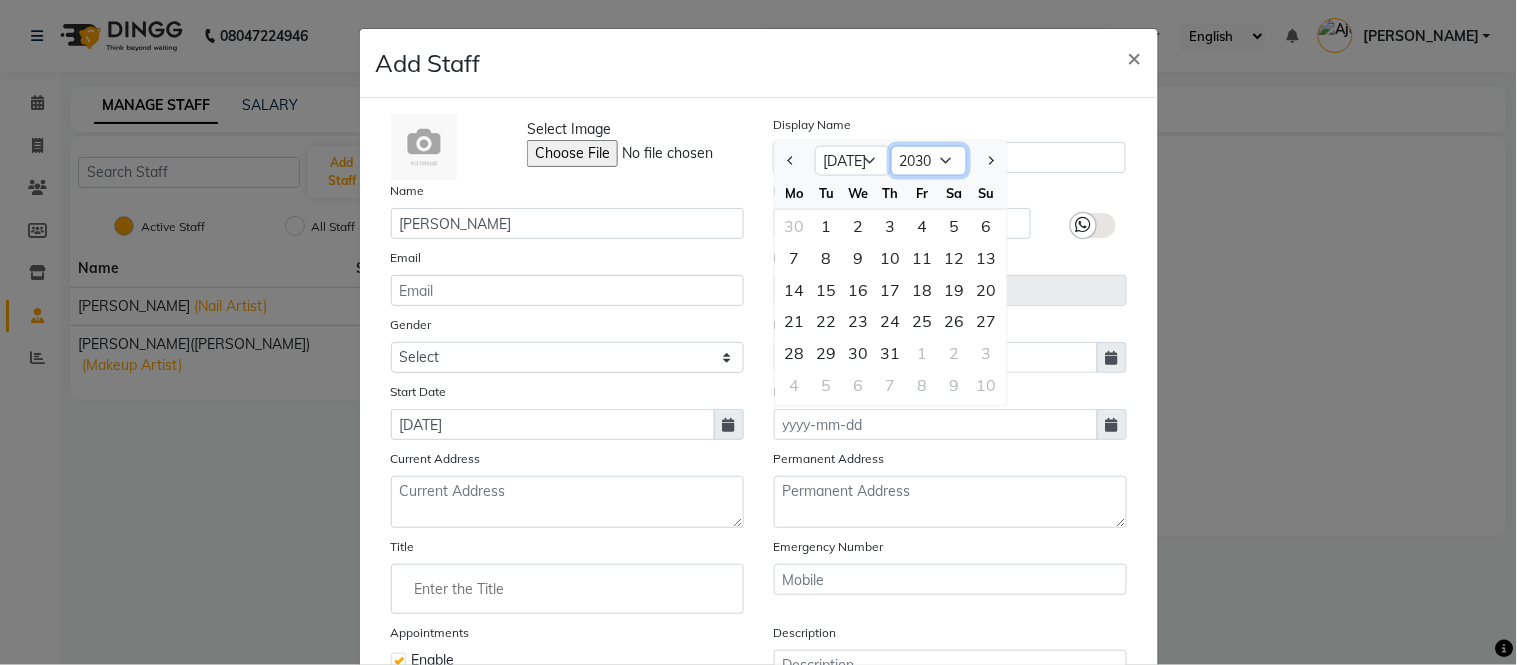 click on "2015 2016 2017 2018 2019 2020 2021 2022 2023 2024 2025 2026 2027 2028 2029 2030 2031 2032 2033 2034 2035" 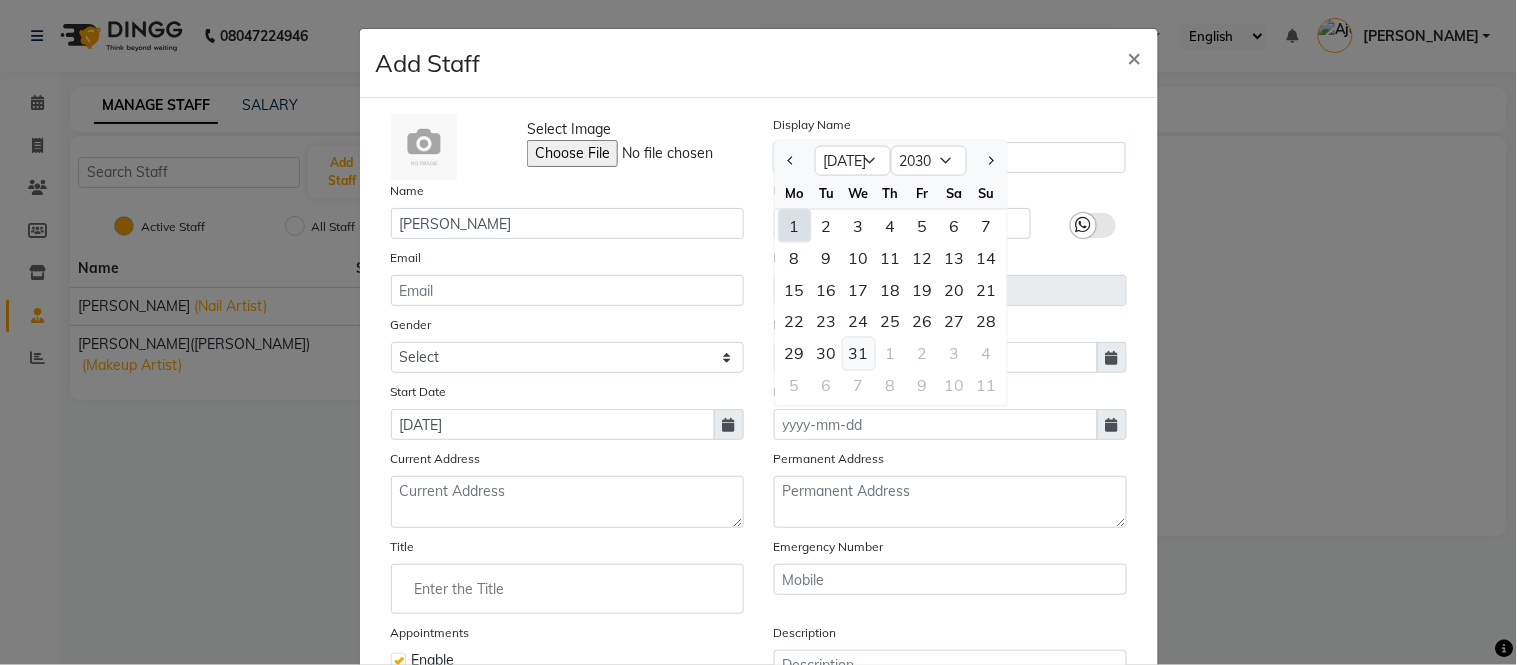 click on "31" 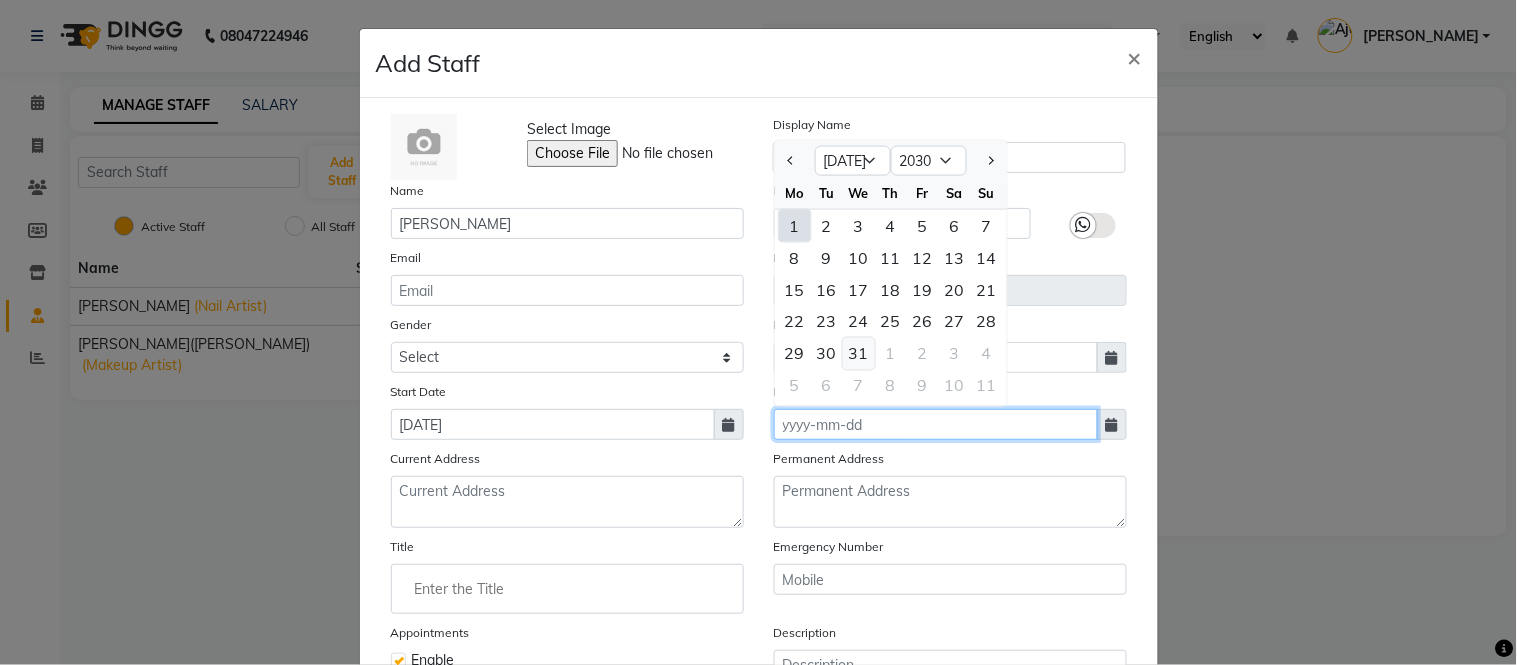 type on "31-07-2030" 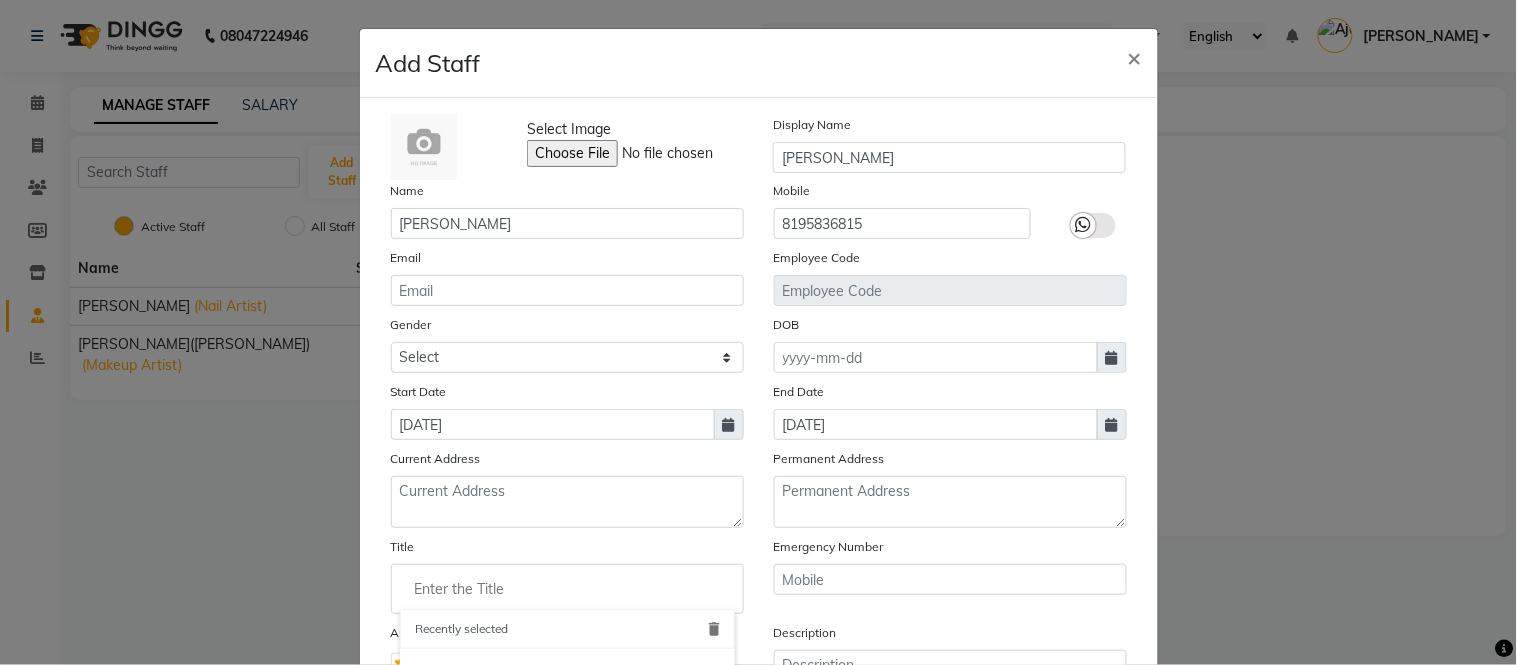 click 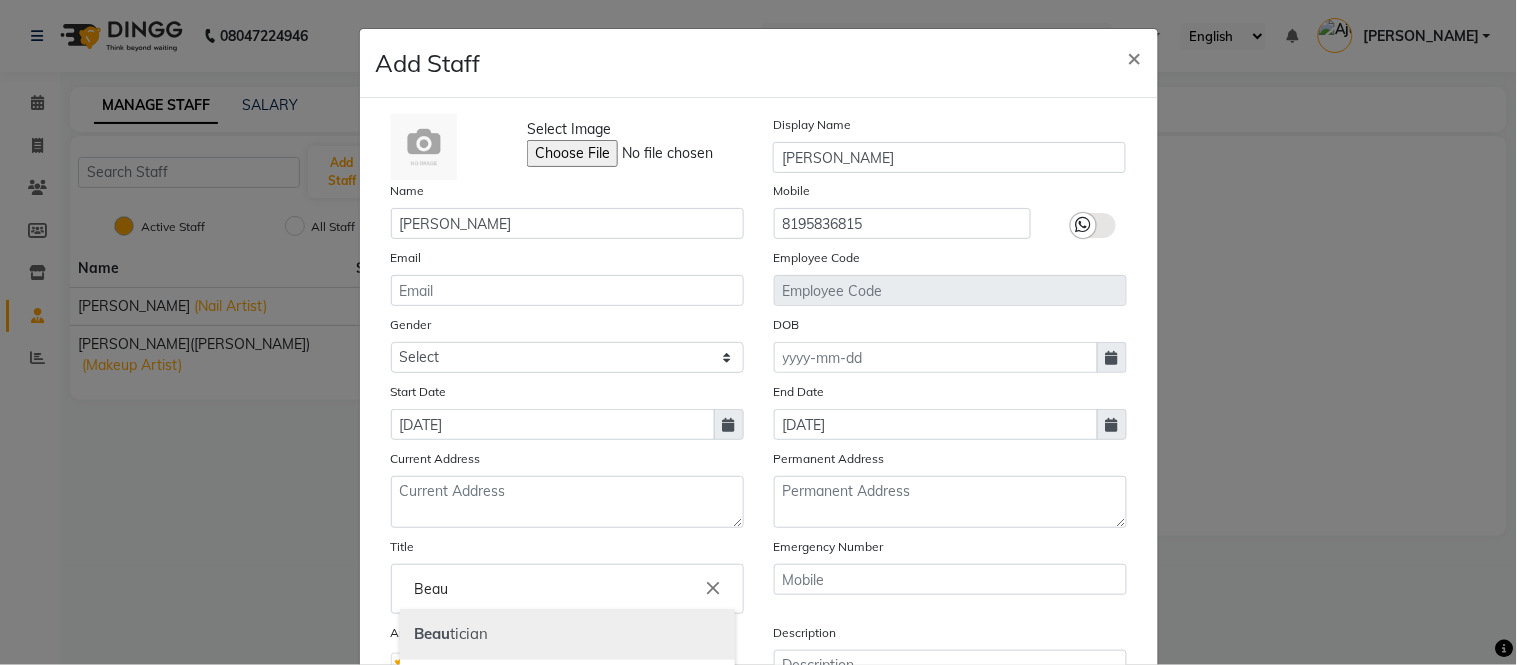 click on "Beau tician" at bounding box center [567, 634] 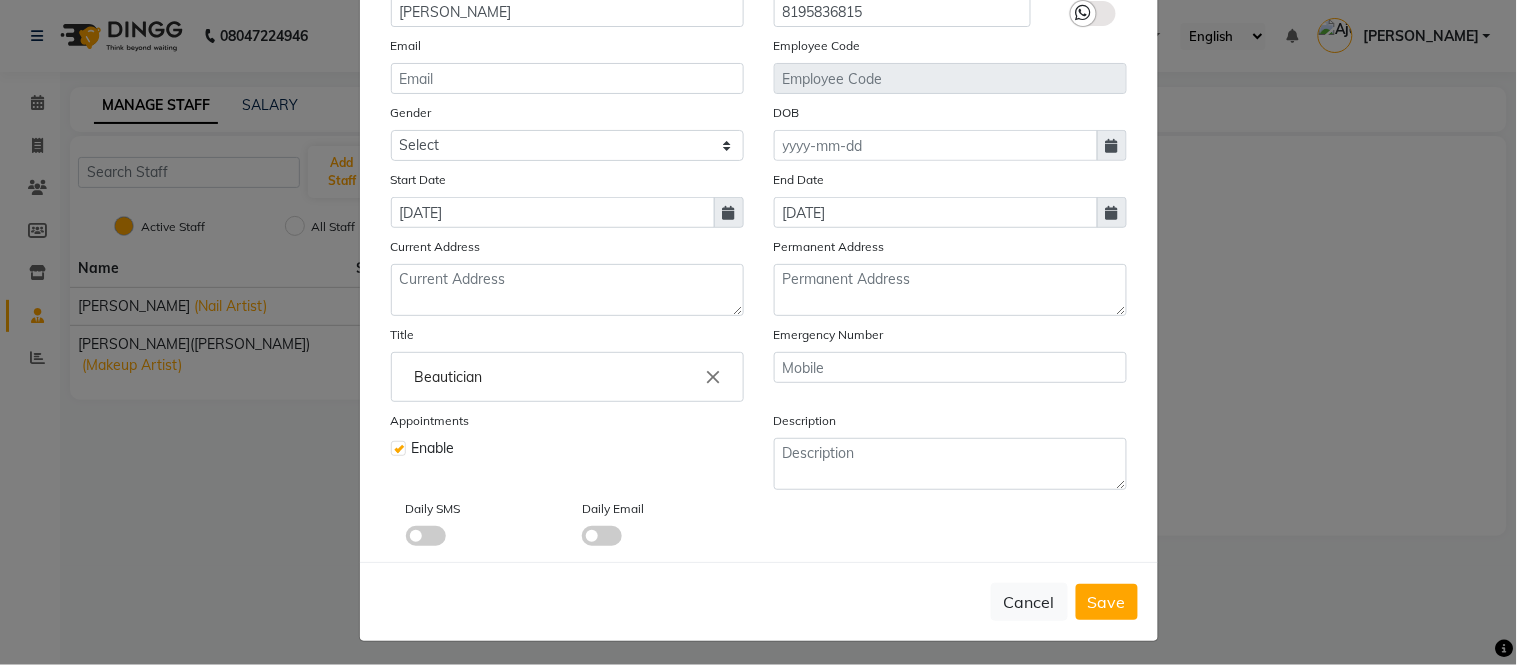 scroll, scrollTop: 218, scrollLeft: 0, axis: vertical 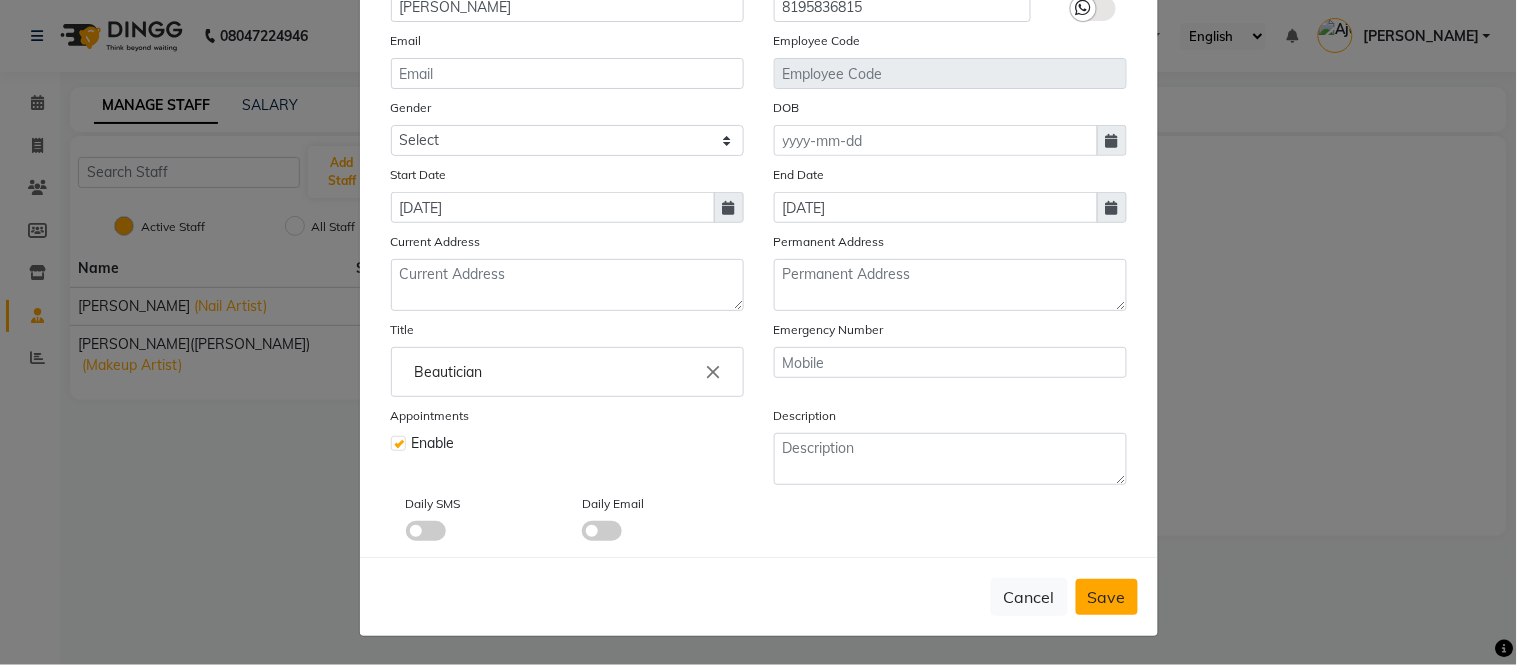 click on "Save" at bounding box center [1107, 597] 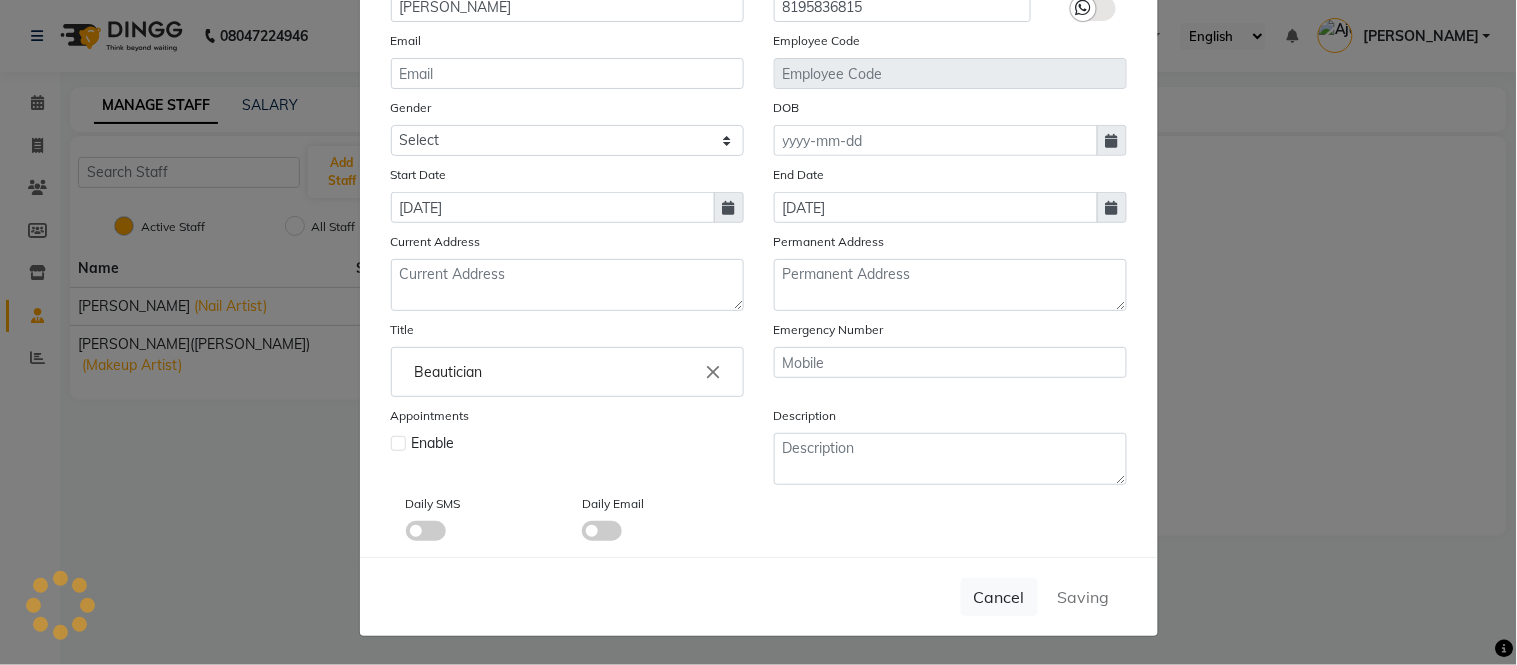 type 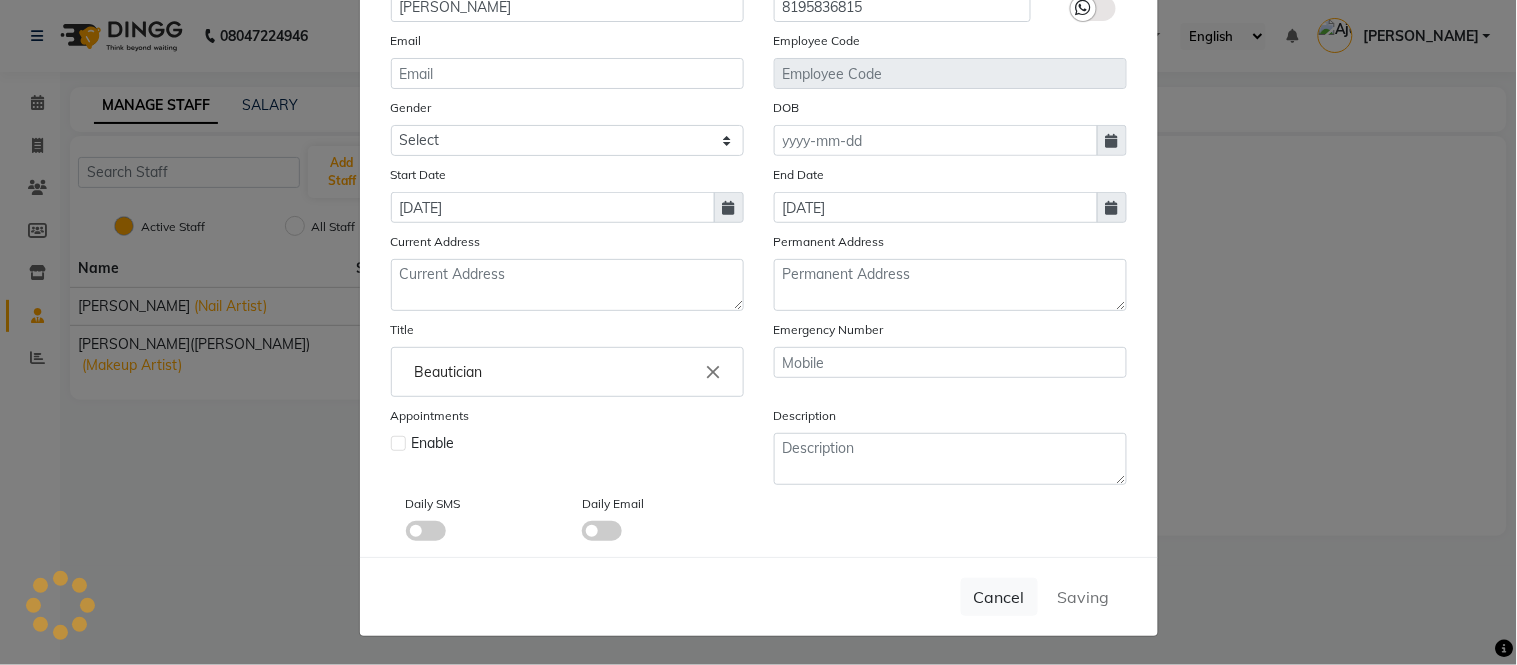 type 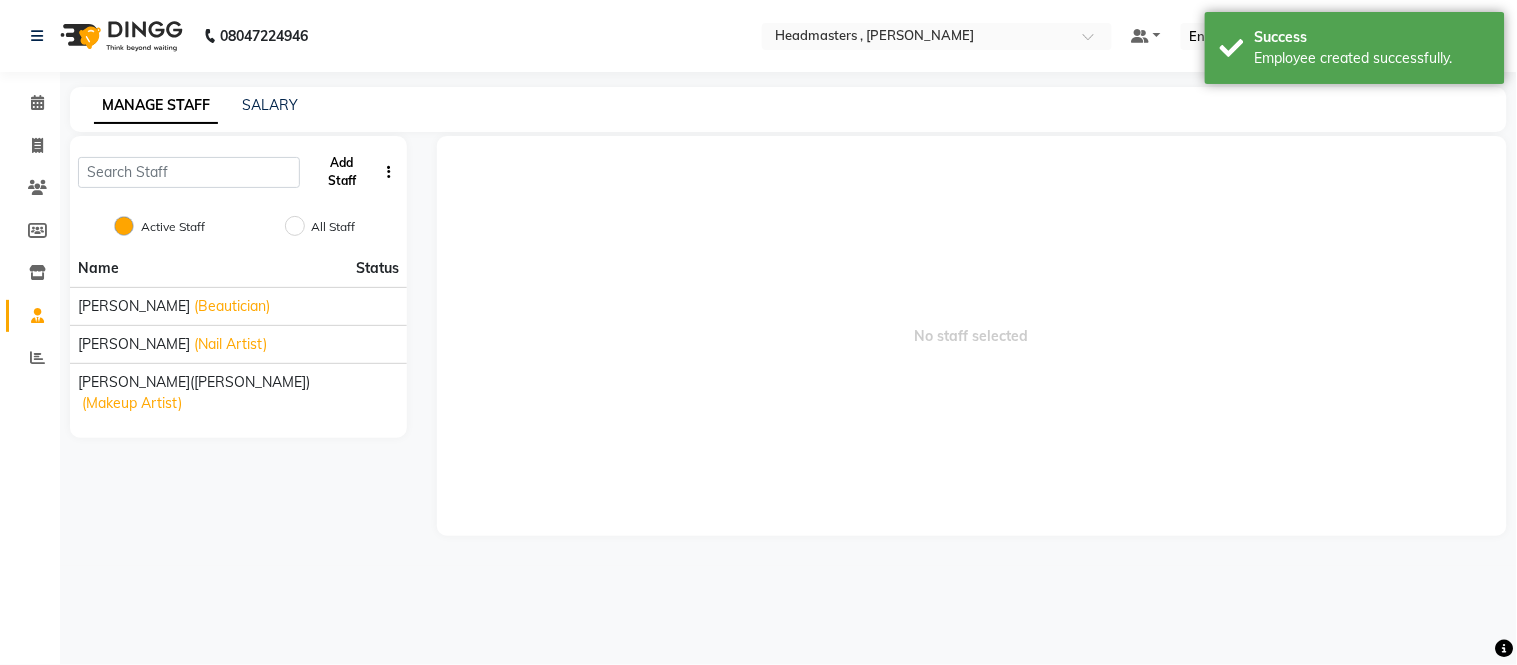 click on "Add Staff" 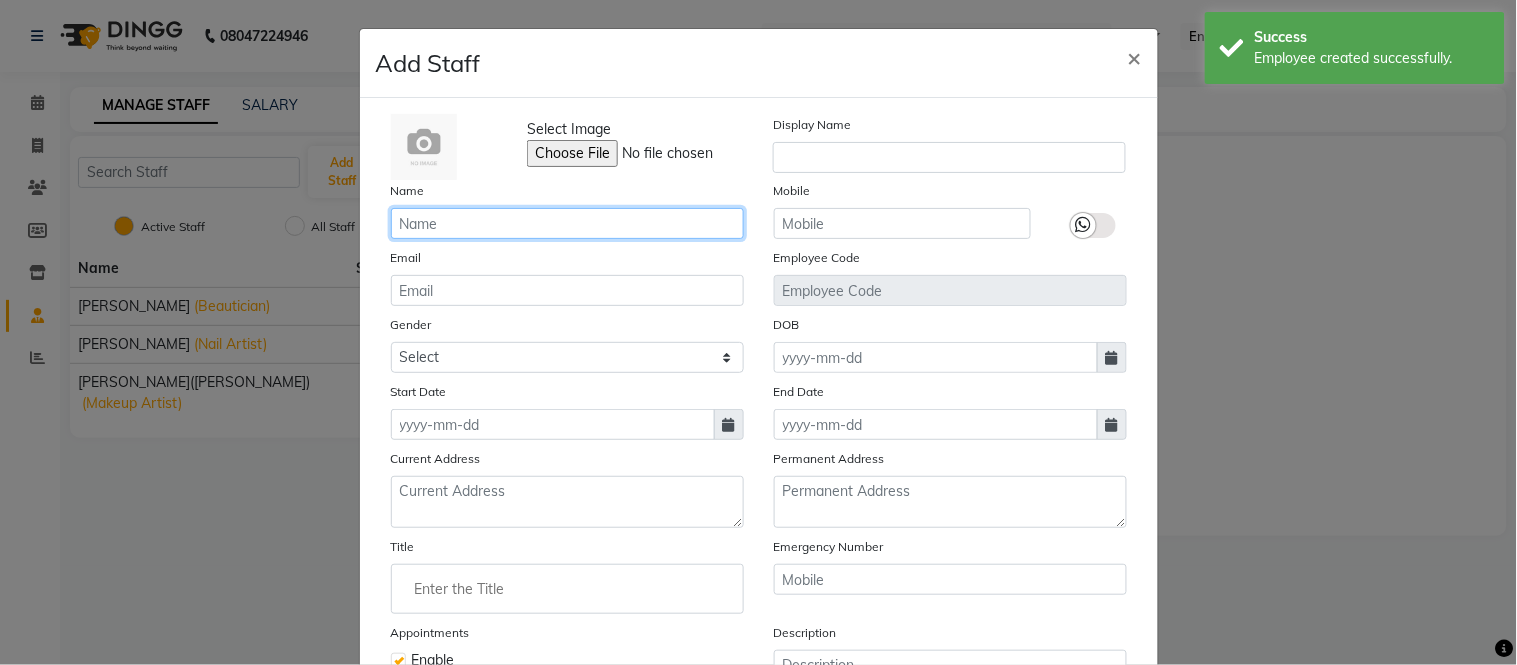 click 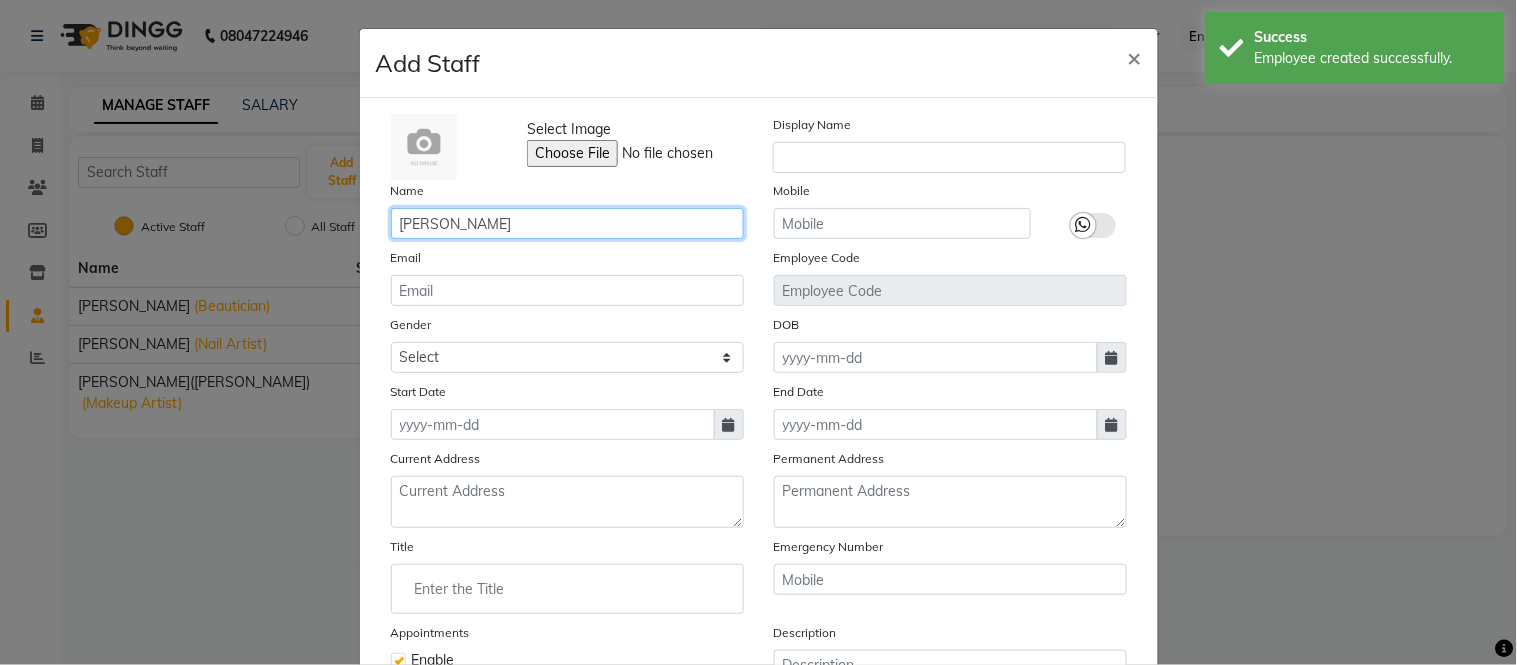 type on "Sewak singh" 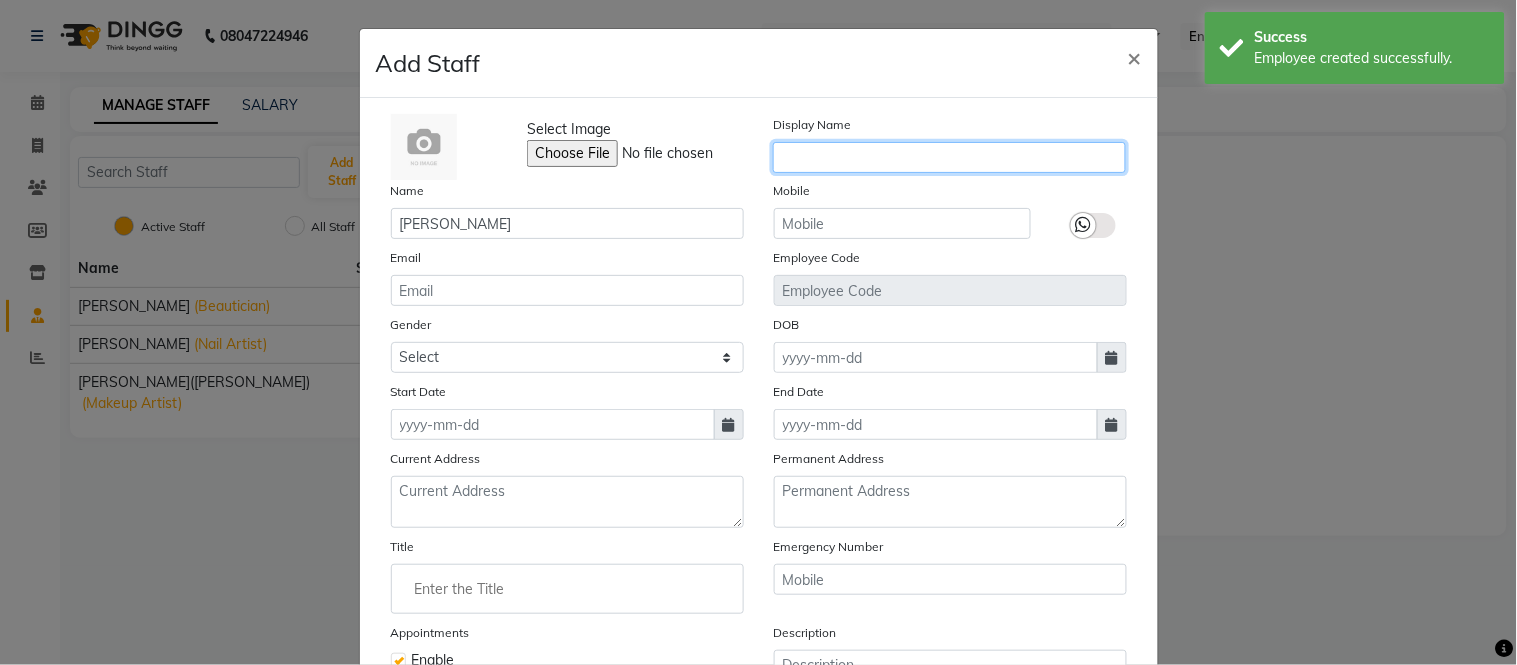 click 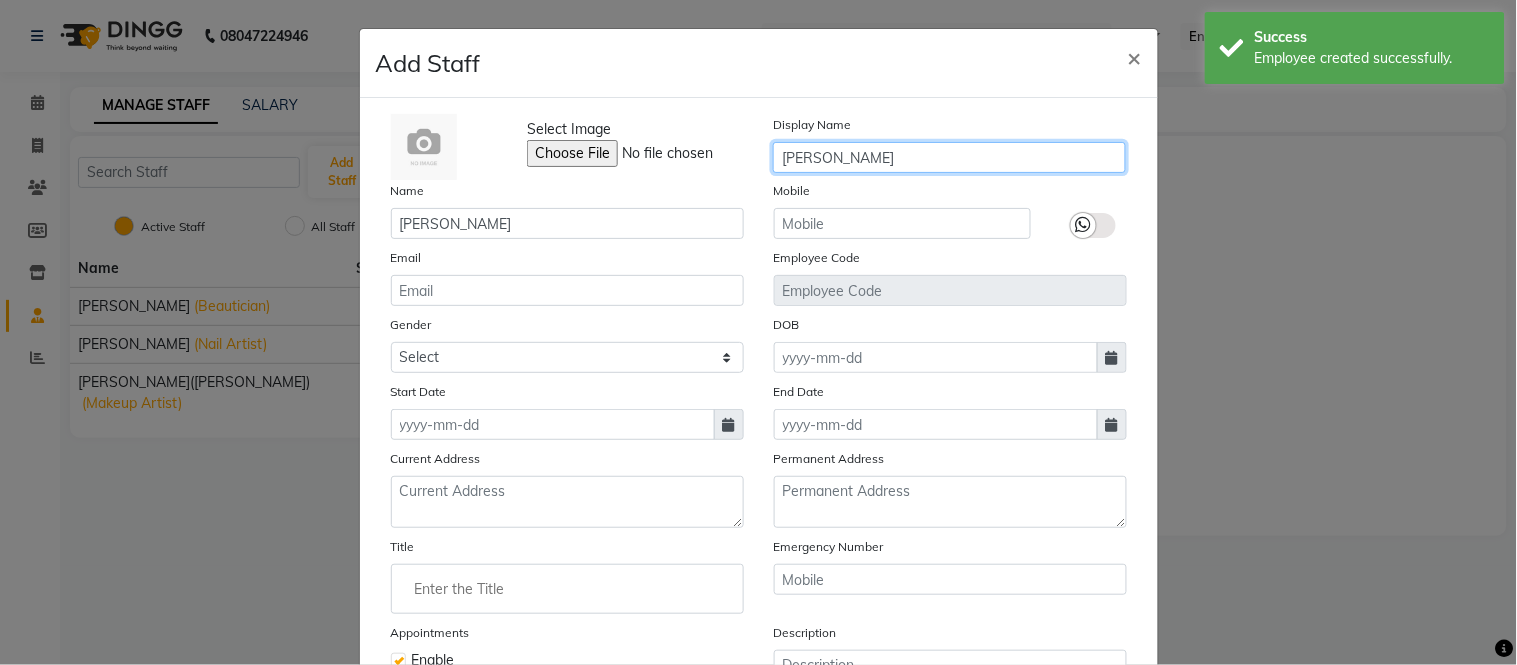 type on "Sewak singh" 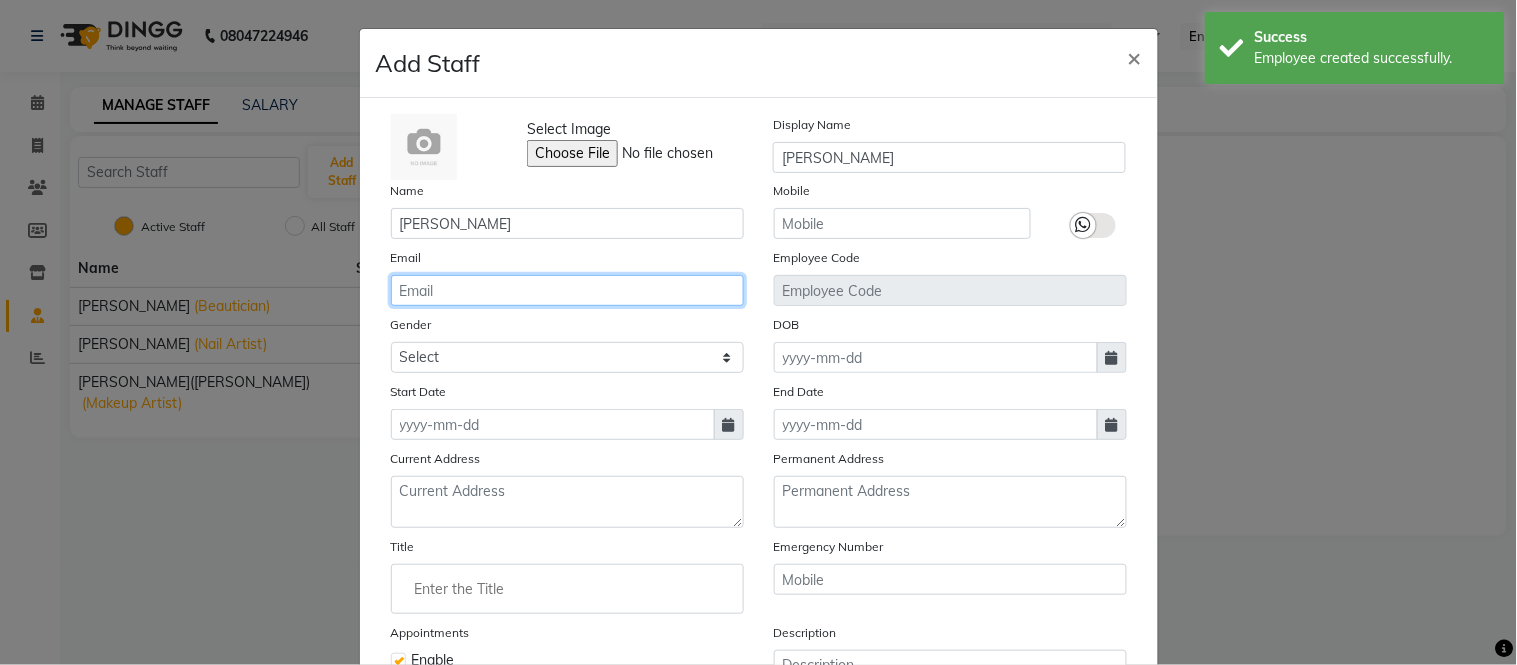 click 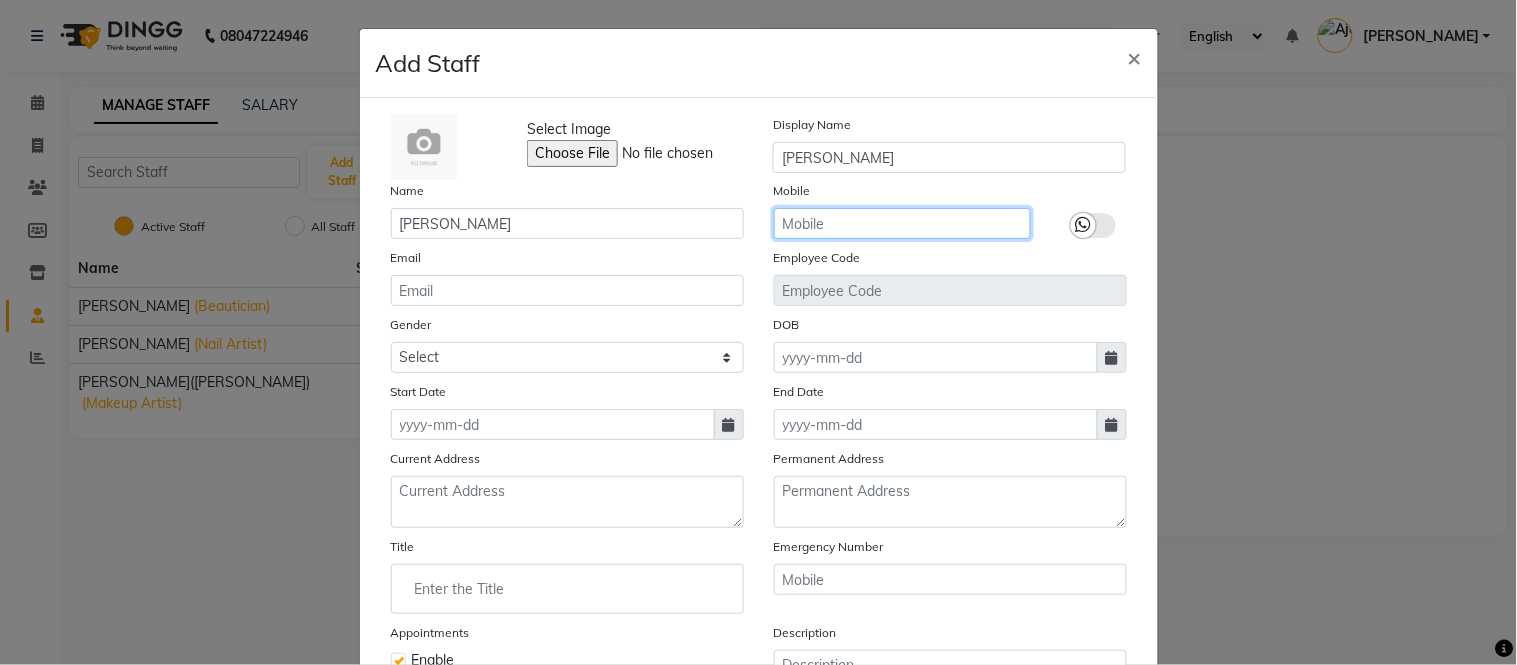 click 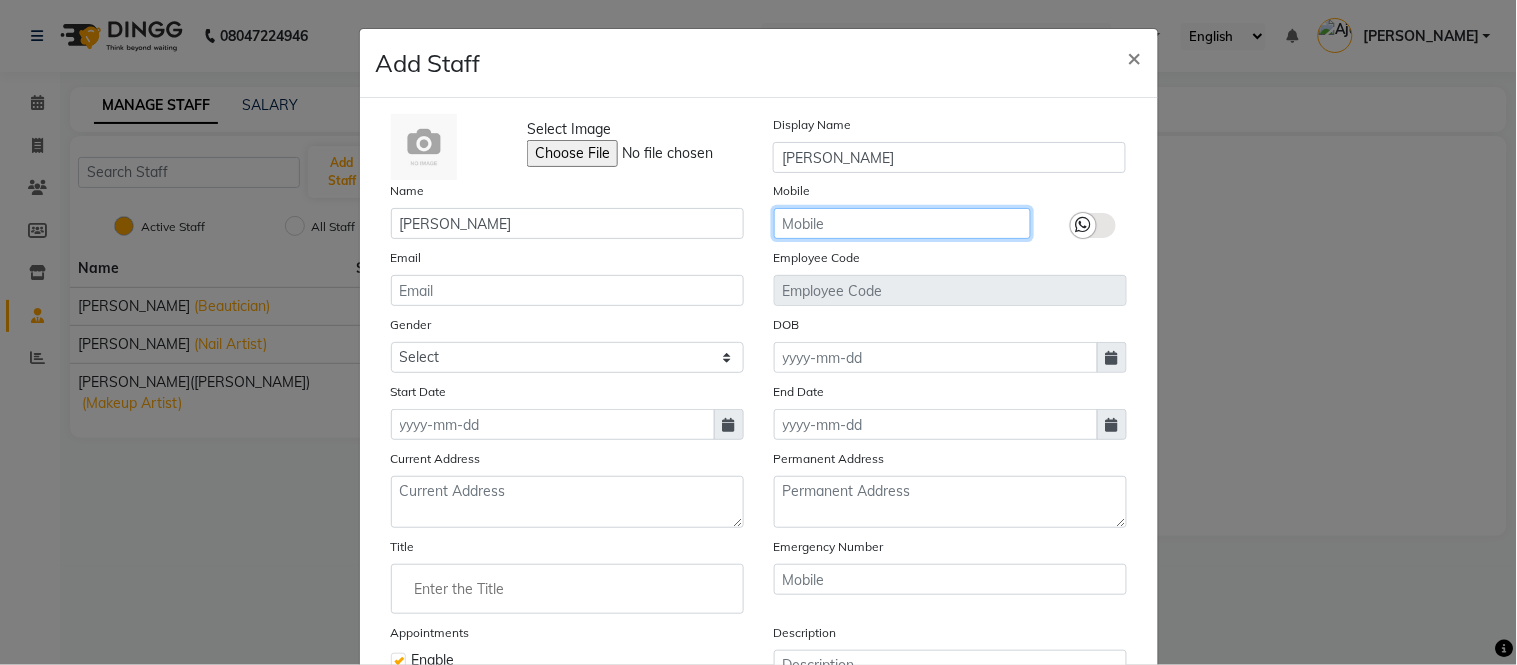 paste on "7888871062" 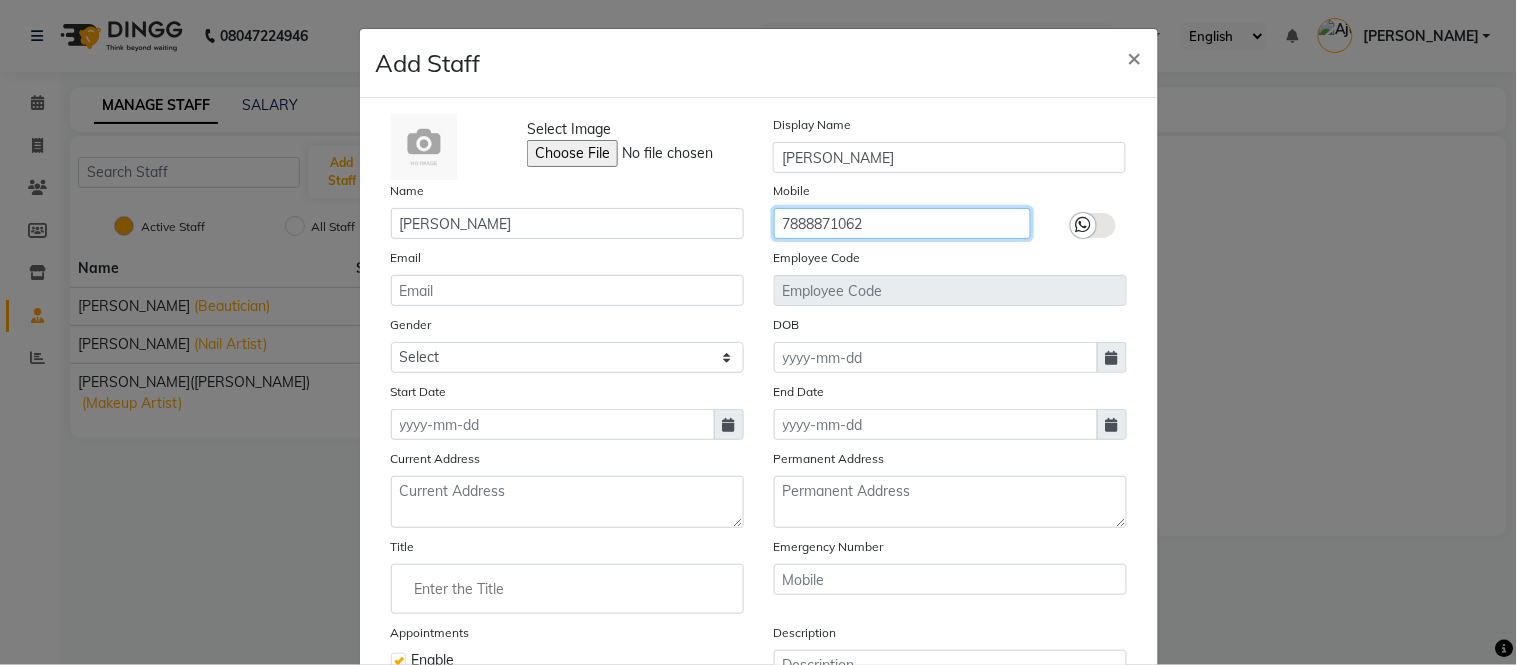 type on "7888871062" 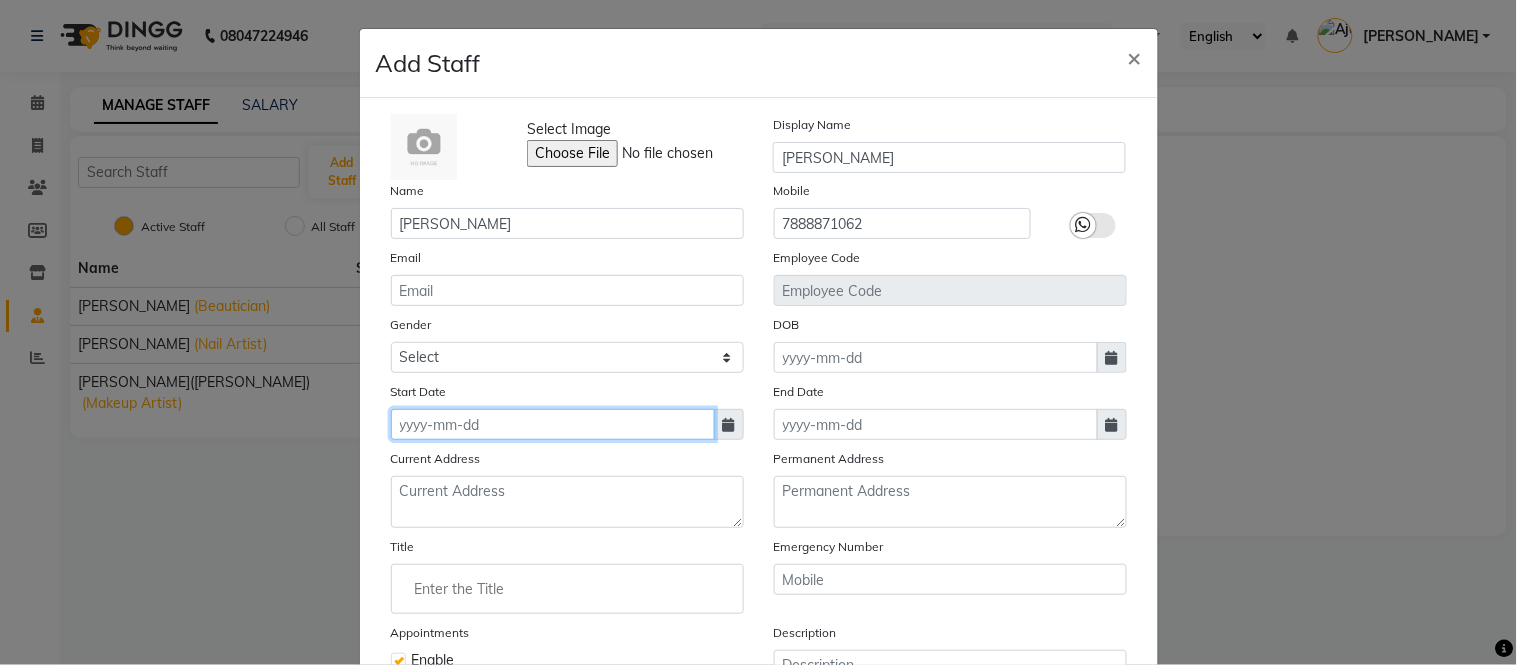 click 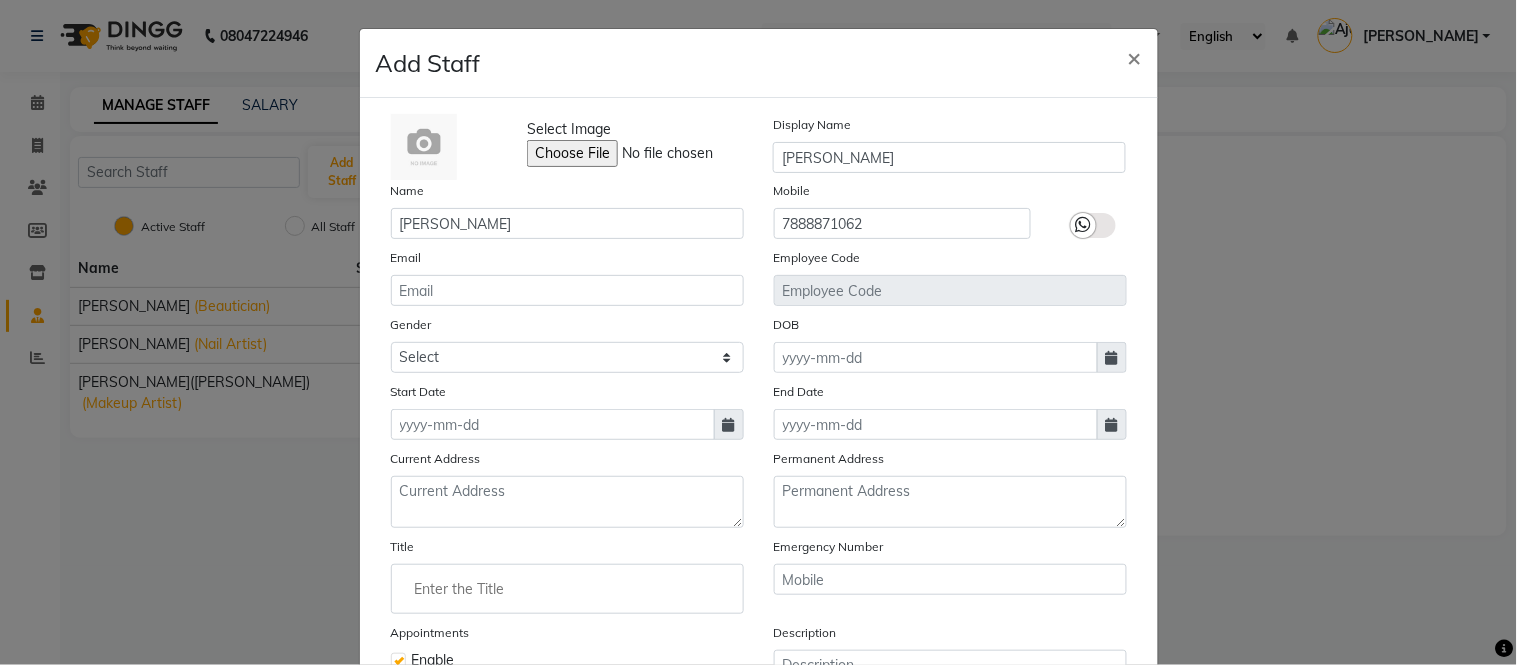 select on "7" 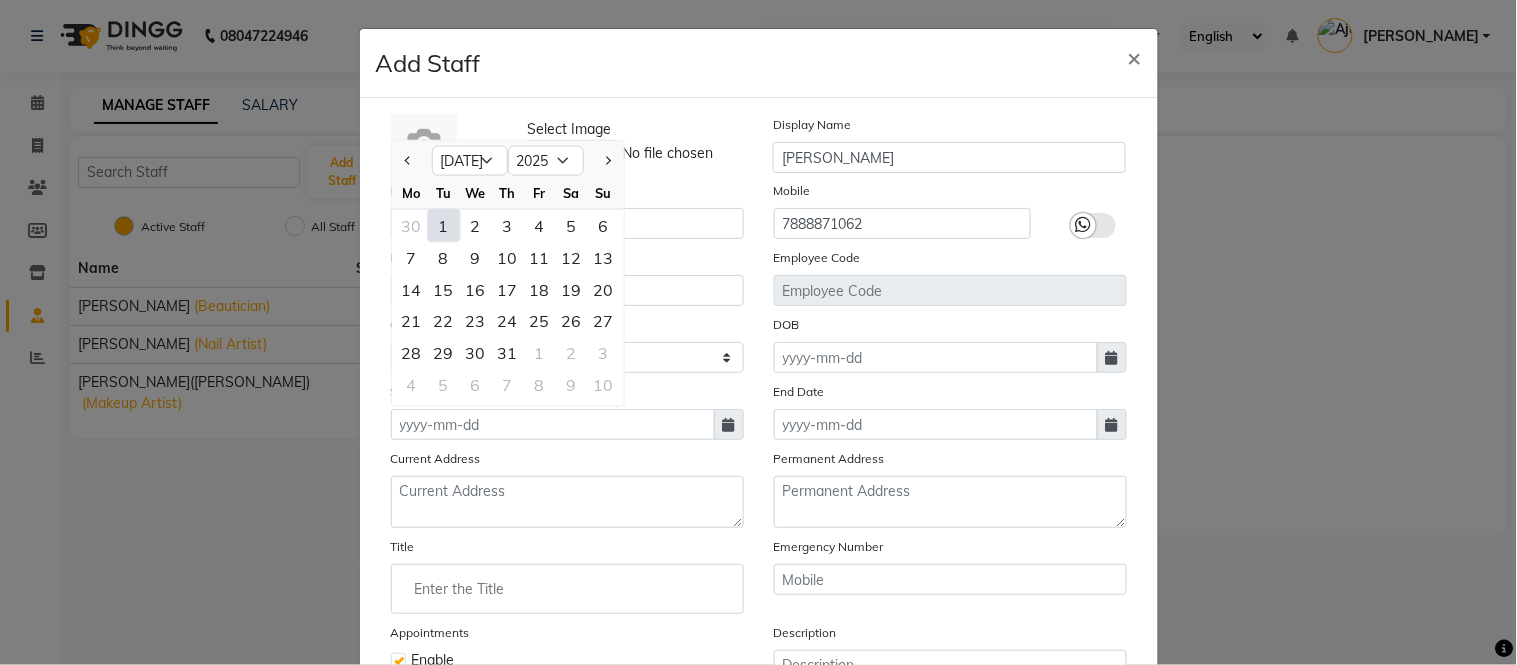 click on "1" 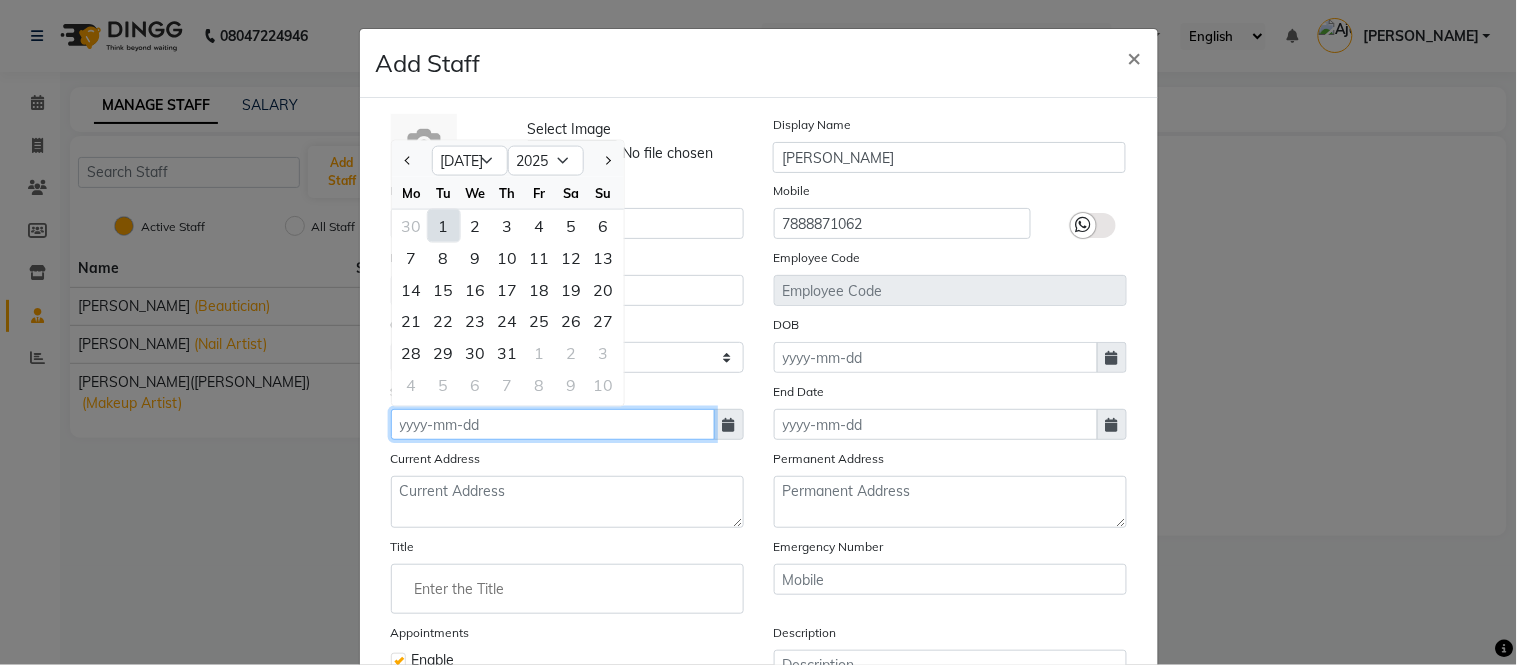 type on "[DATE]" 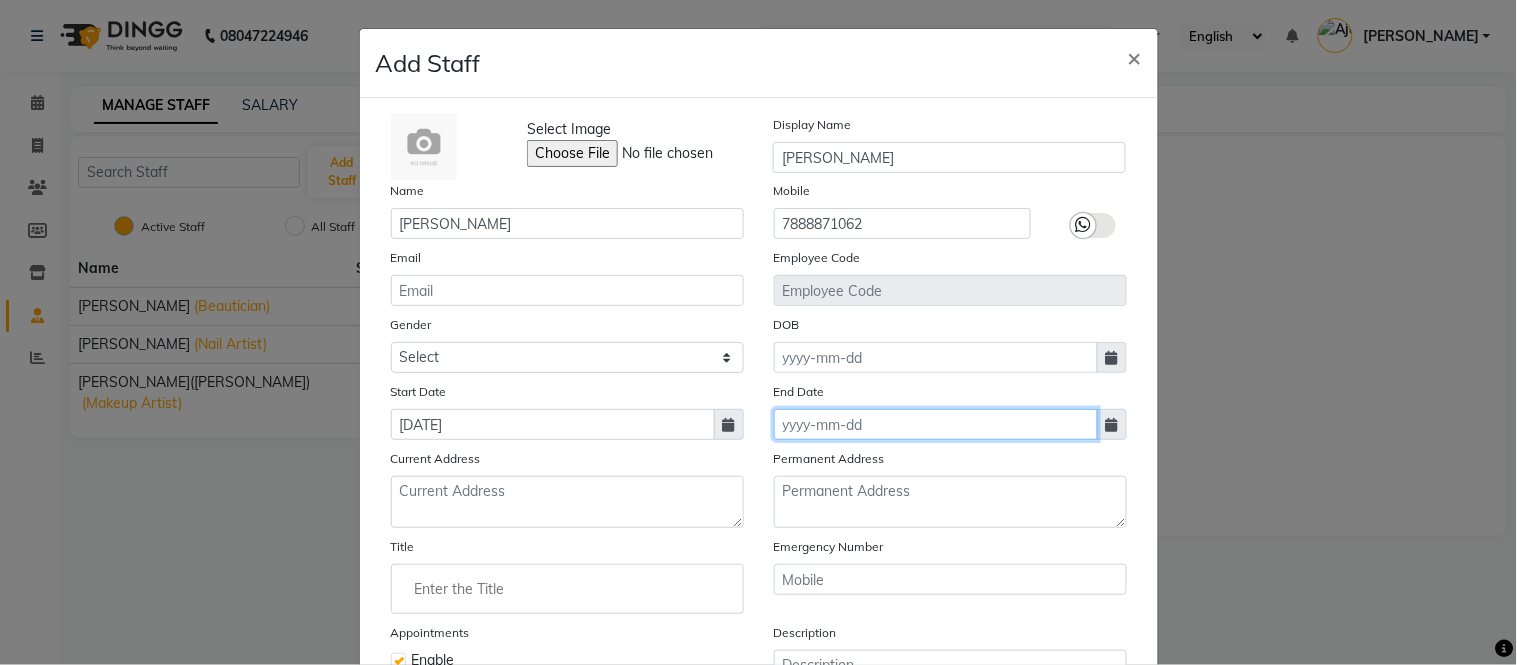 click 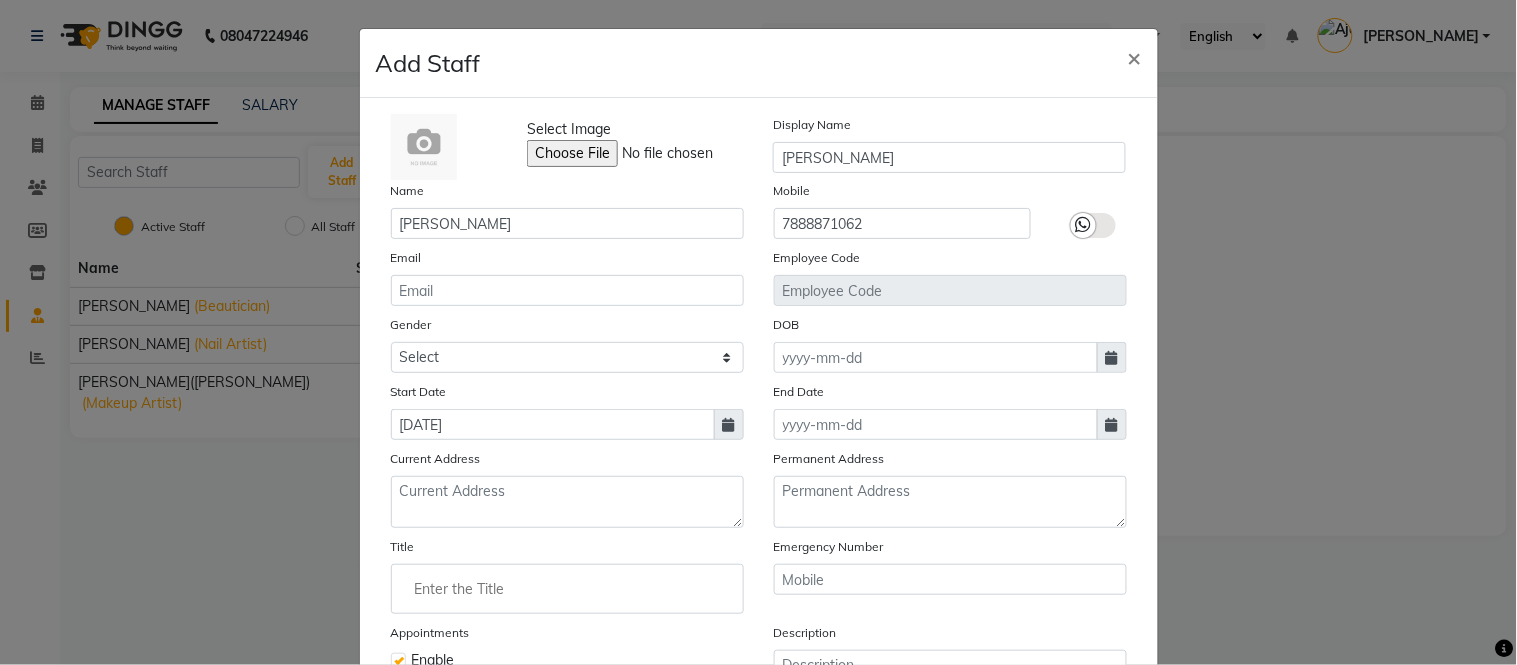 select on "7" 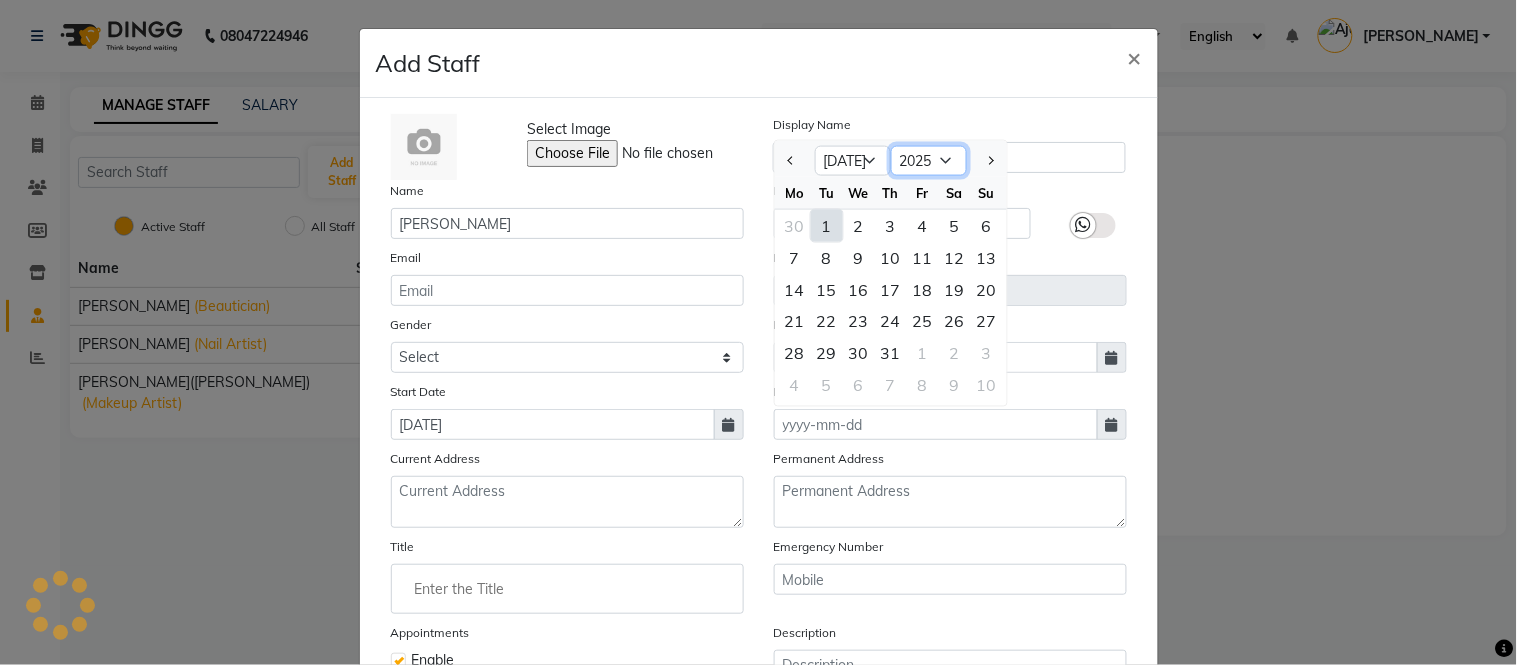 click on "2015 2016 2017 2018 2019 2020 2021 2022 2023 2024 2025 2026 2027 2028 2029 2030 2031 2032 2033 2034 2035" 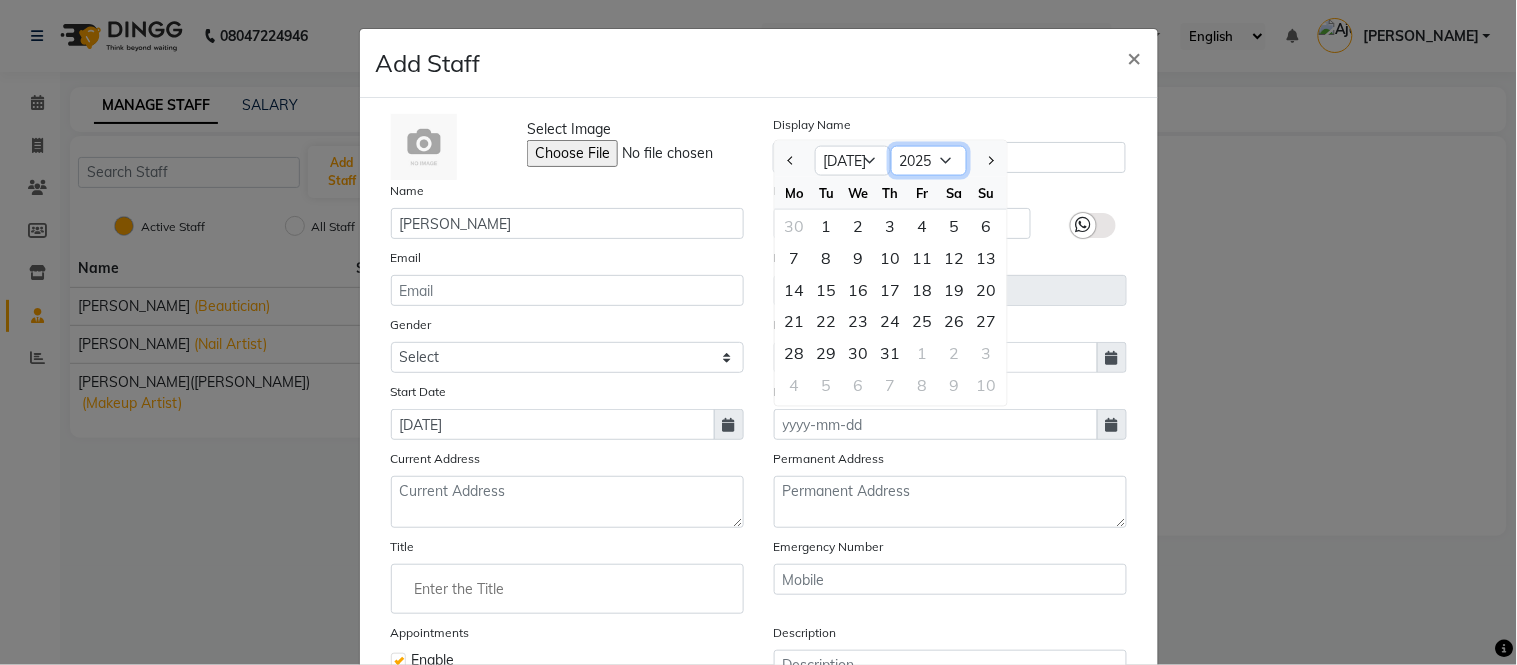 select on "2030" 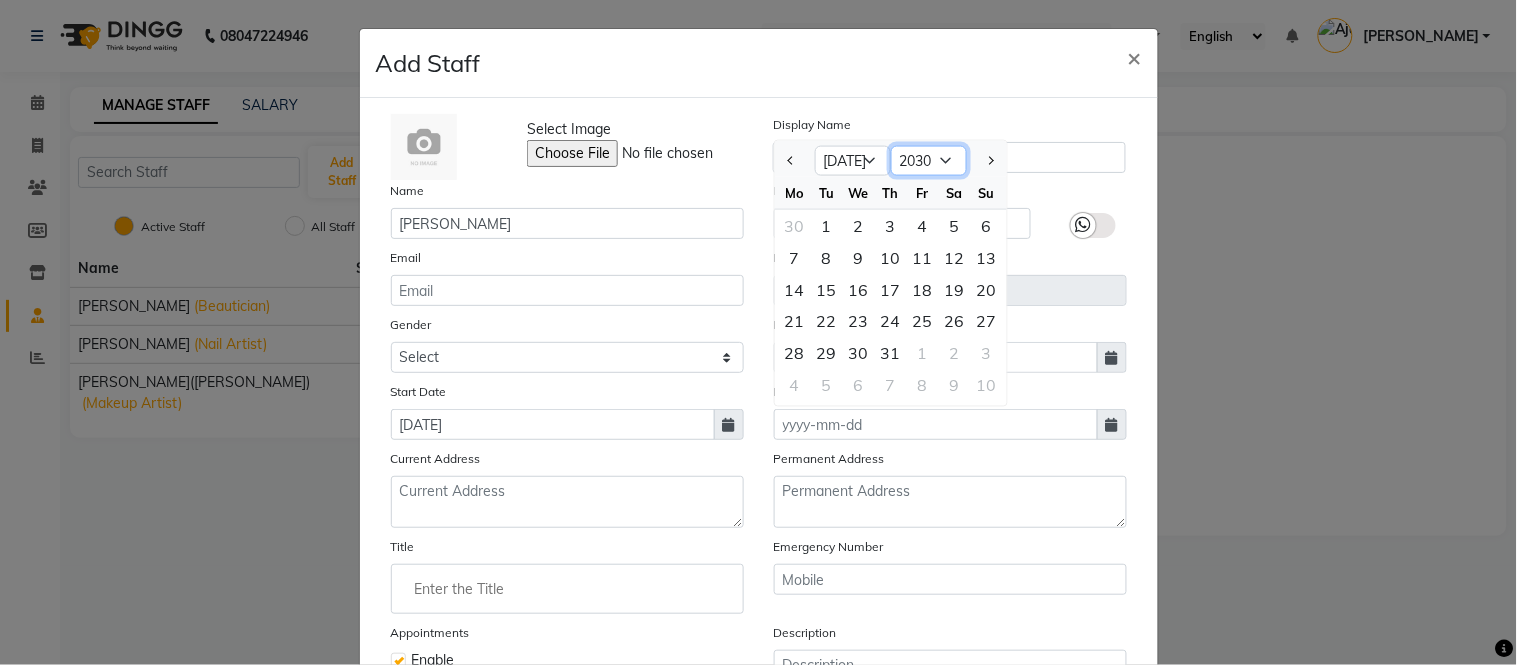 click on "2015 2016 2017 2018 2019 2020 2021 2022 2023 2024 2025 2026 2027 2028 2029 2030 2031 2032 2033 2034 2035" 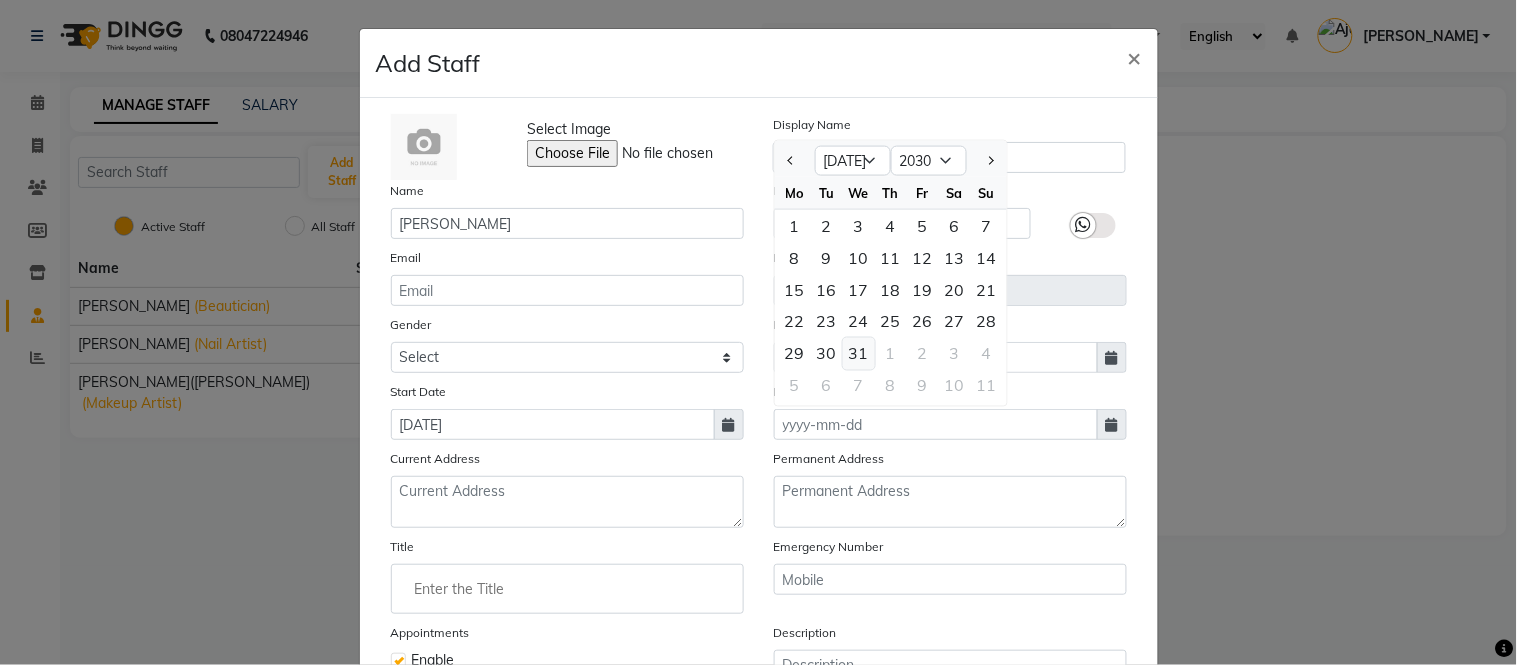 click on "31" 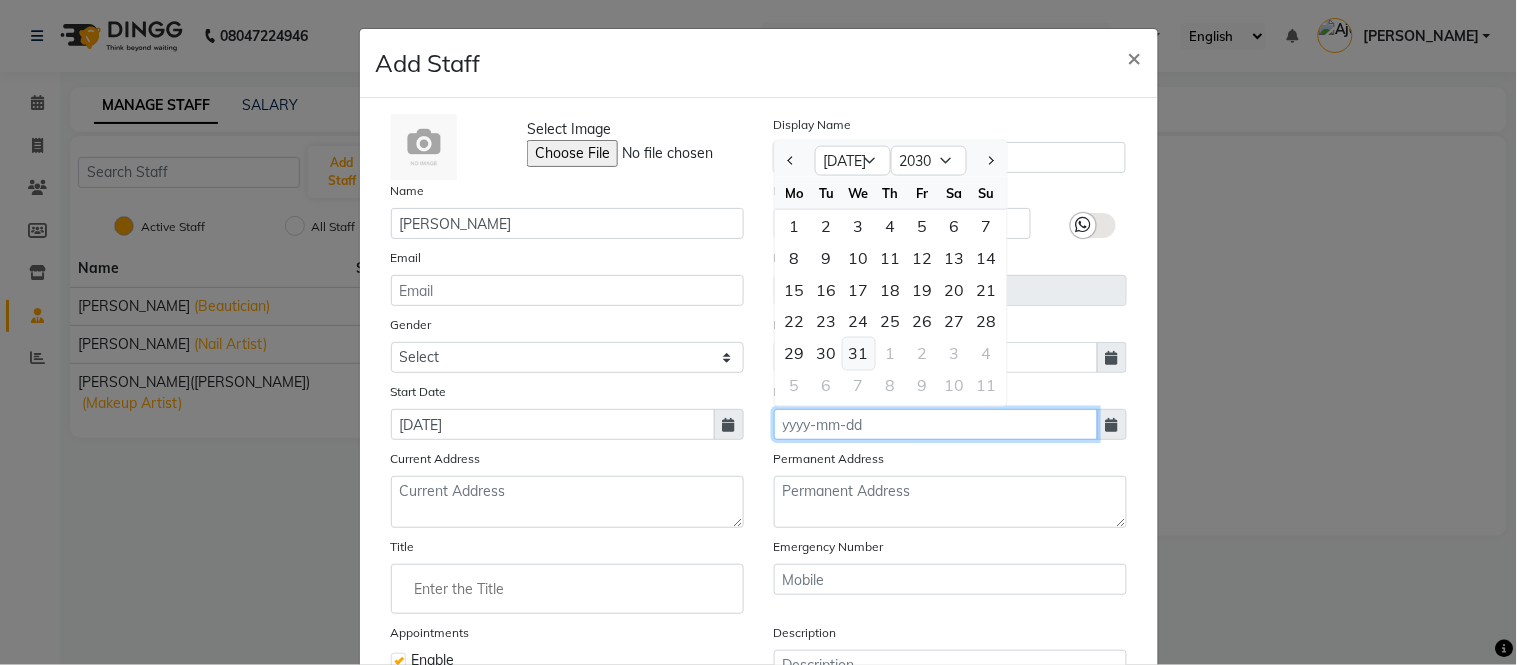 type on "31-07-2030" 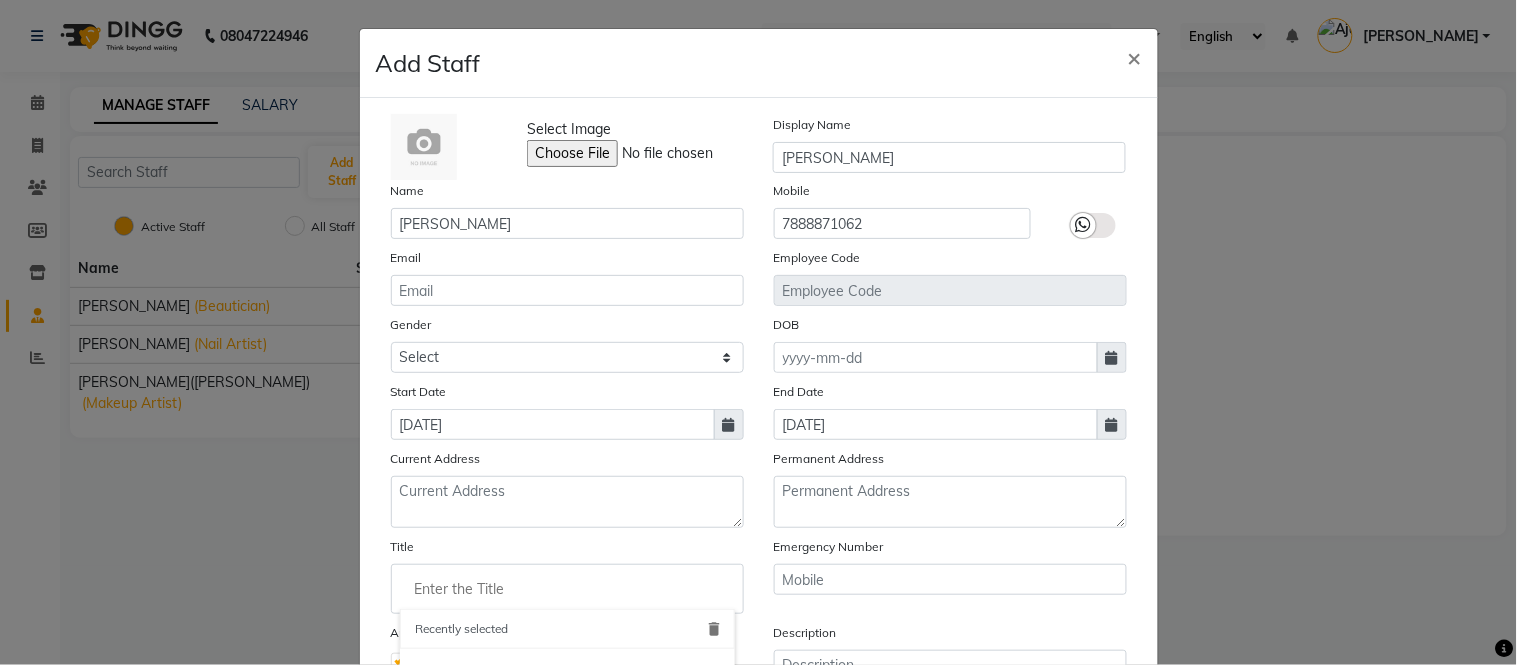 click 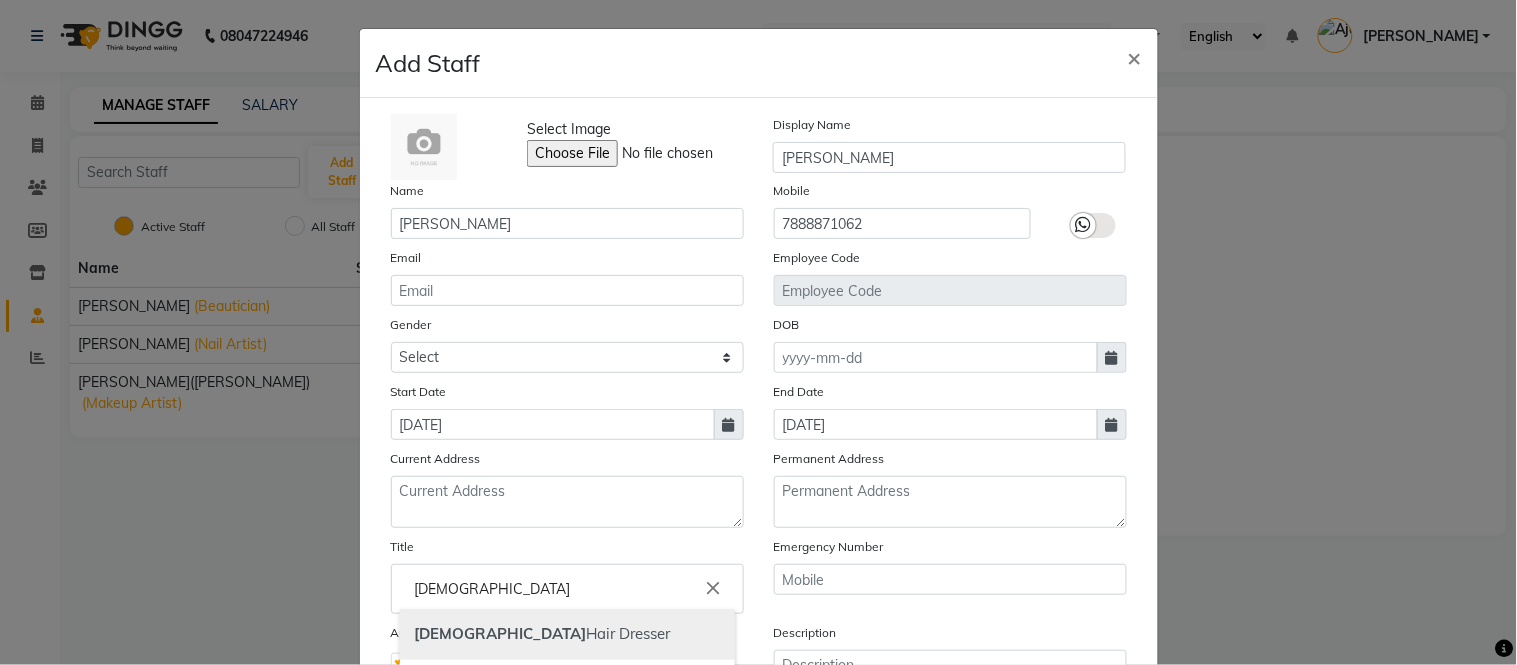 click on "Male  Hair Dresser" at bounding box center [567, 634] 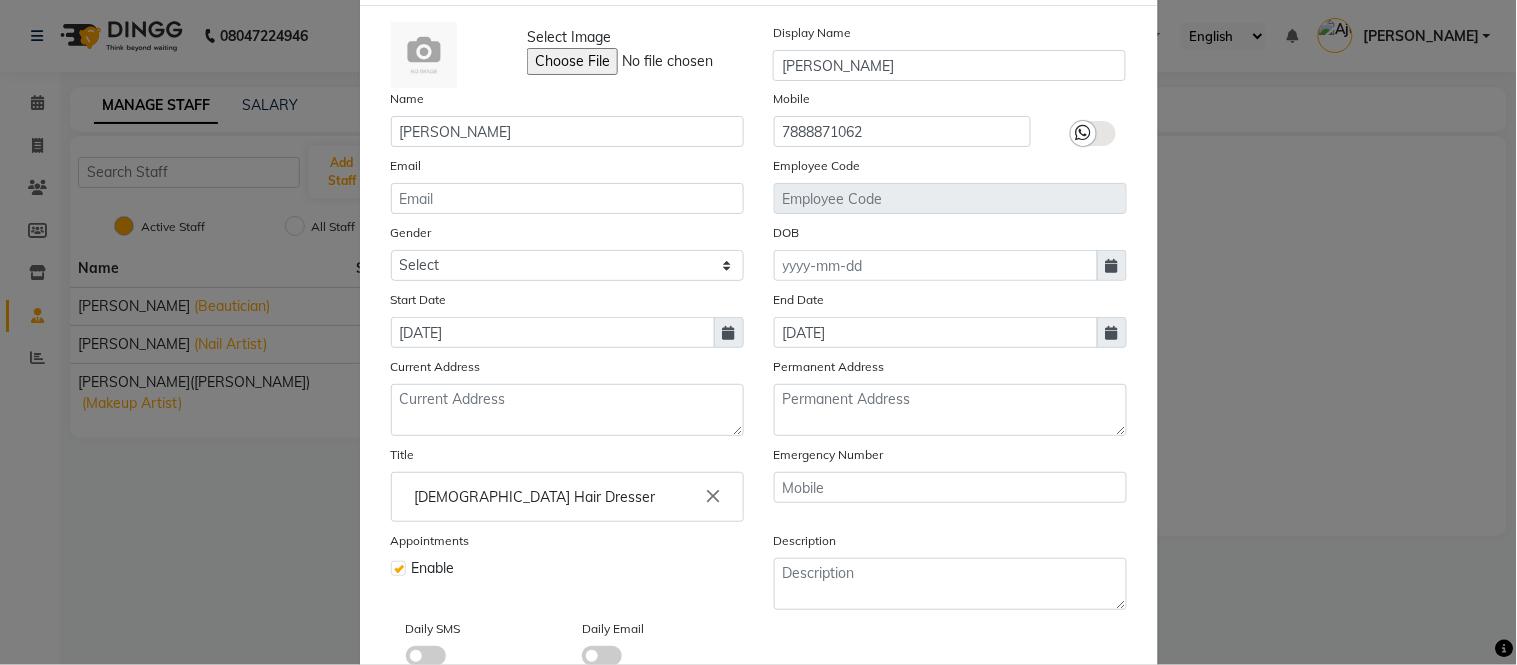 scroll, scrollTop: 218, scrollLeft: 0, axis: vertical 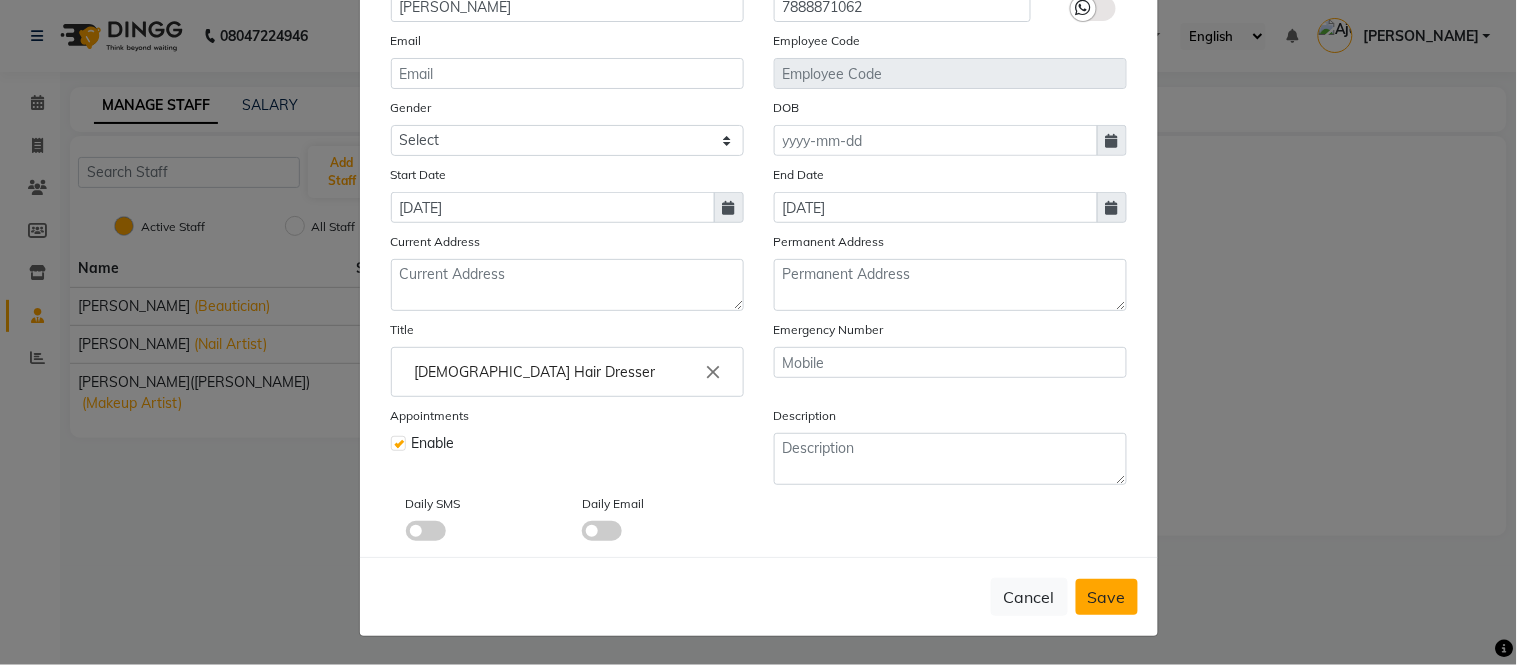 click on "Save" at bounding box center [1107, 597] 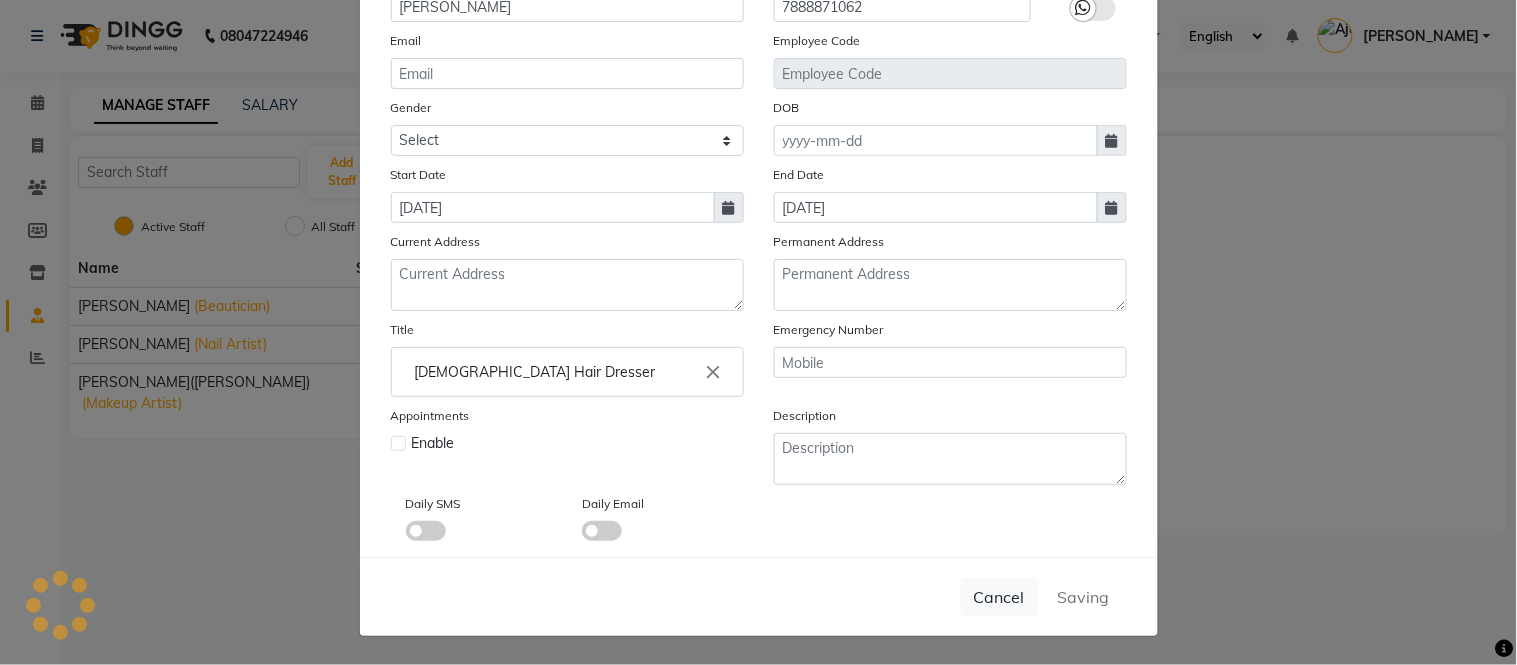 type 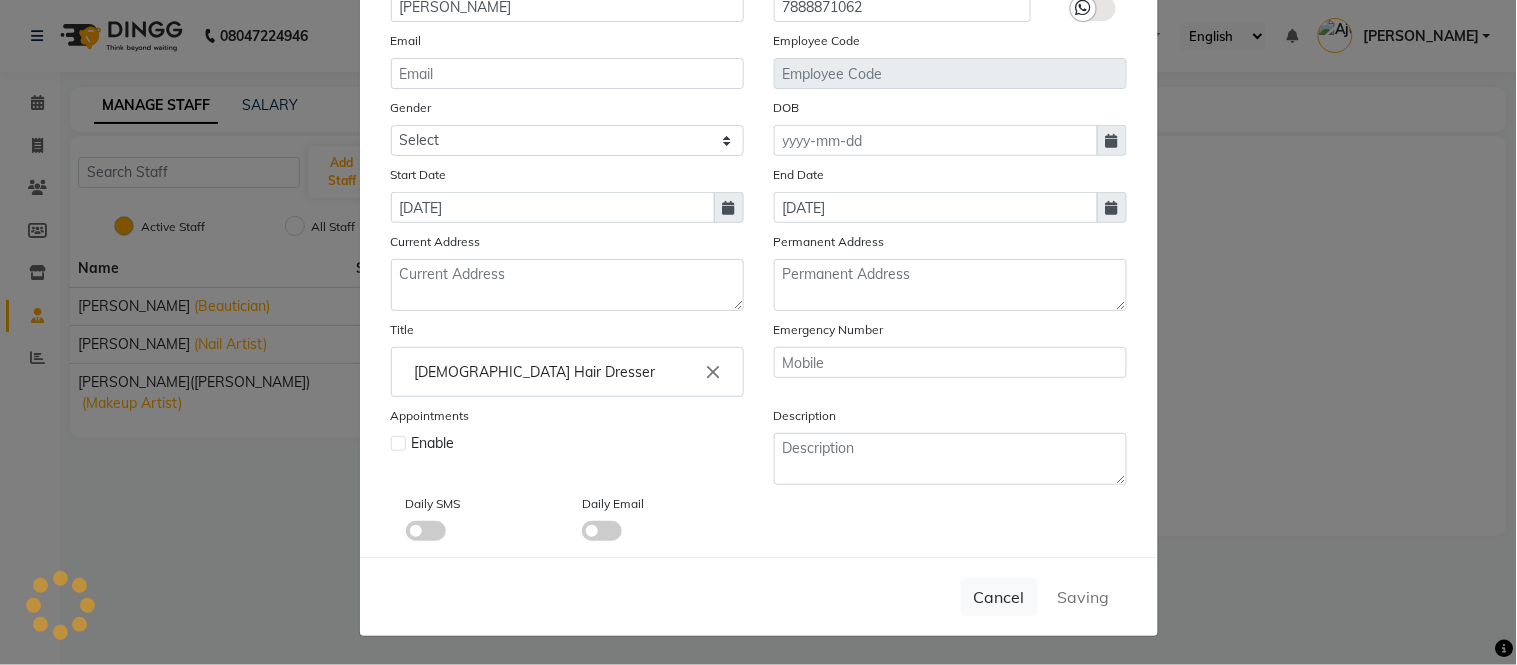 type 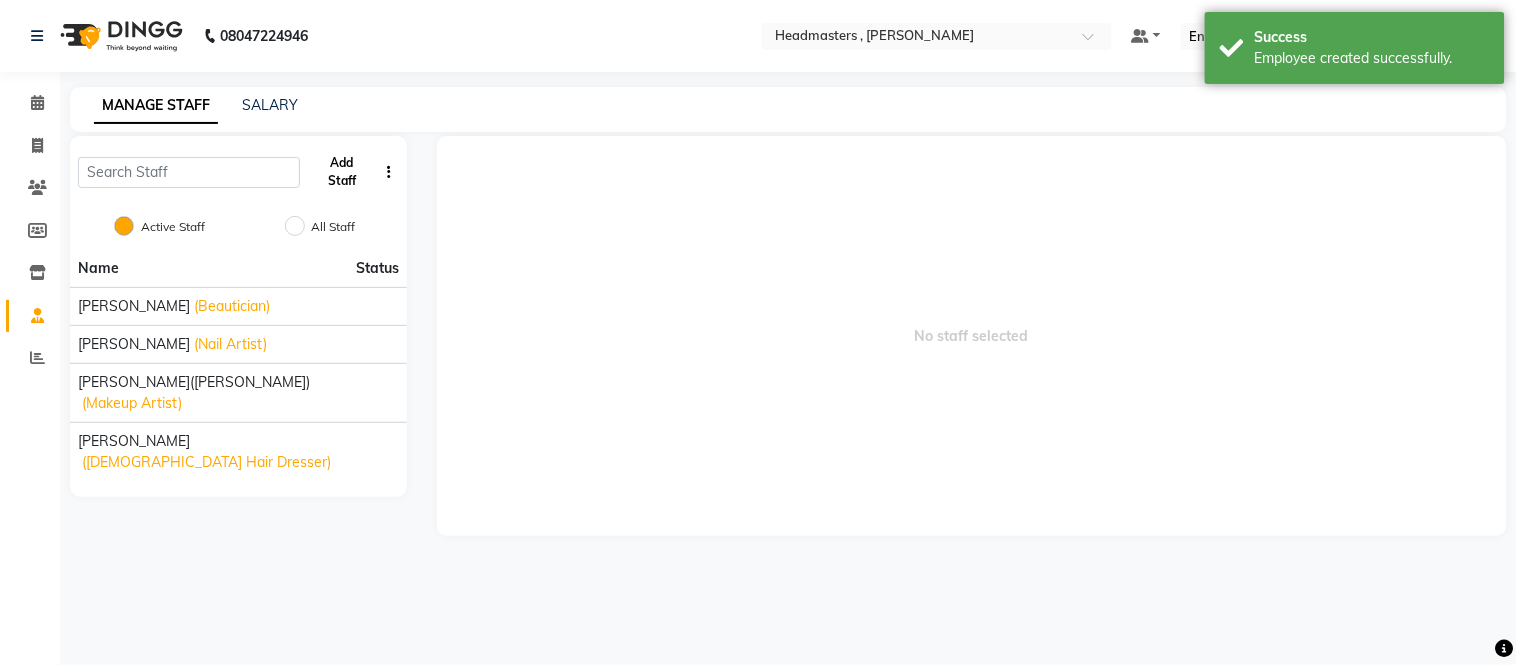 click on "Add Staff" 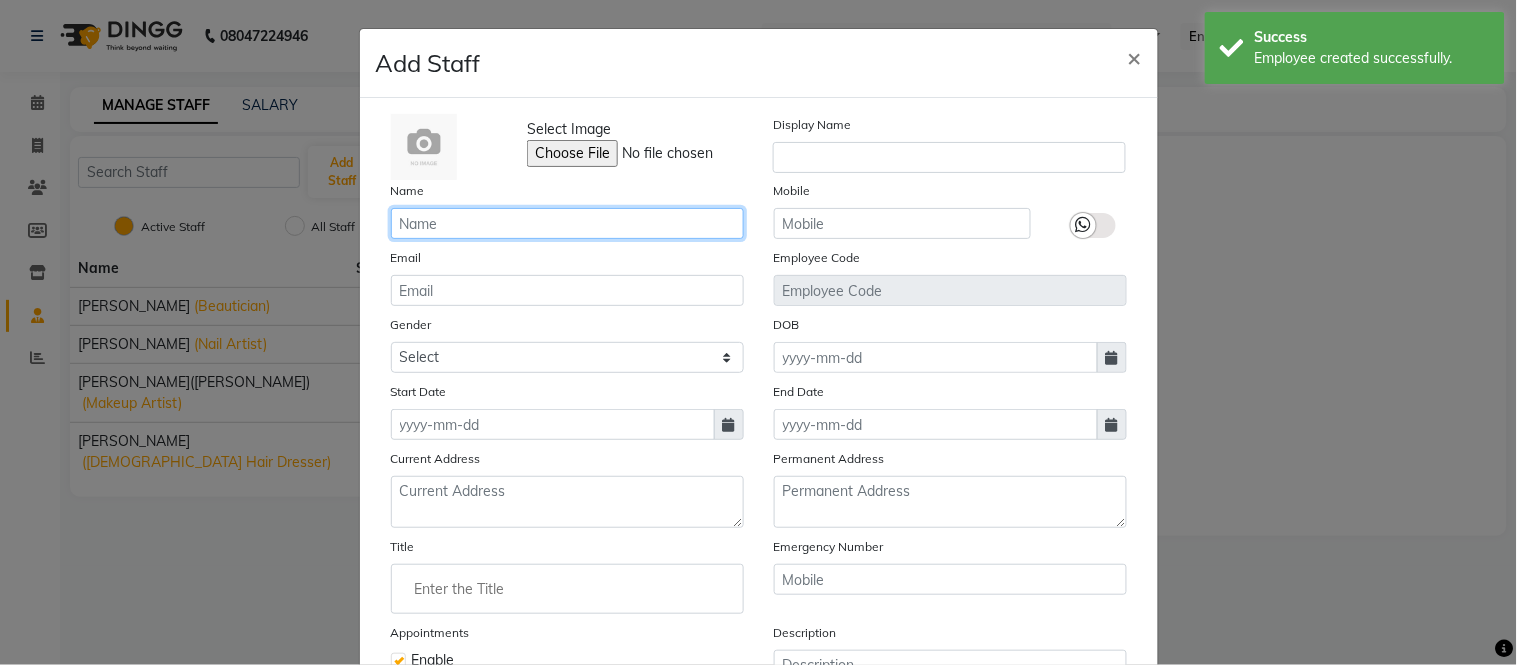 click 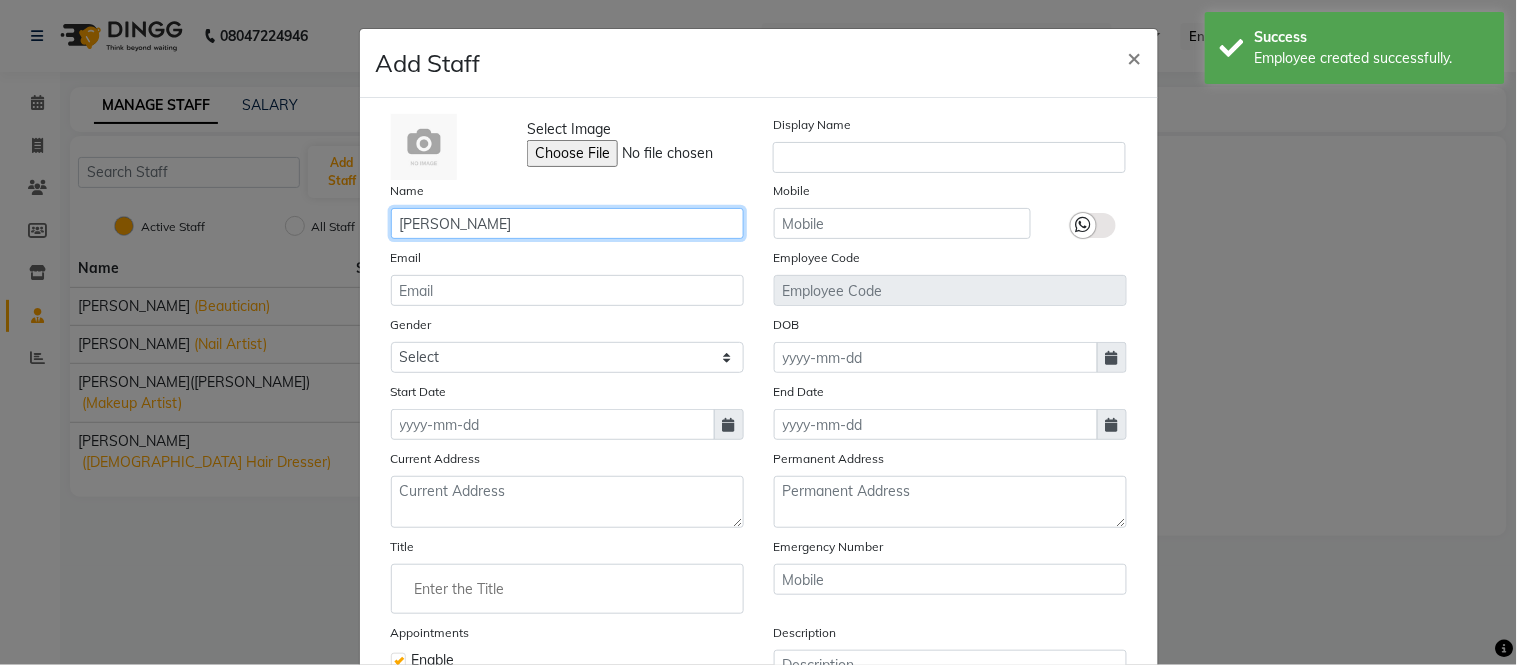 type on "jasmail" 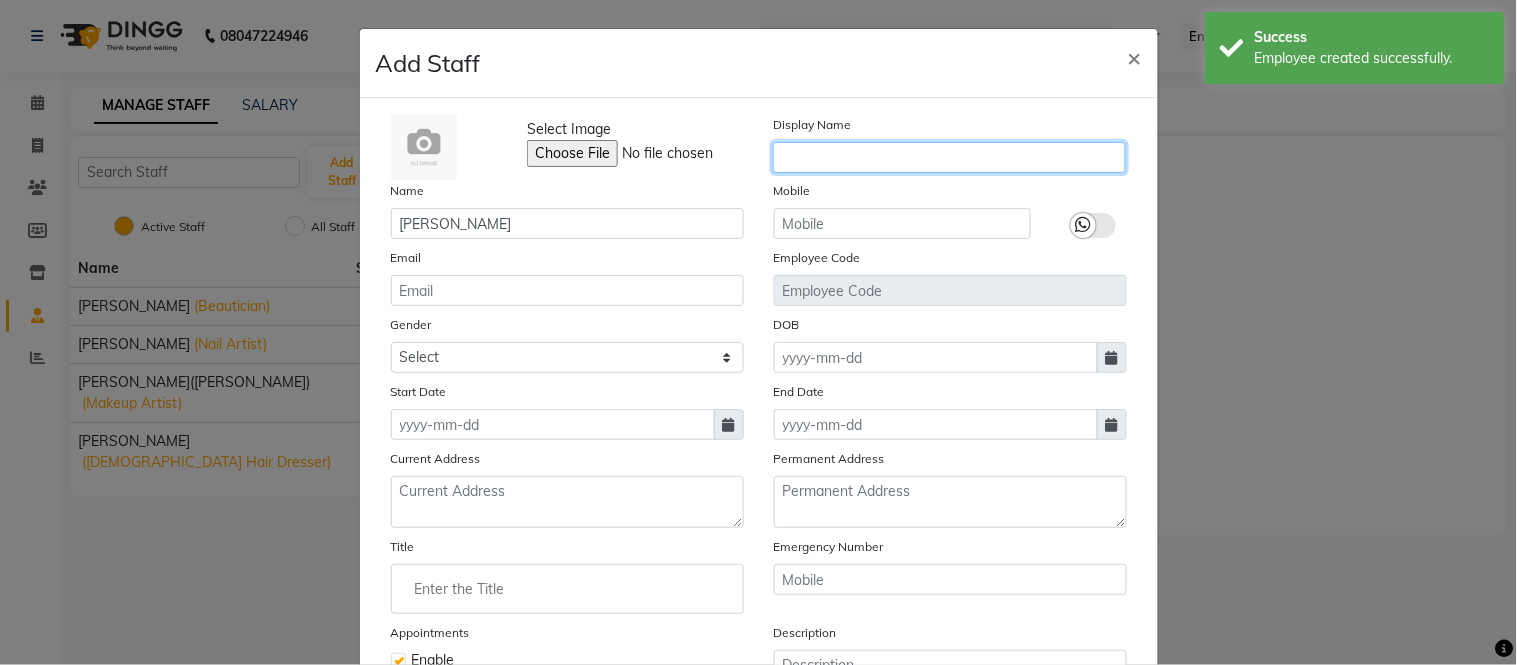 click 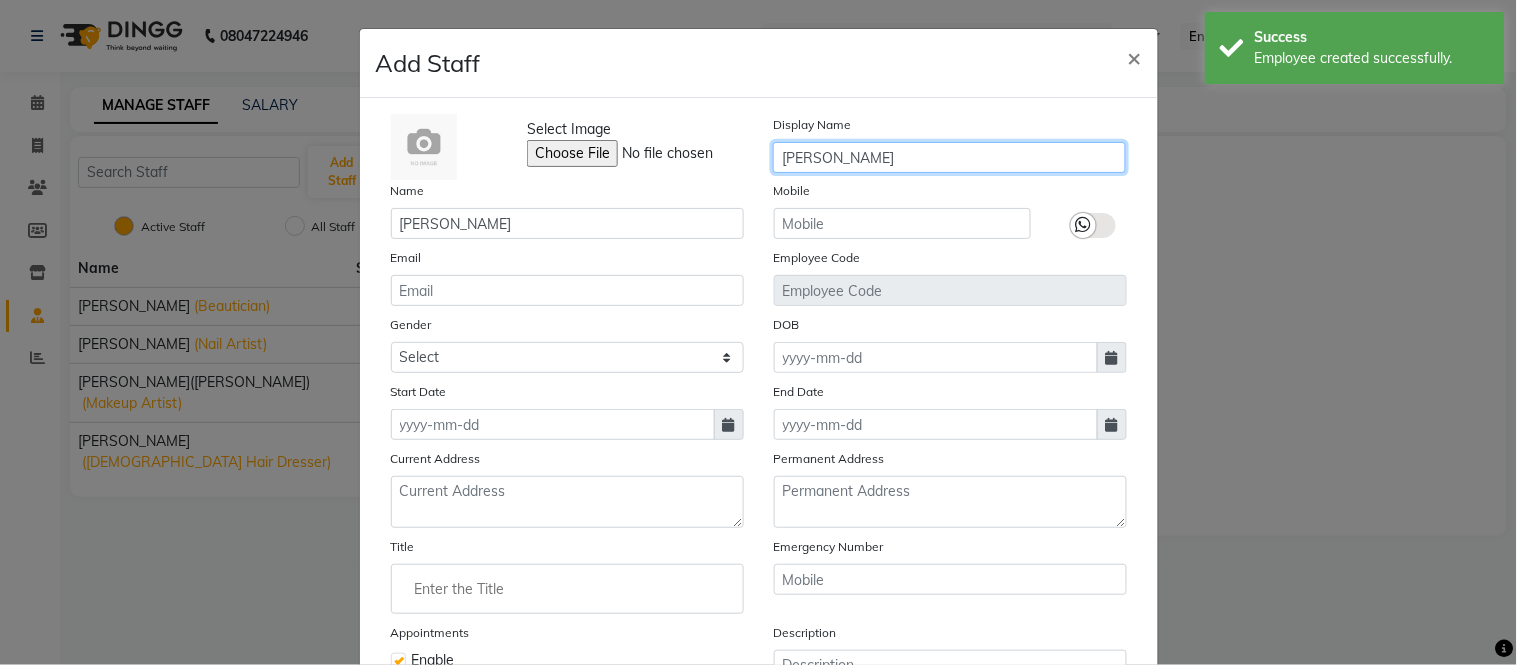 type on "jasmail" 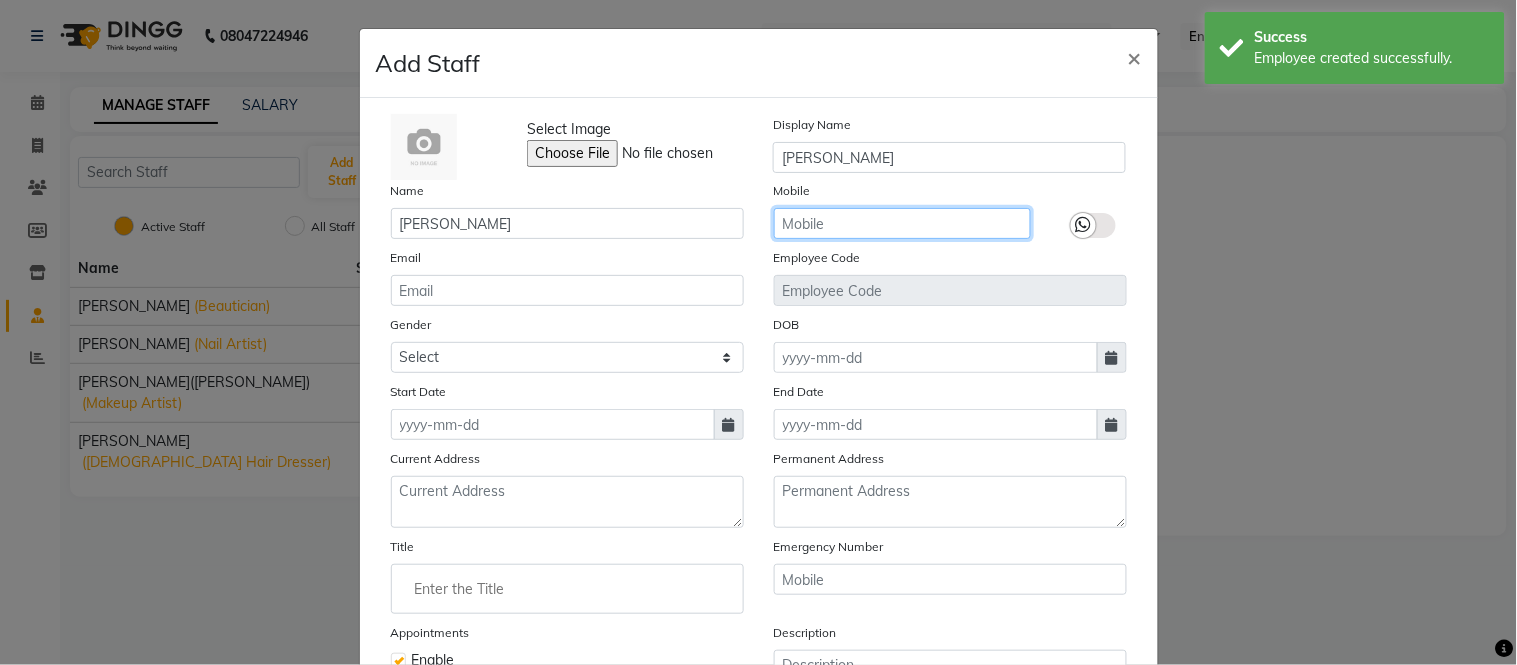 click 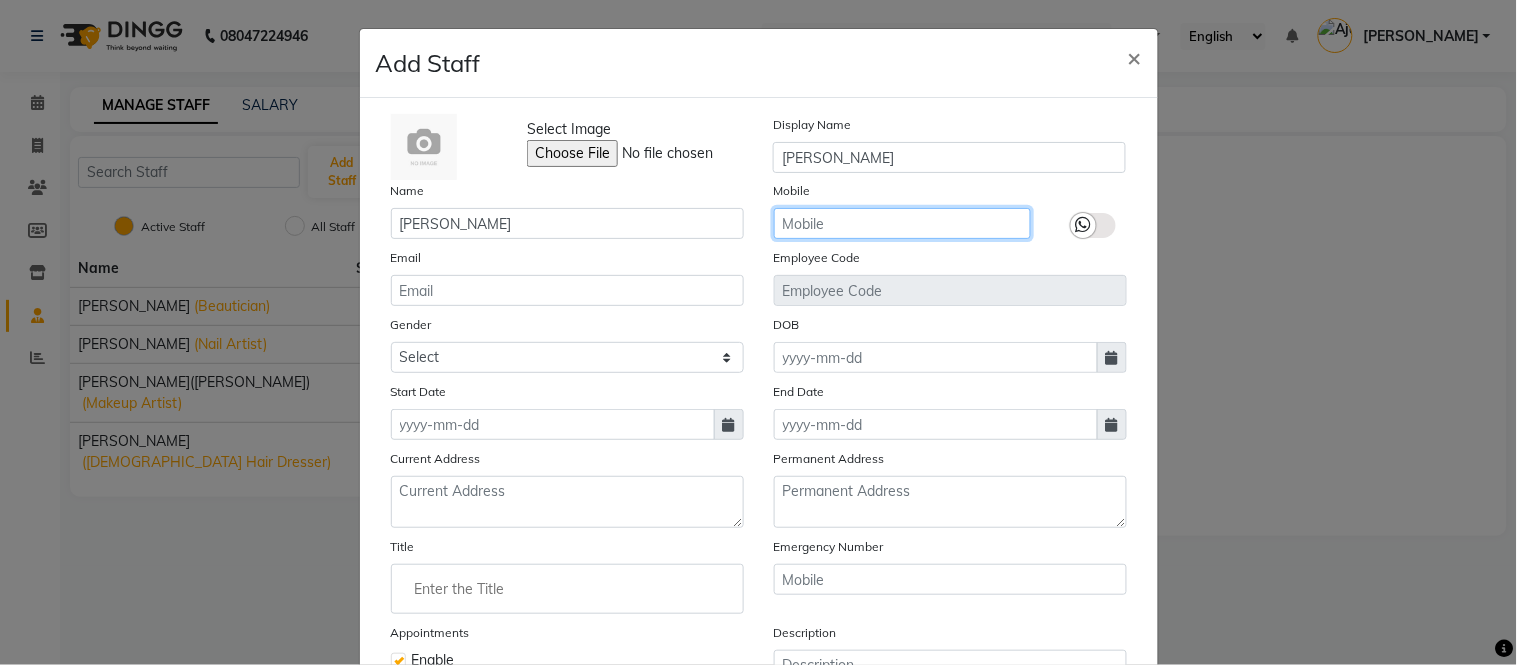 paste on "9056823518" 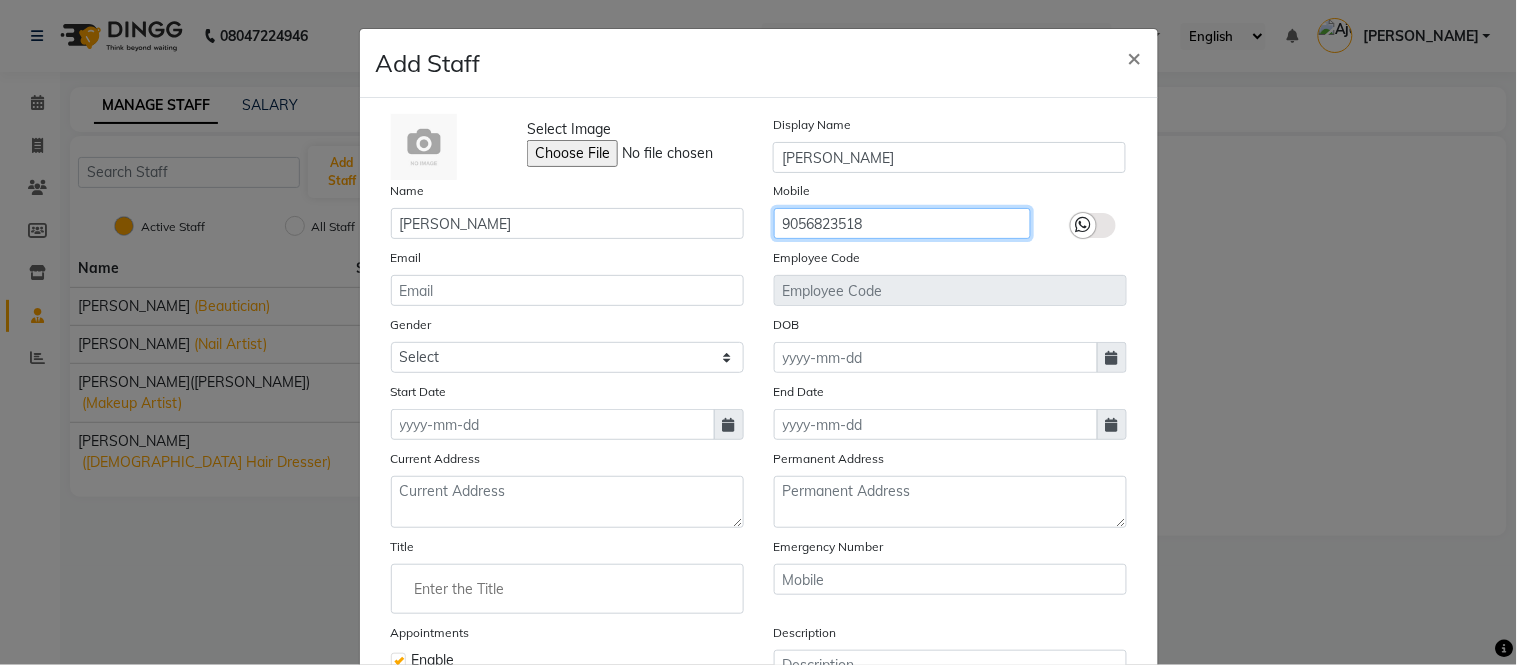 type on "9056823518" 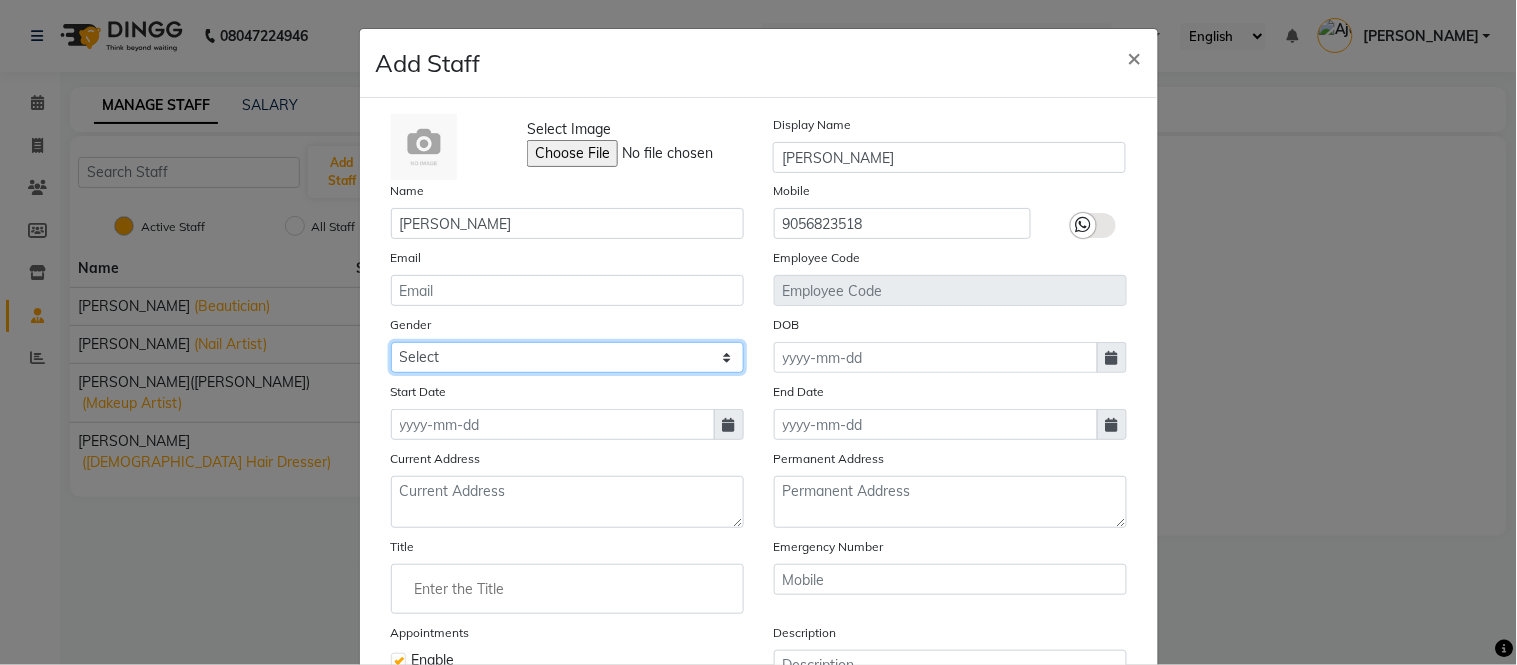 click on "Select Male Female Other Prefer Not To Say" 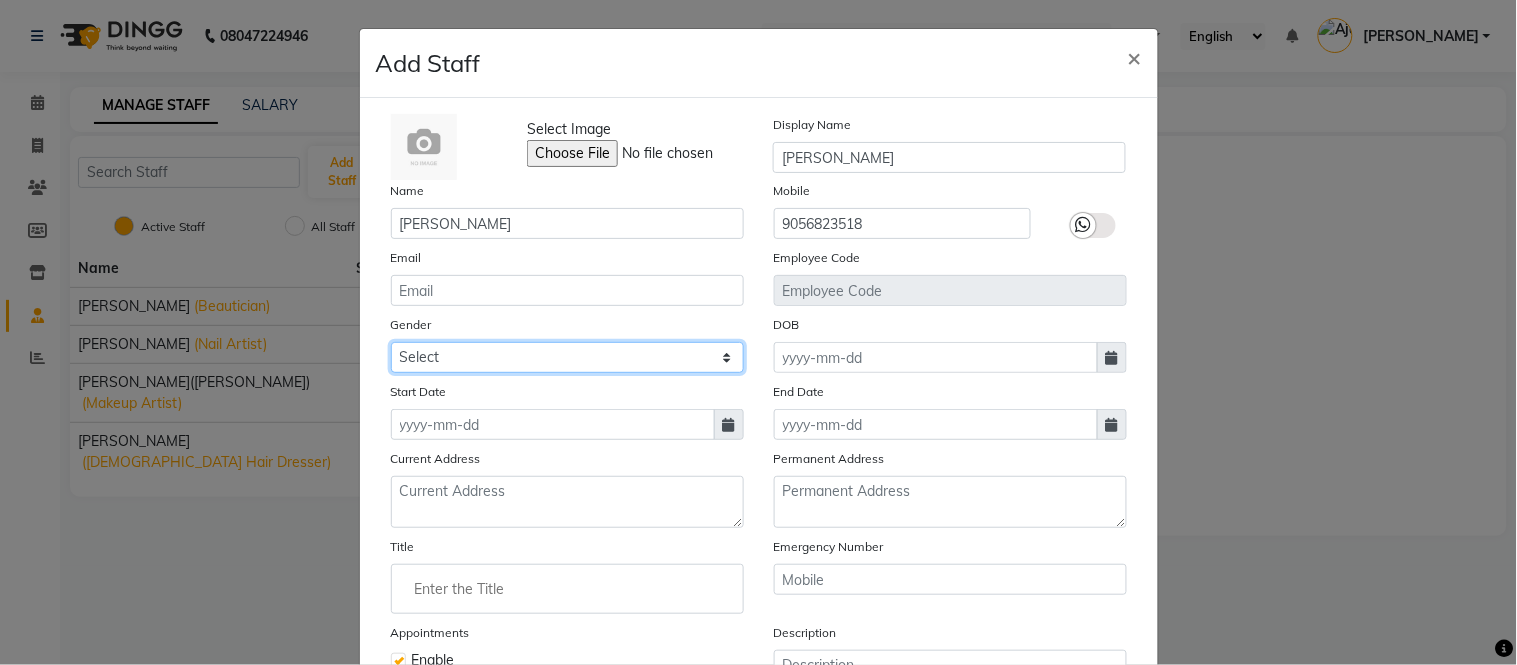 click on "Select Male Female Other Prefer Not To Say" 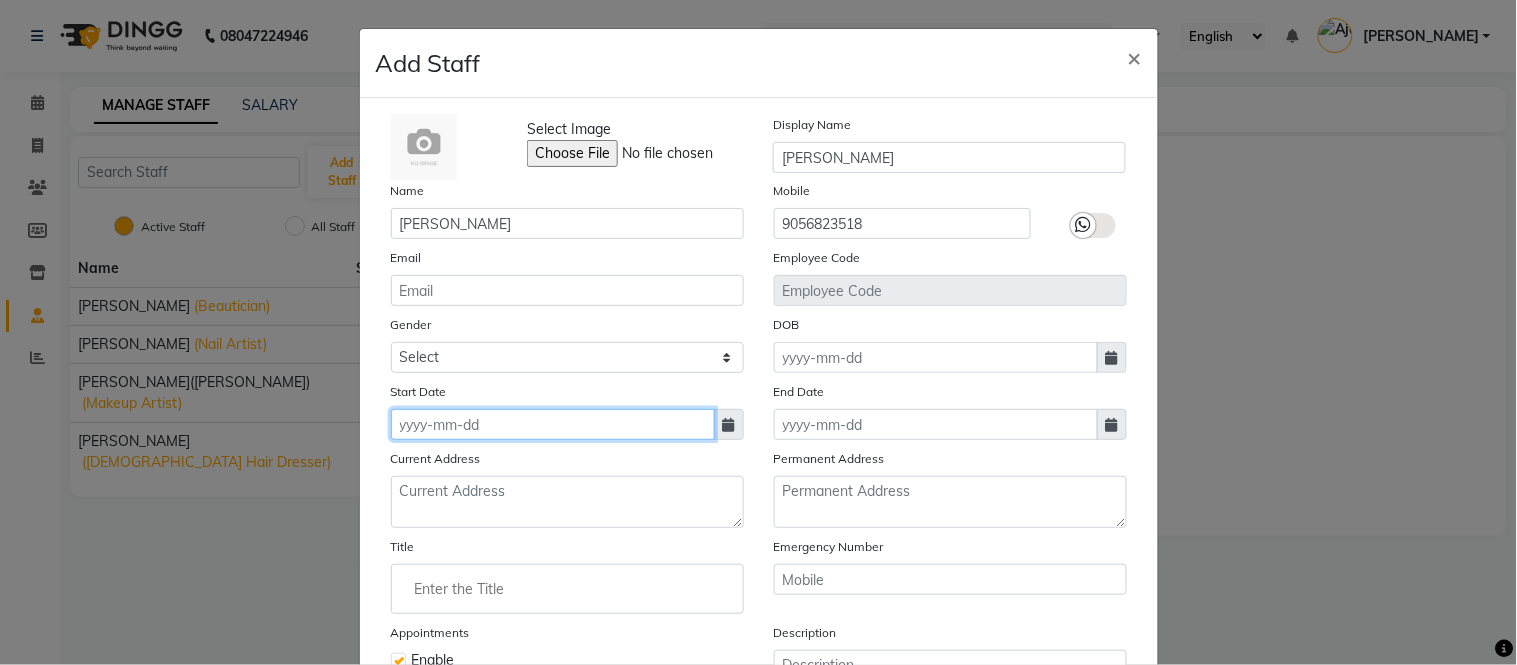 click 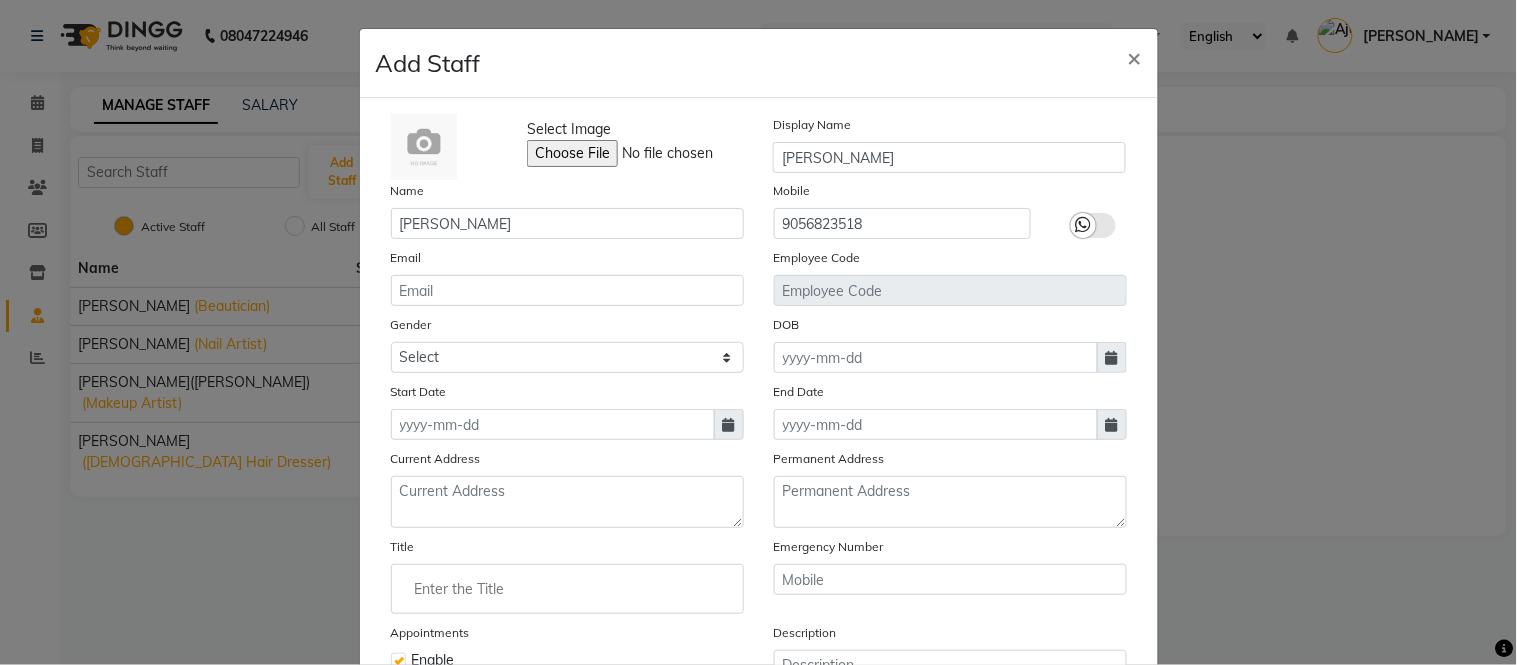 select on "7" 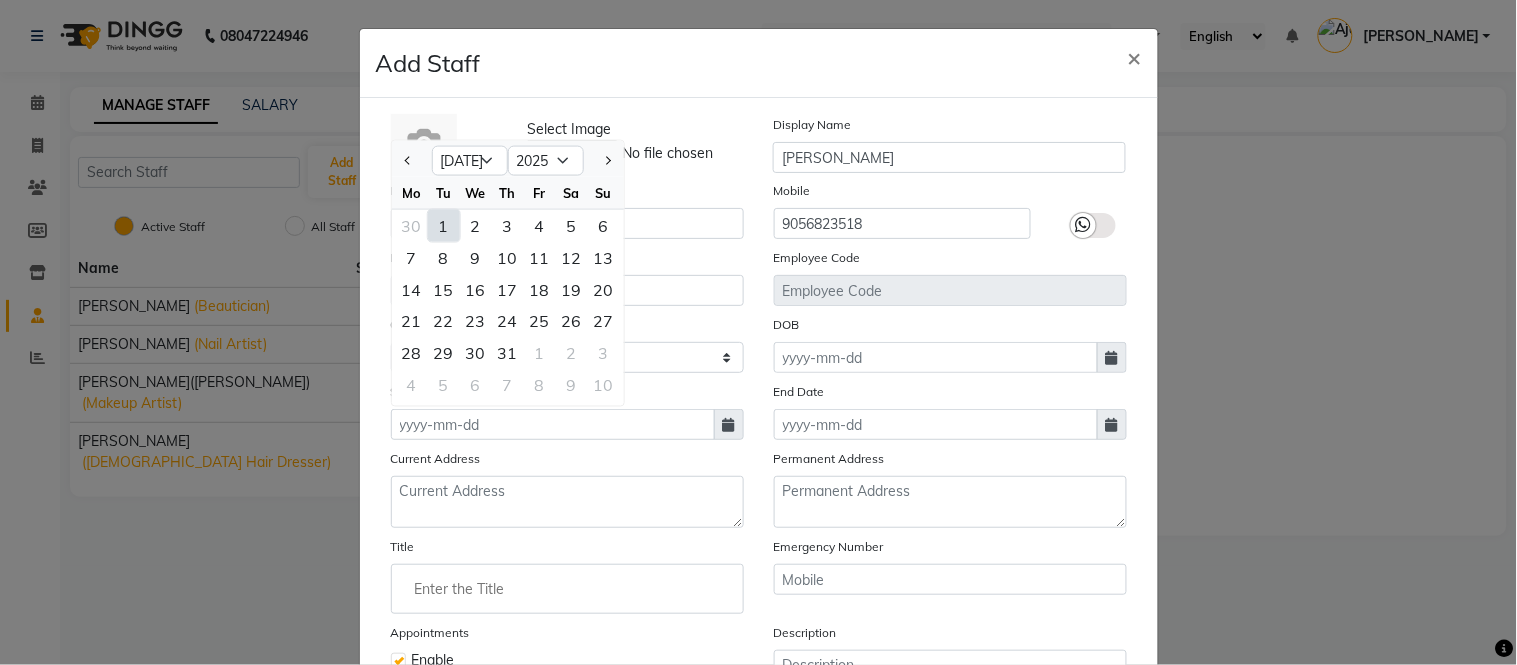click on "1" 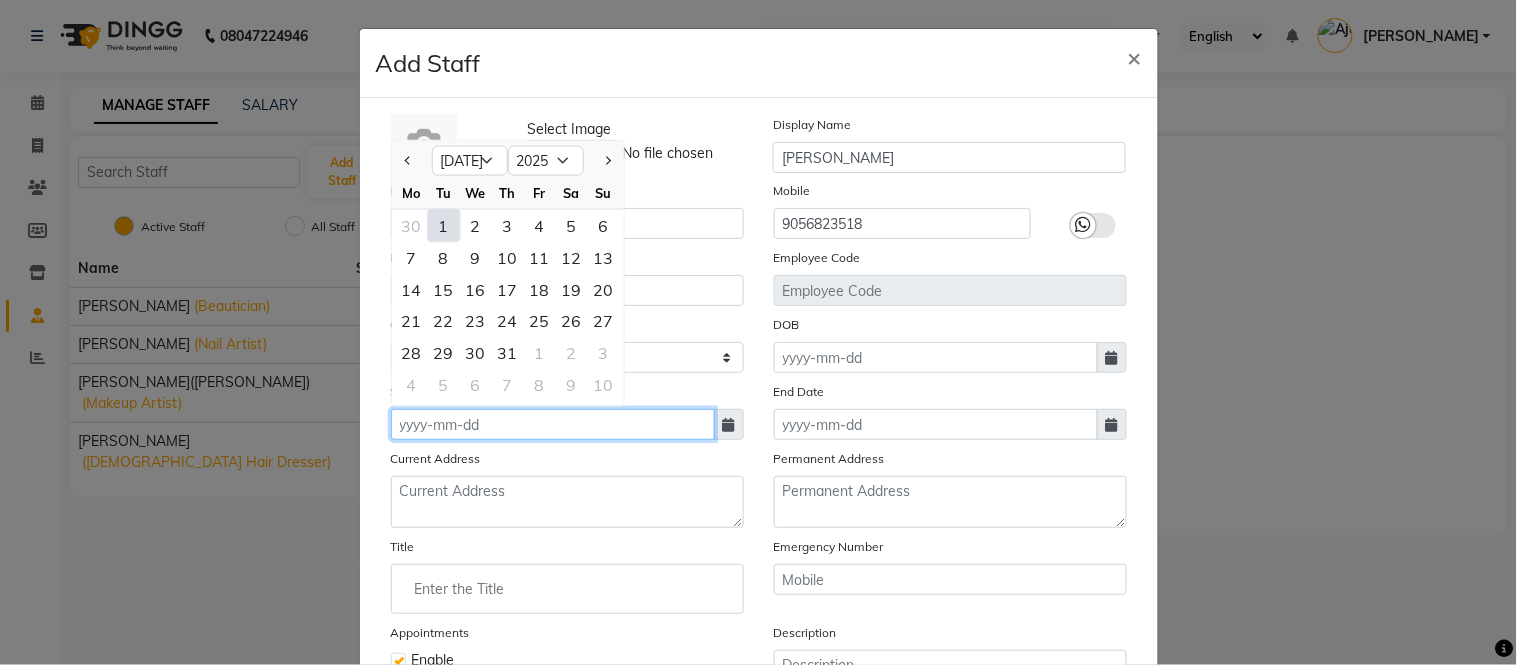 type on "[DATE]" 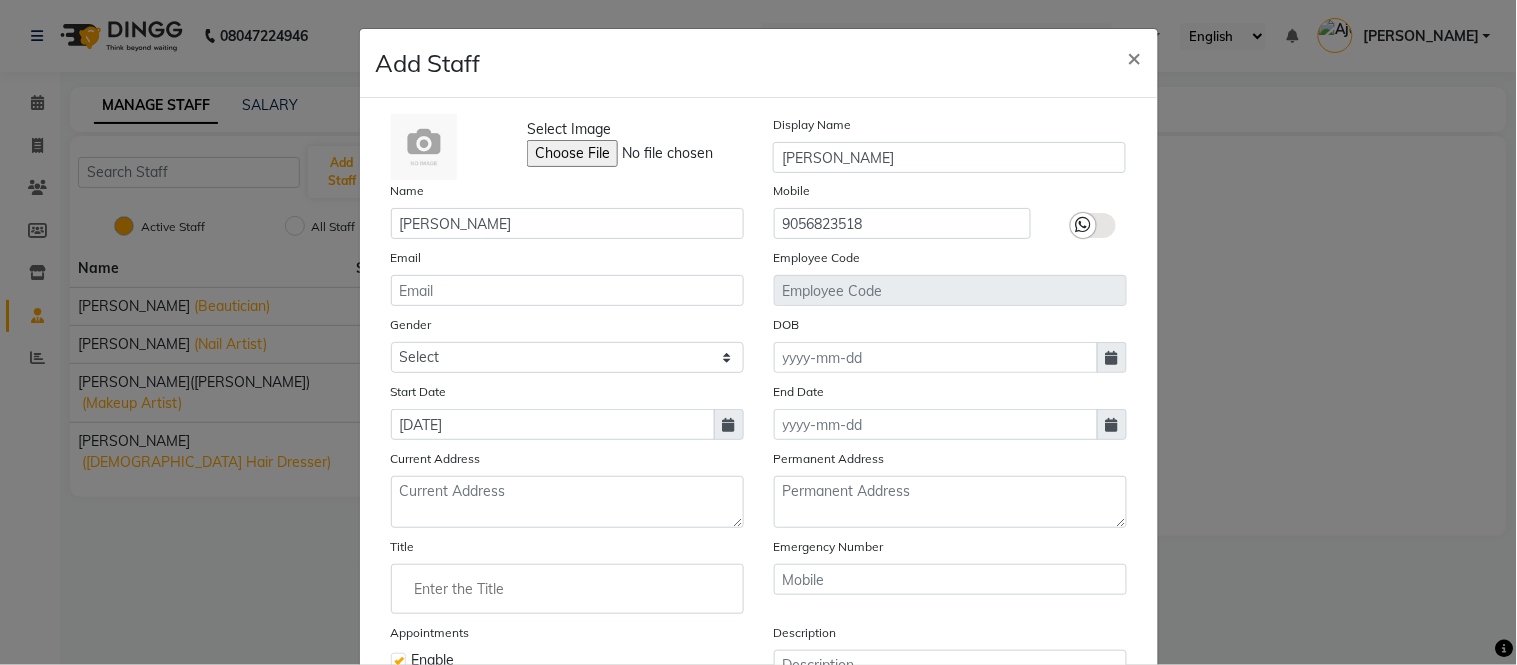 click on "Select Image  Display Name jasmail Name jasmail Mobile 9056823518 Email Employee Code Gender Select Male Female Other Prefer Not To Say DOB Start Date 01-07-2025 End Date Current Address Permanent Address Title Emergency Number Appointments Enable Description Daily SMS Daily Email" 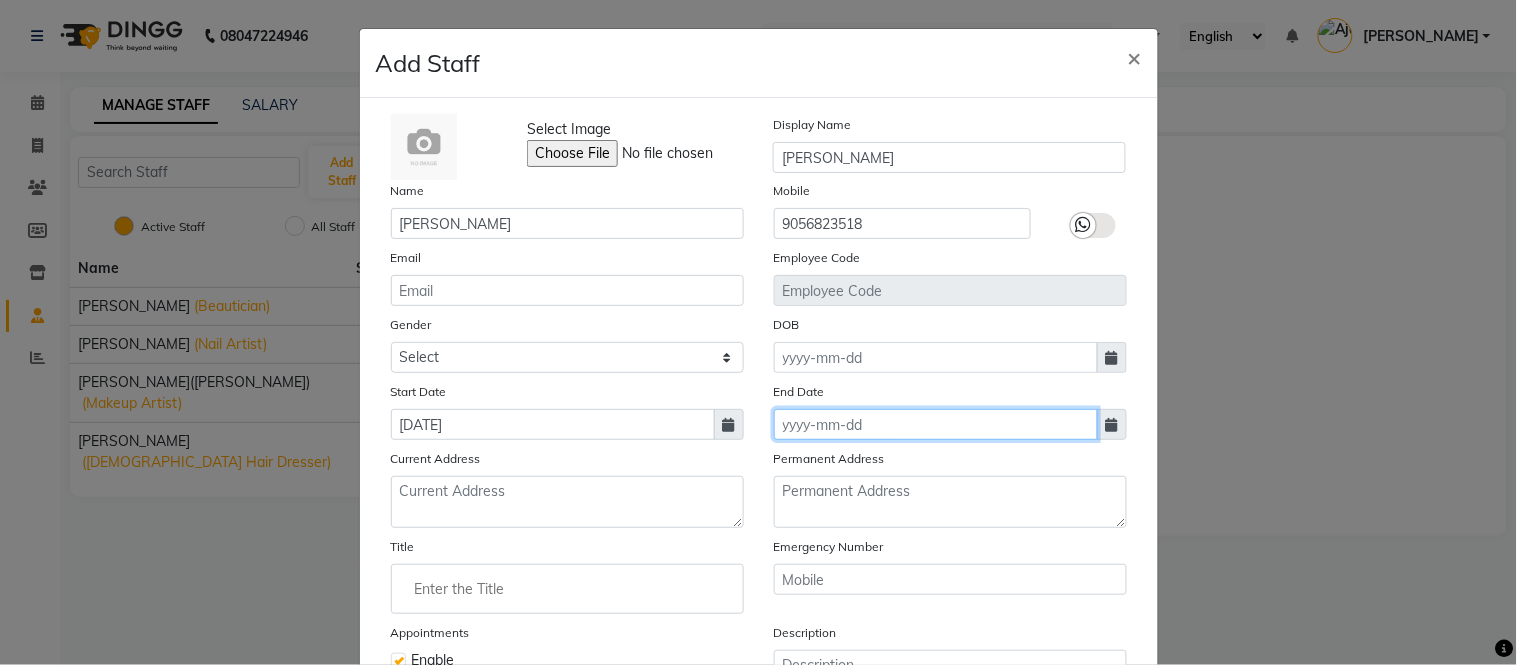 click 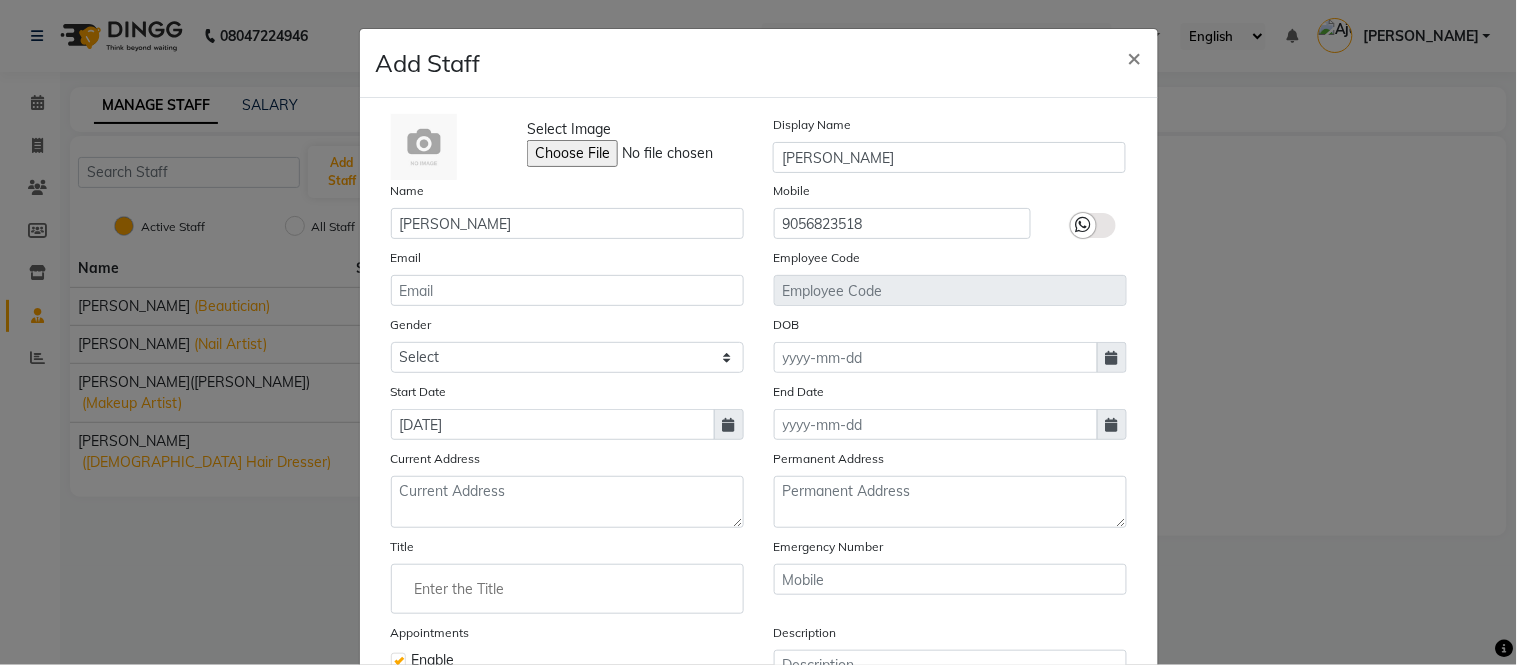 select on "7" 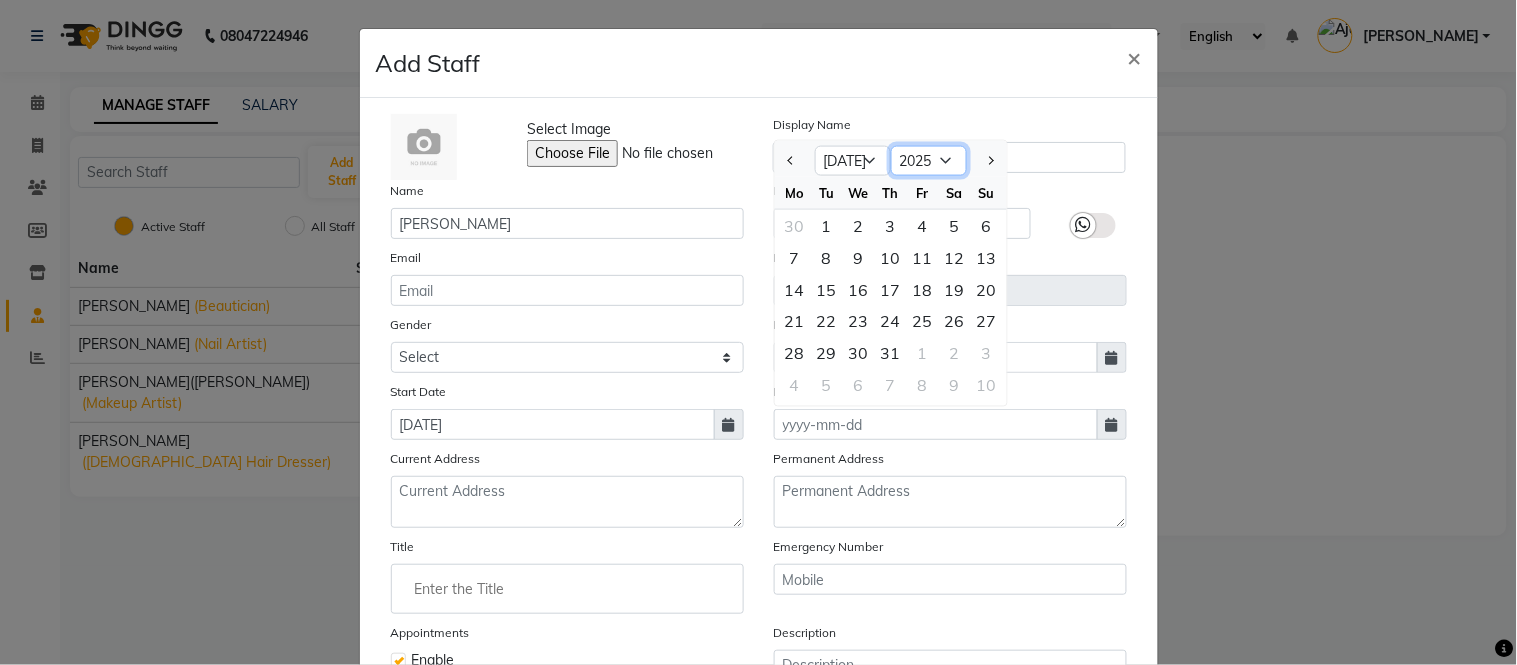 click on "2015 2016 2017 2018 2019 2020 2021 2022 2023 2024 2025 2026 2027 2028 2029 2030 2031 2032 2033 2034 2035" 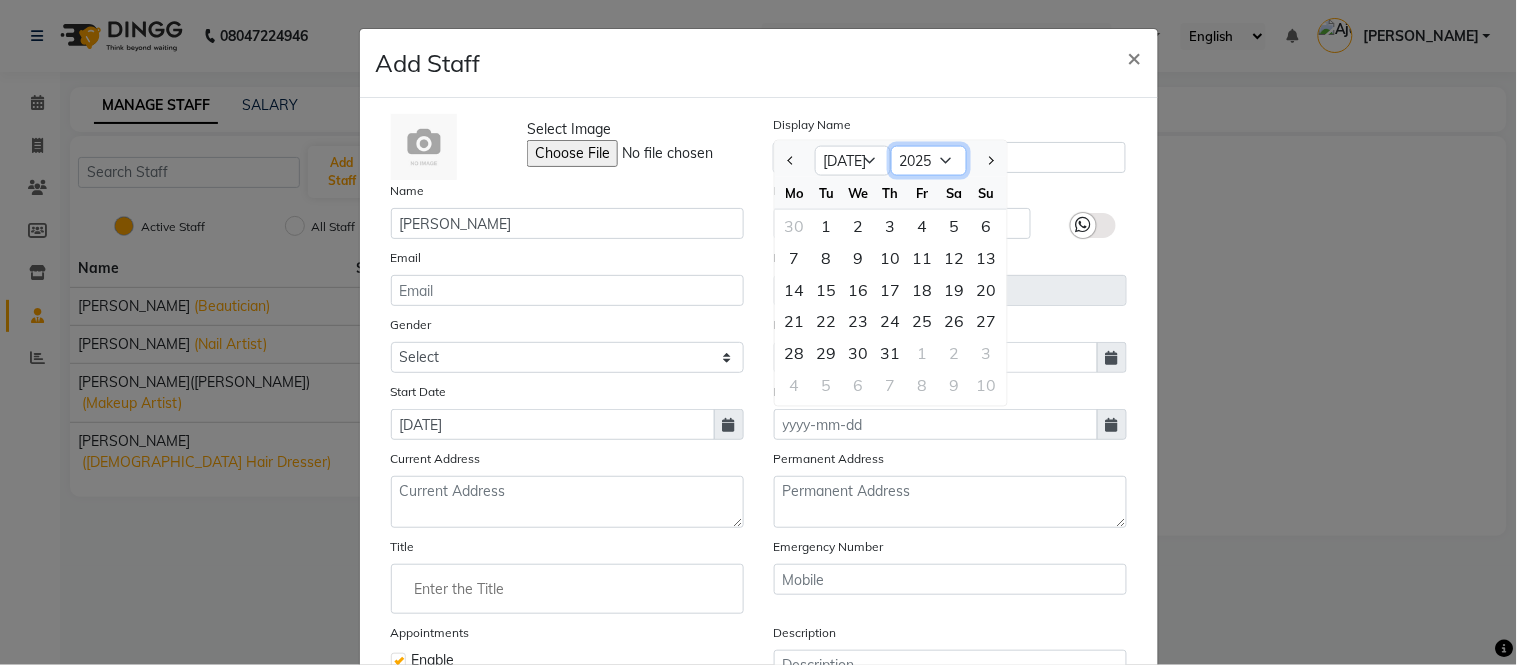 select on "2030" 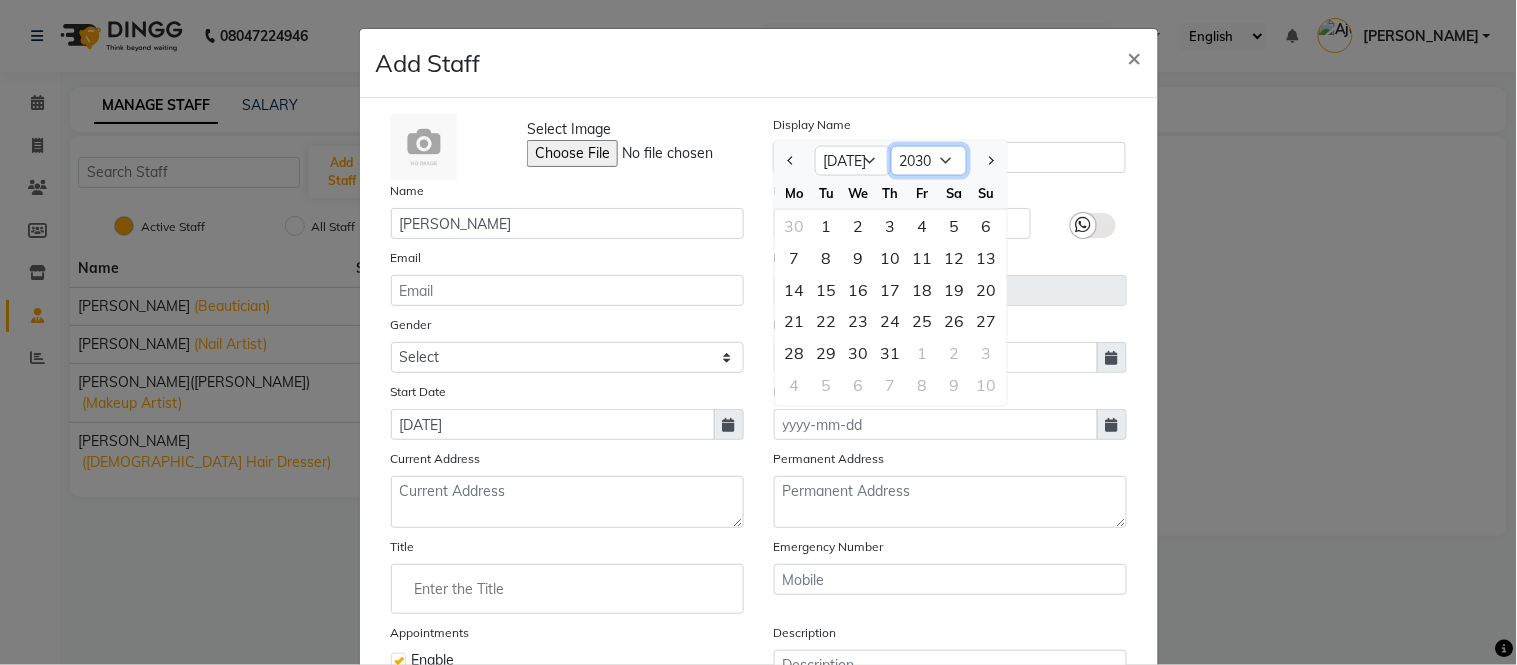 click on "2015 2016 2017 2018 2019 2020 2021 2022 2023 2024 2025 2026 2027 2028 2029 2030 2031 2032 2033 2034 2035" 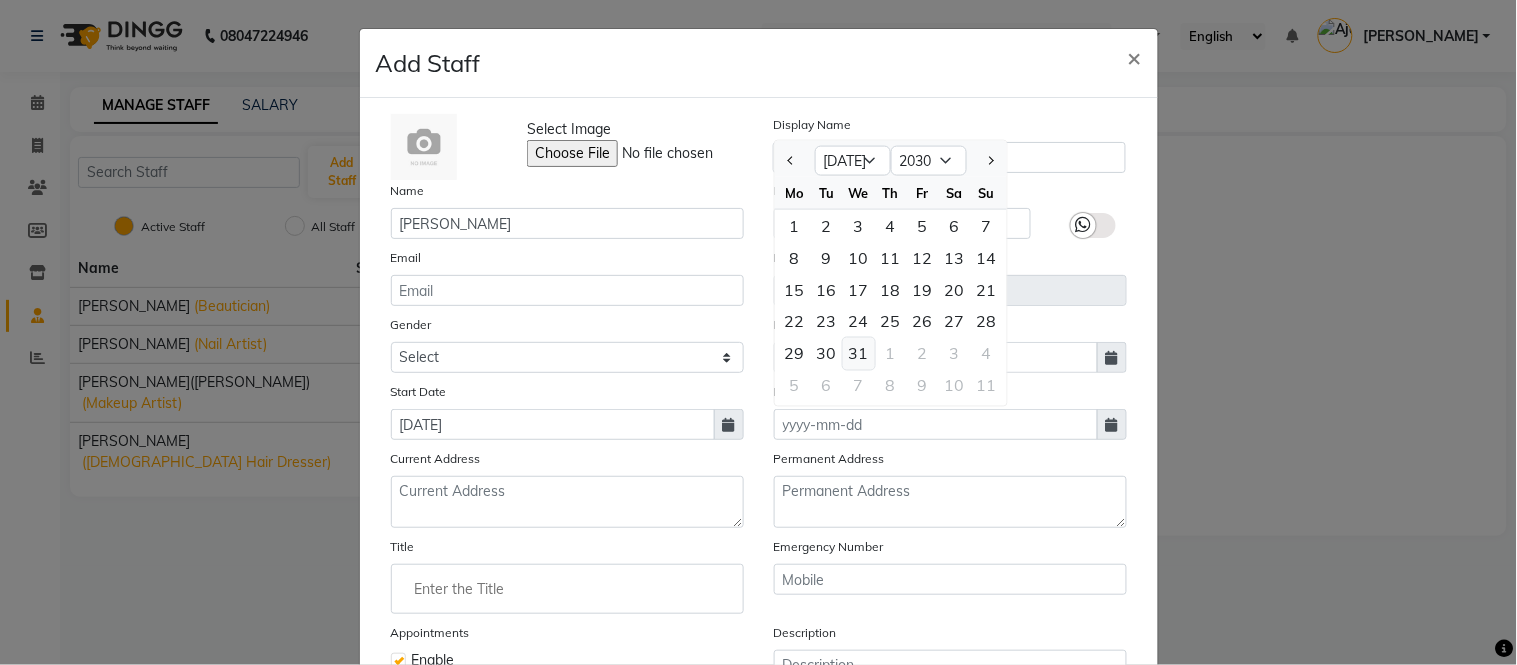 click on "31" 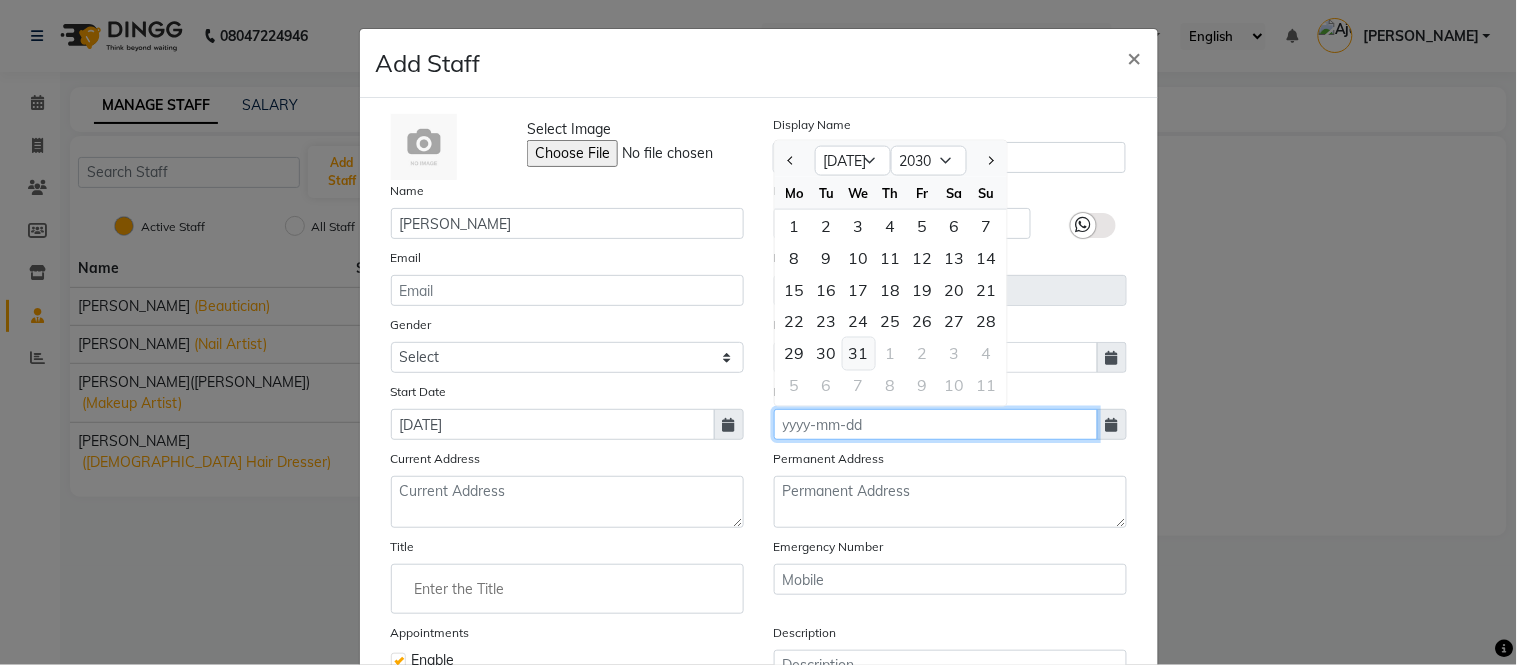 type on "31-07-2030" 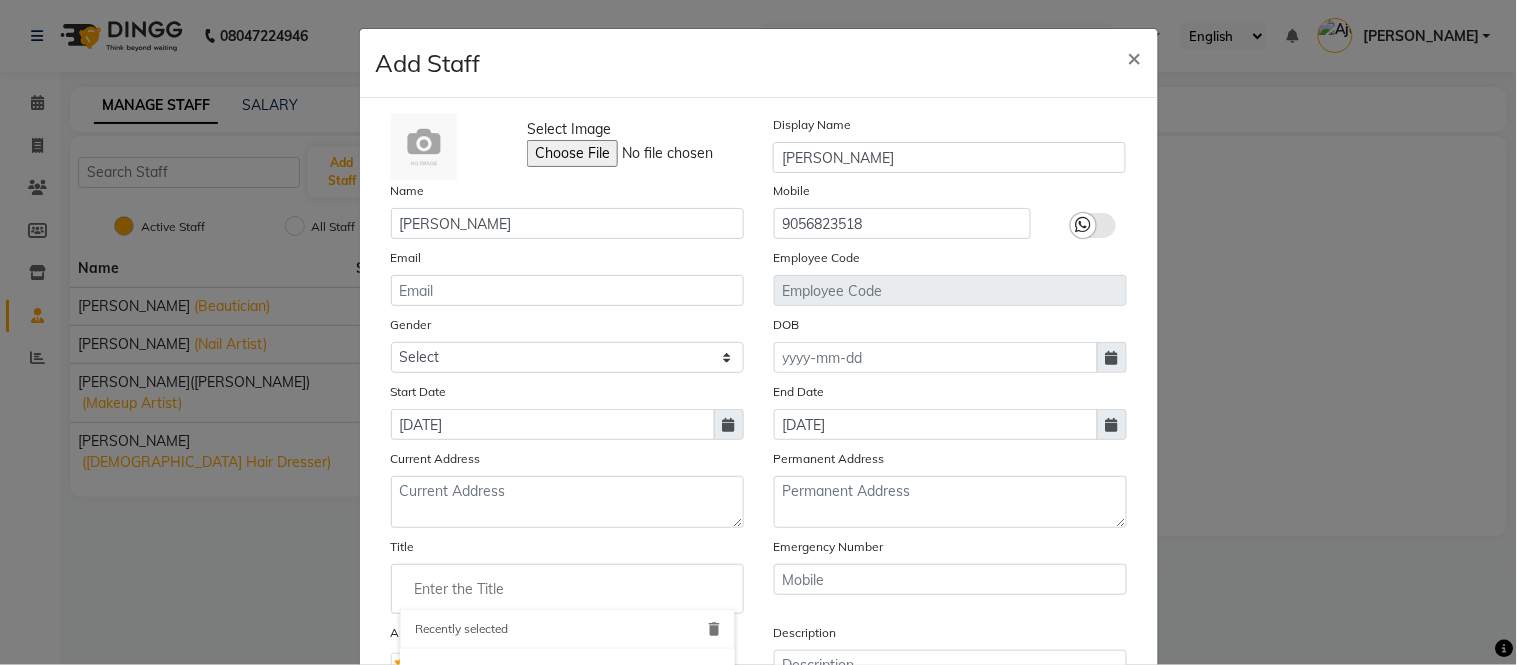 click 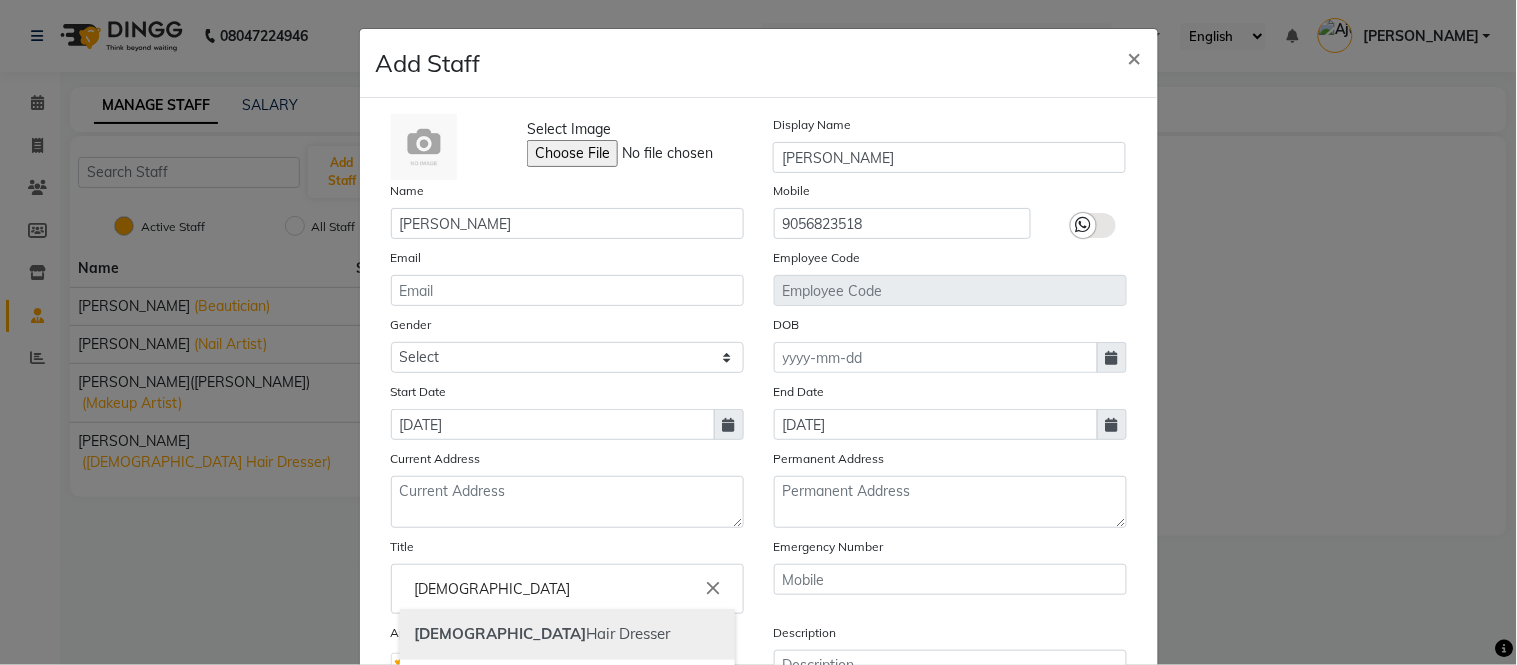 click on "Male  Hair Dresser" at bounding box center (567, 634) 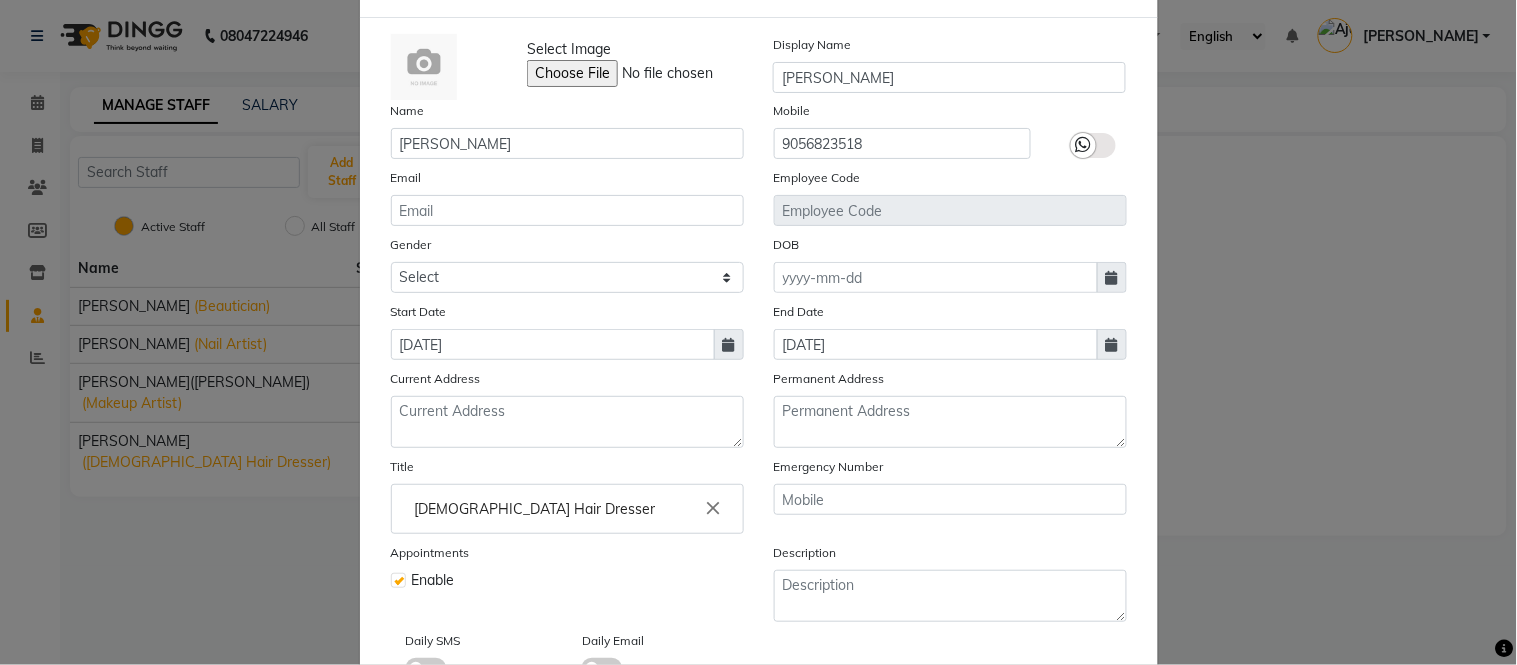 scroll, scrollTop: 225, scrollLeft: 0, axis: vertical 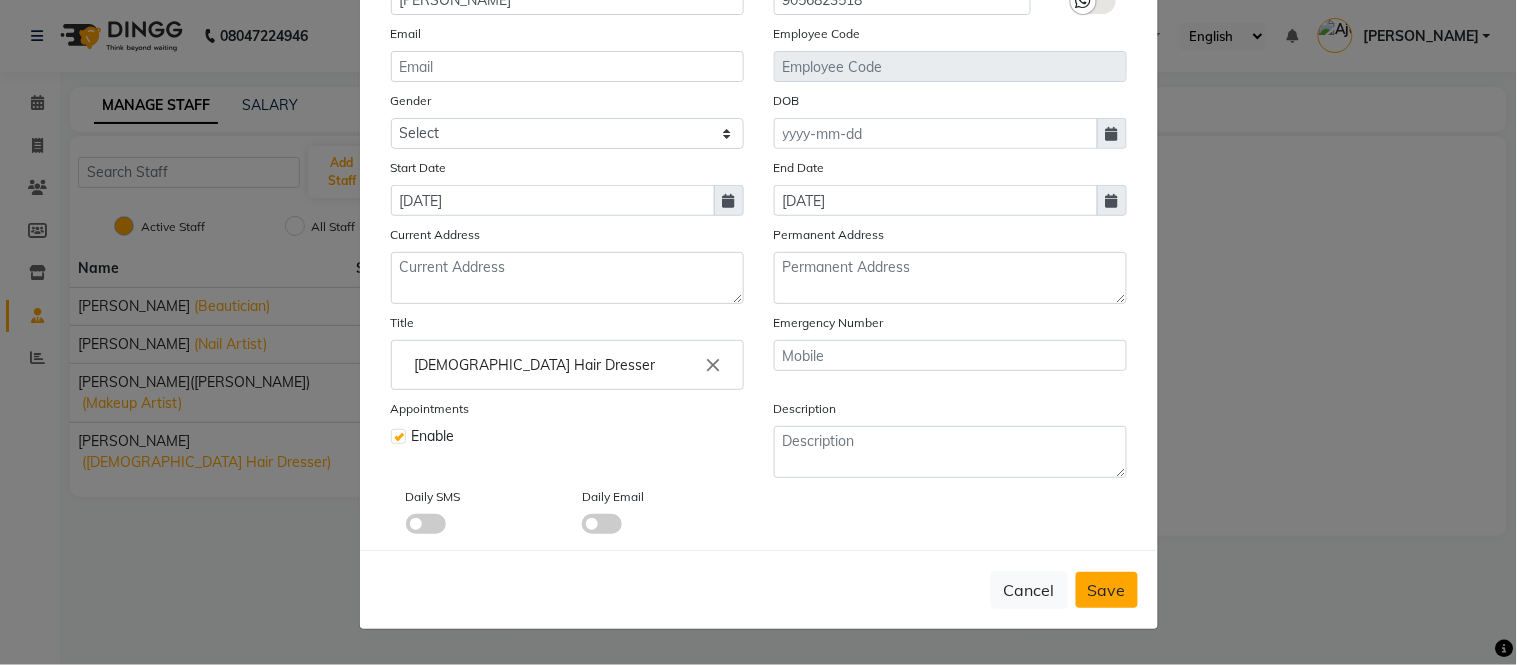 click on "Save" at bounding box center [1107, 590] 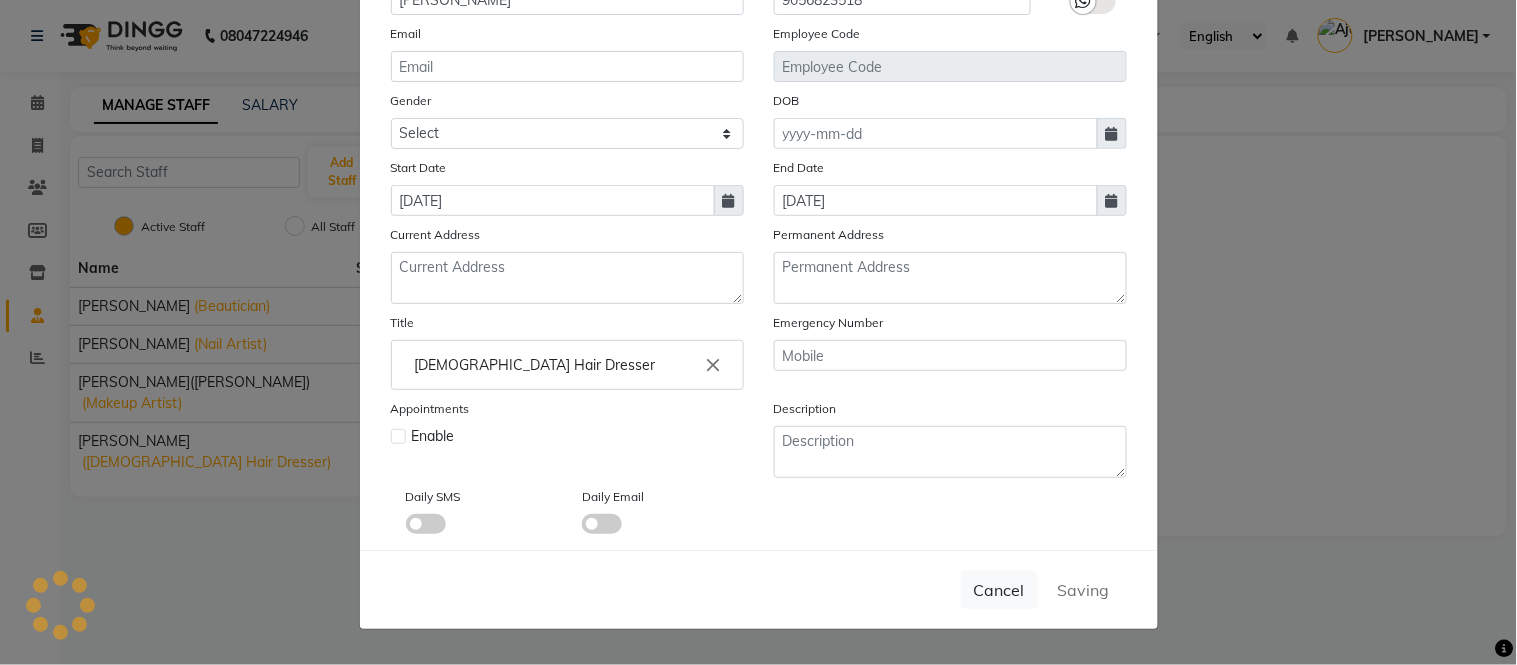 type 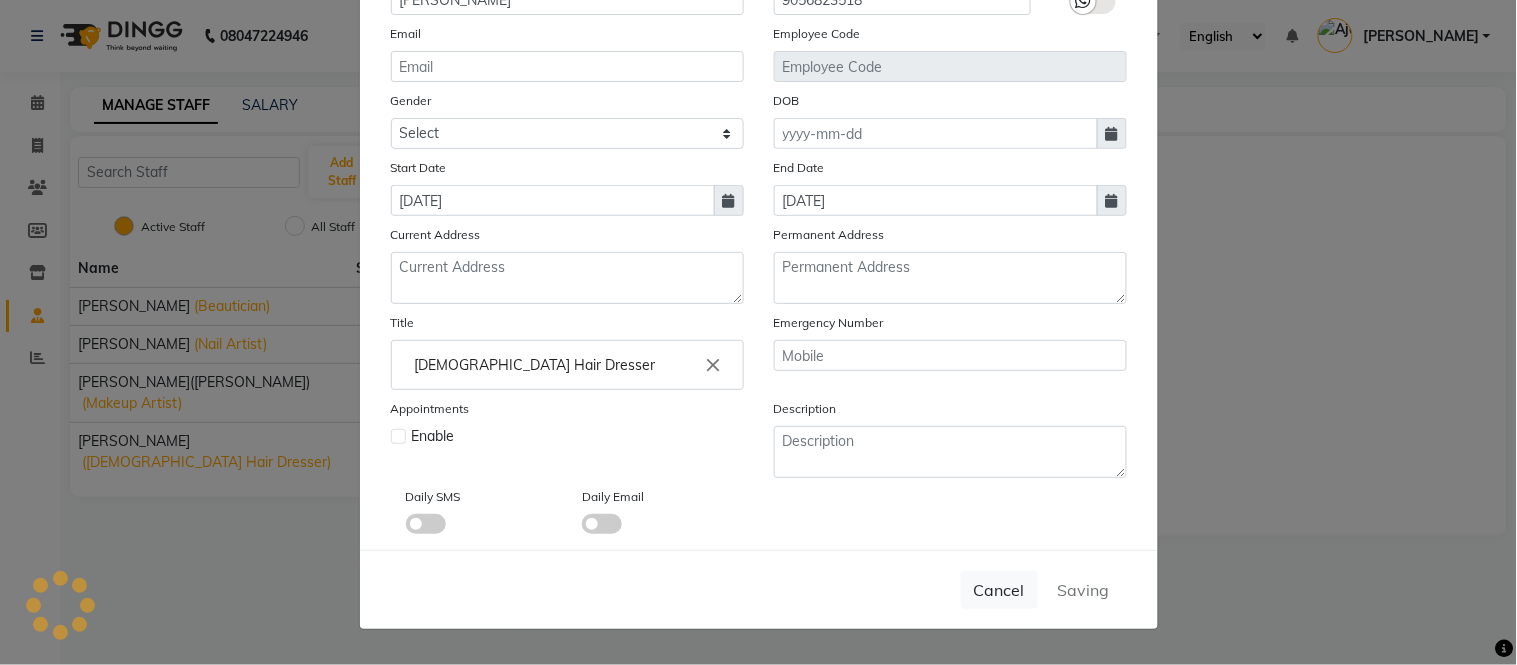 type 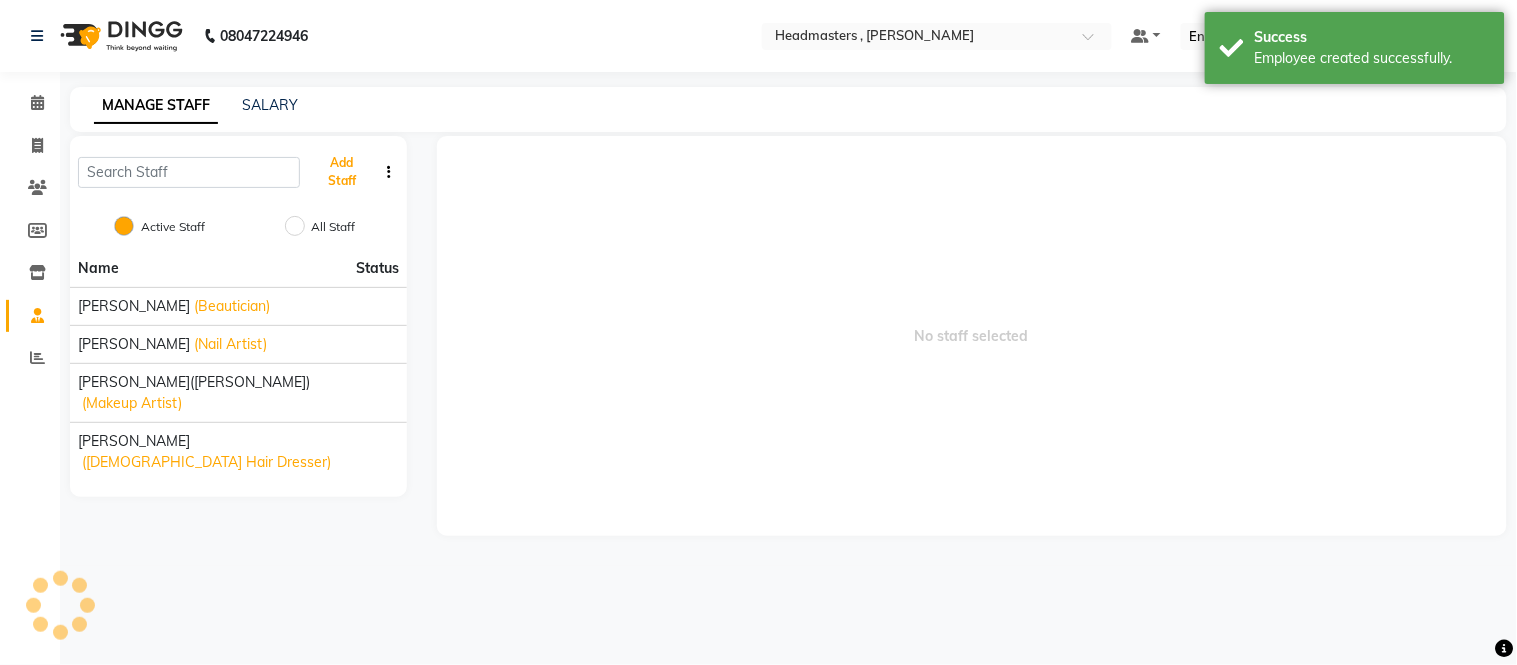 scroll, scrollTop: 218, scrollLeft: 0, axis: vertical 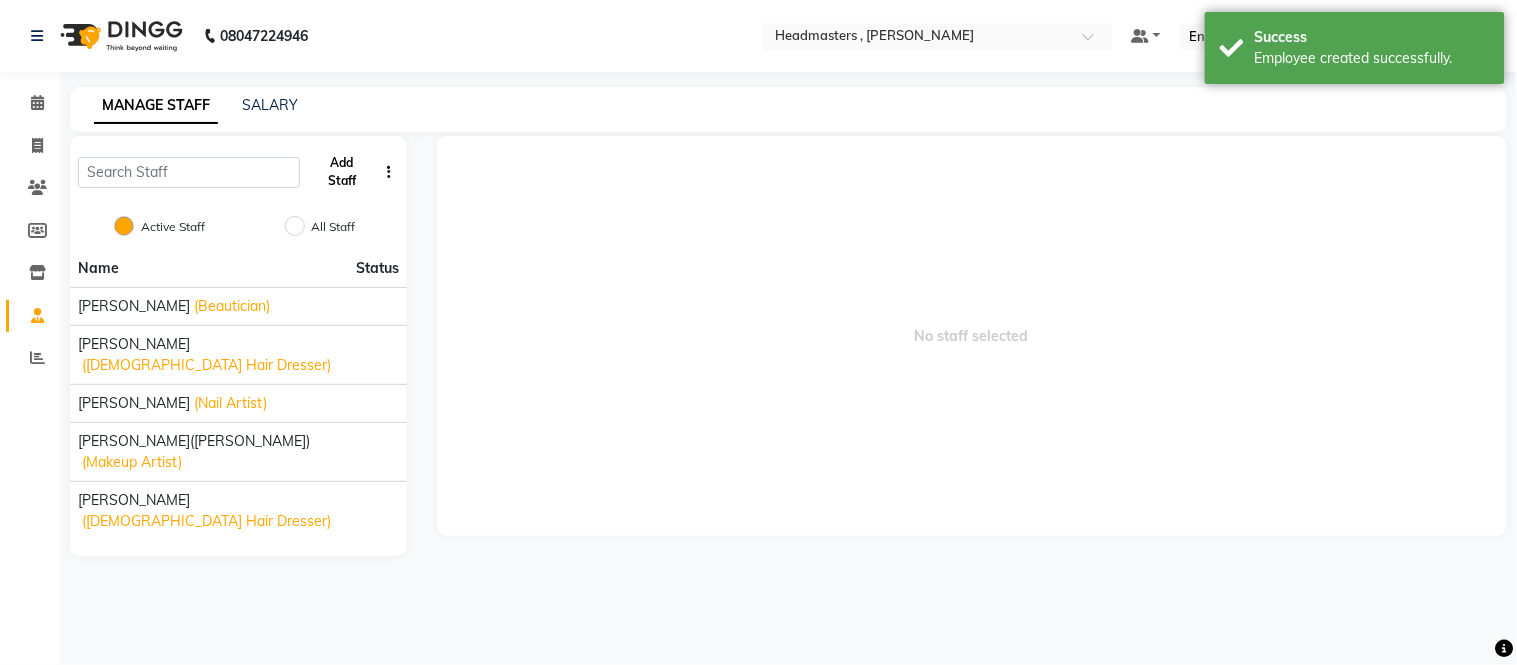 click on "Add Staff" 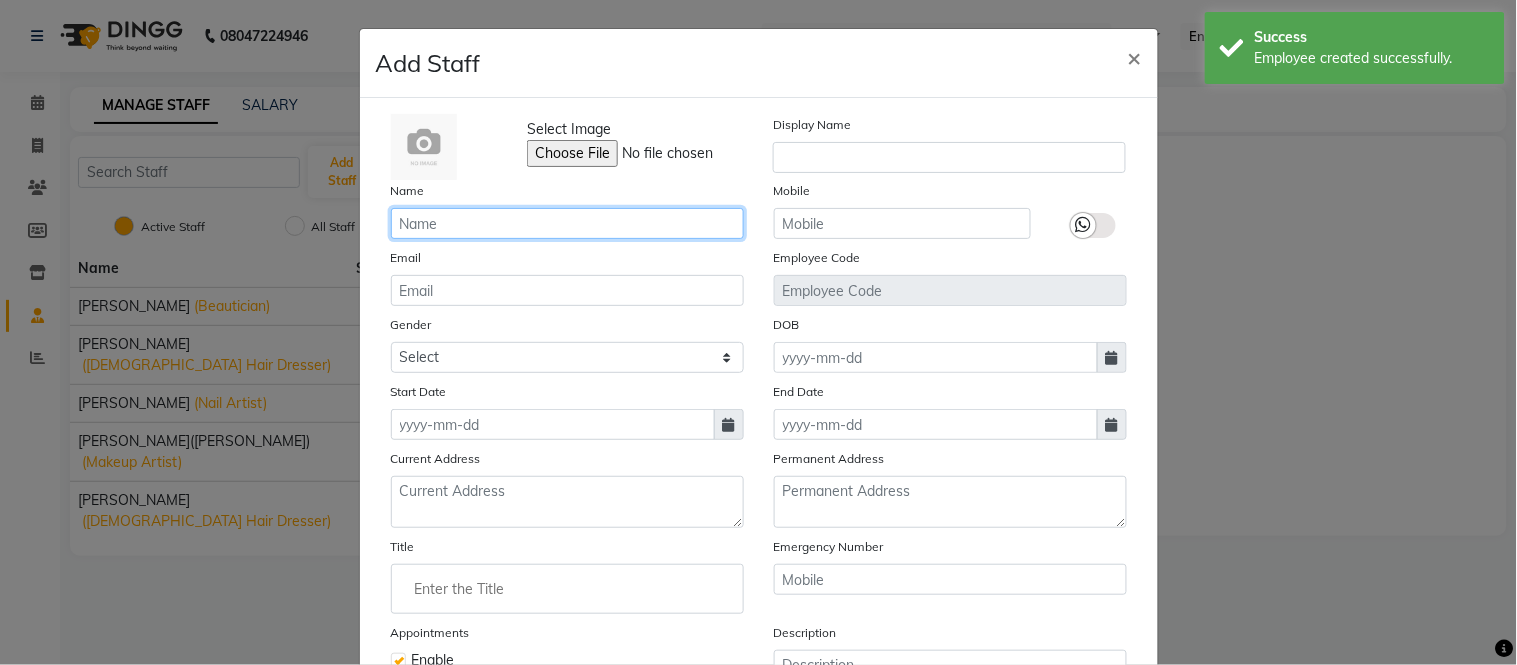 click 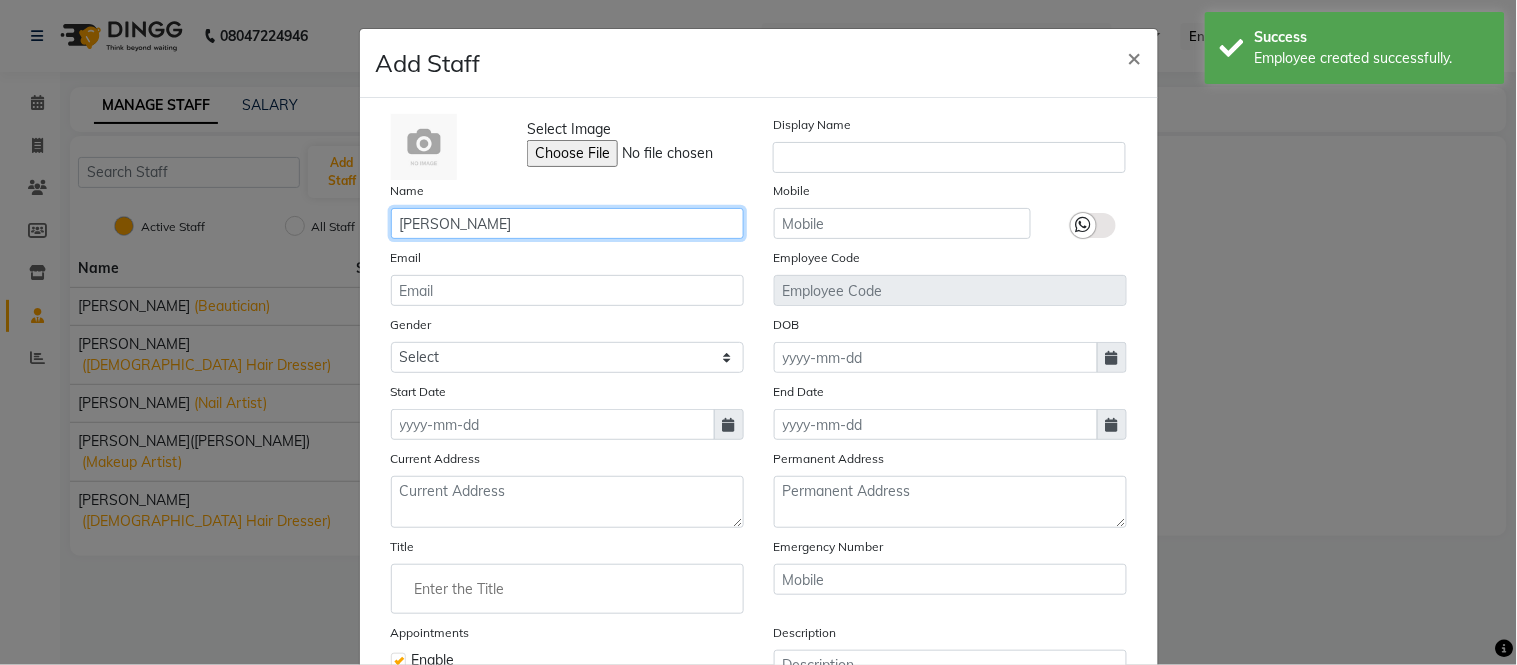 type on "jatin dhillon" 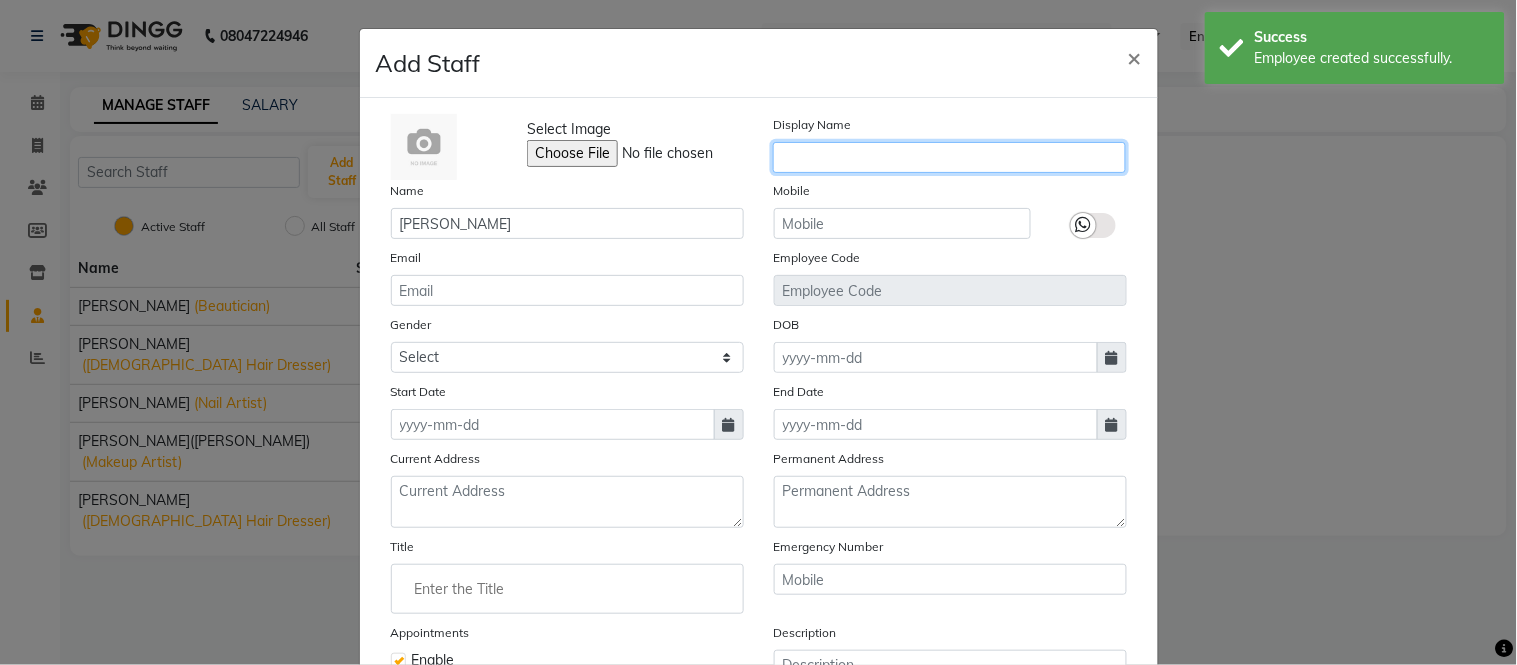click 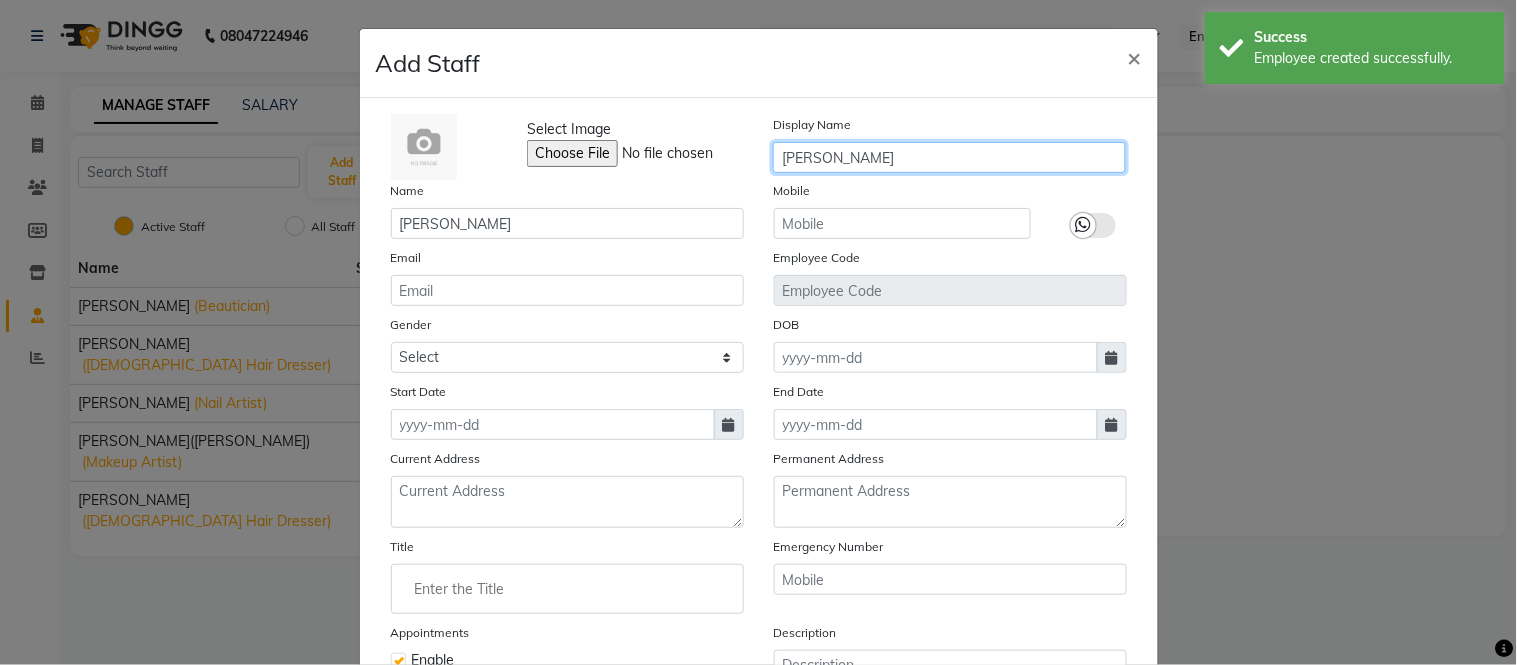 type on "jatin dhillon" 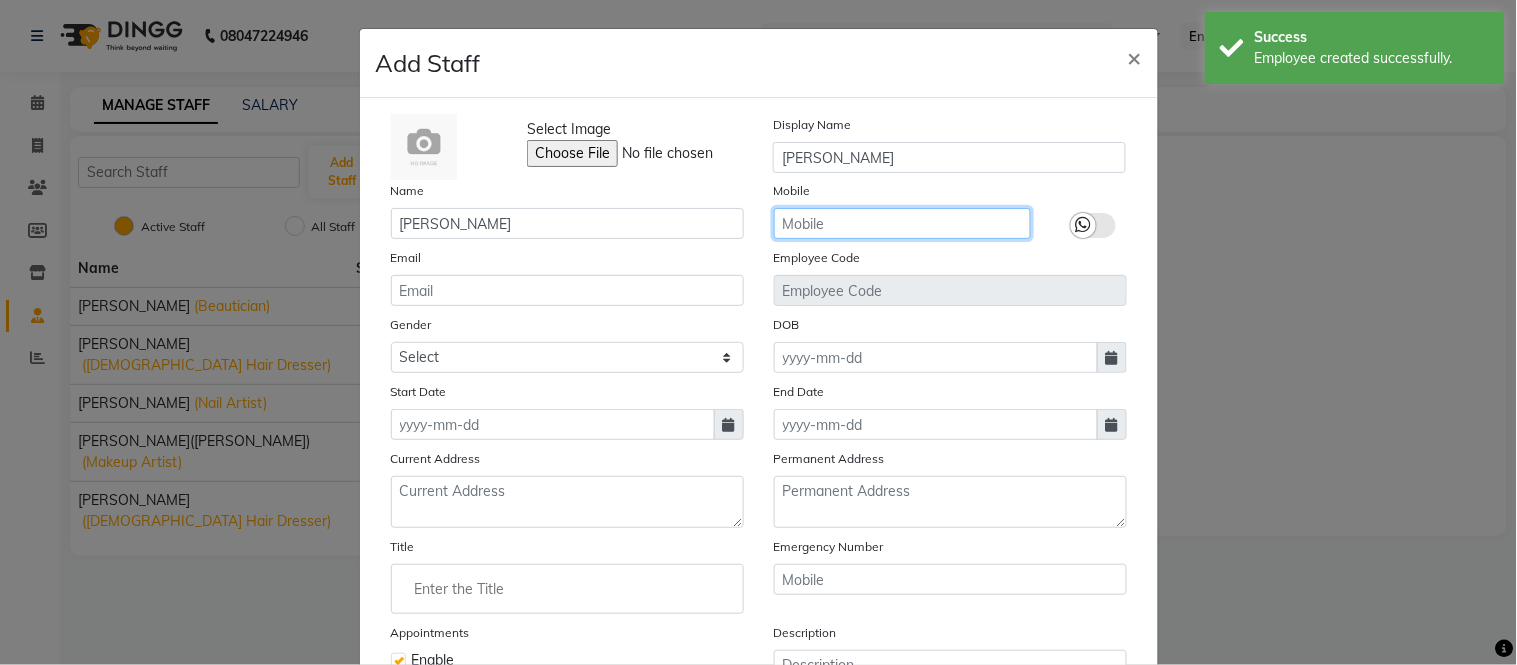 click 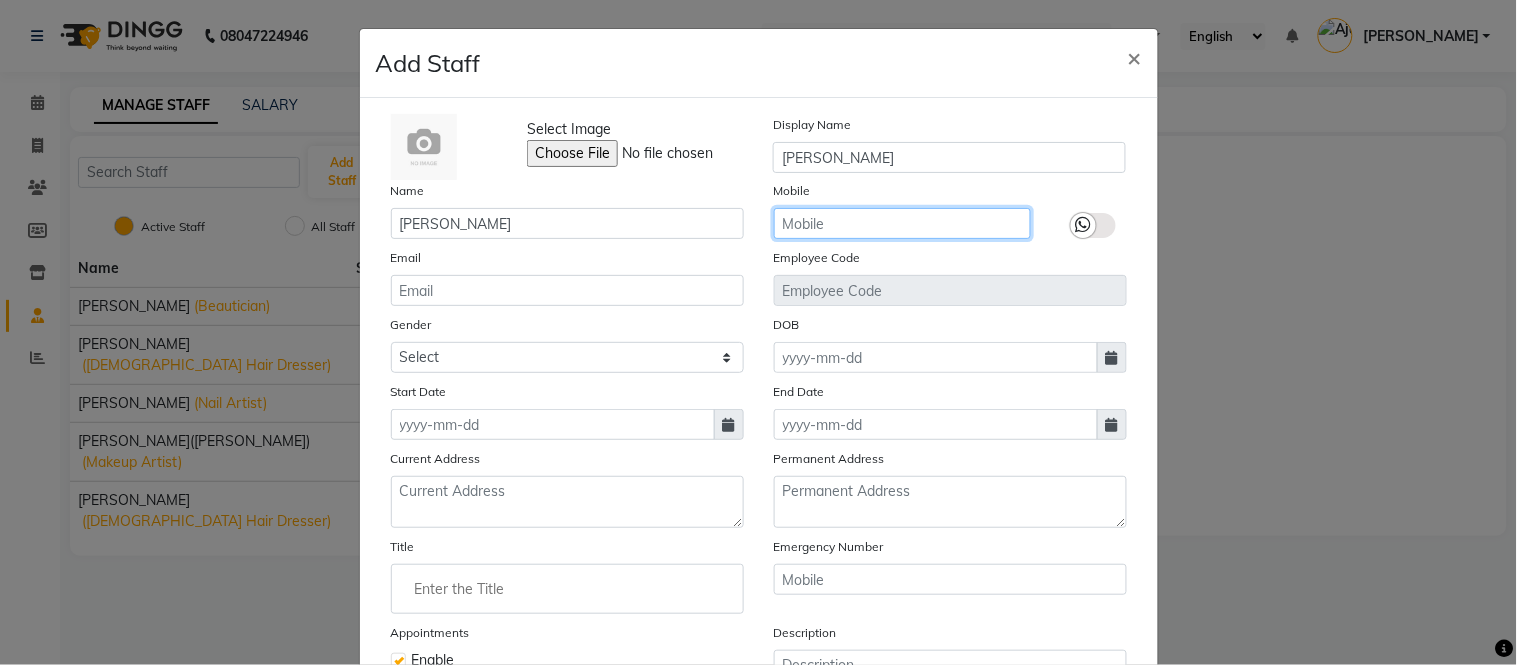 paste on "7814005291" 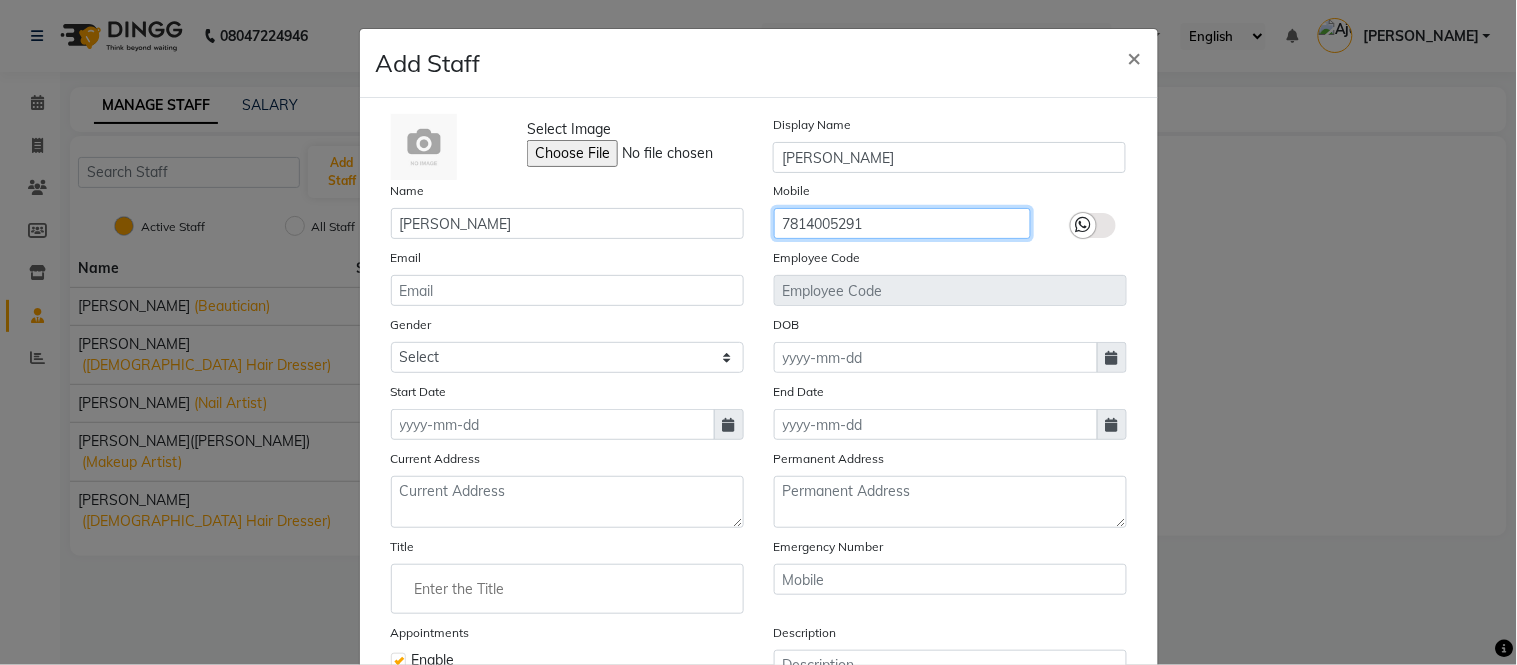 type on "7814005291" 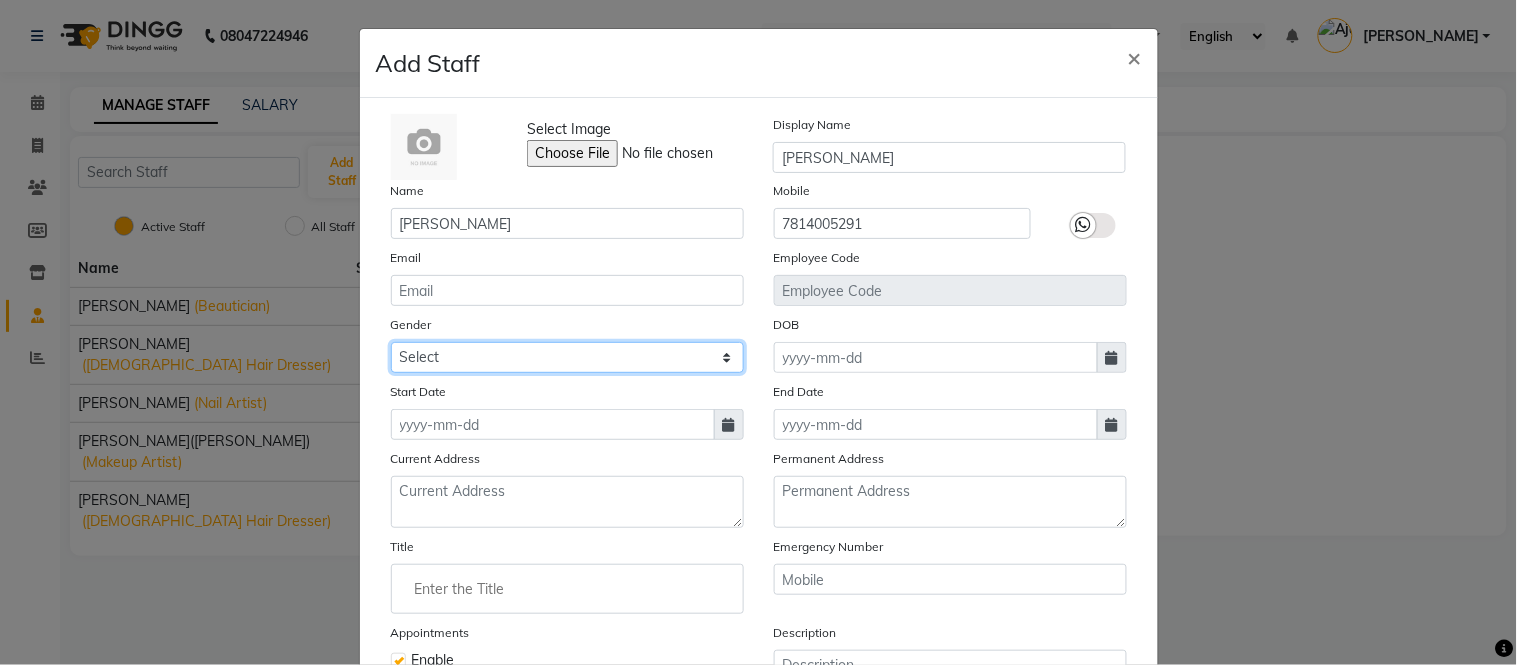 drag, startPoint x: 478, startPoint y: 362, endPoint x: 464, endPoint y: 371, distance: 16.643316 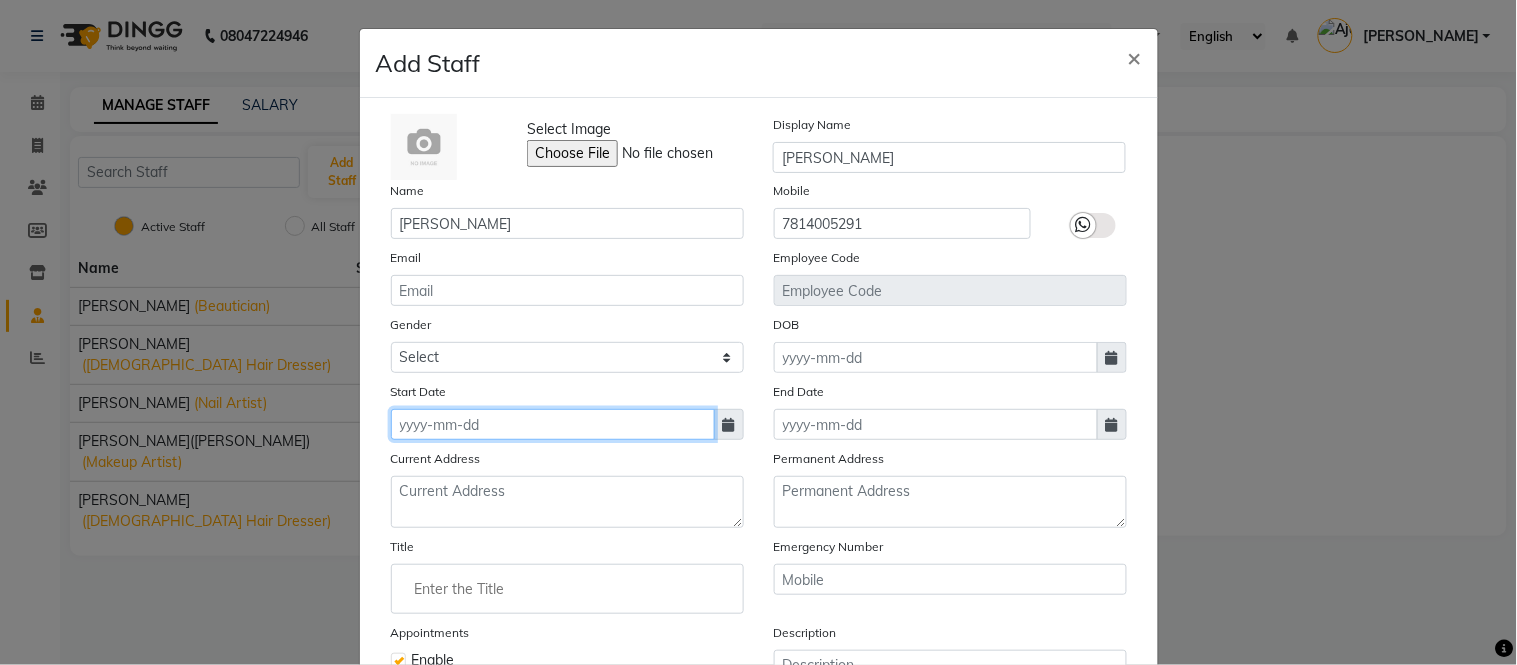 click 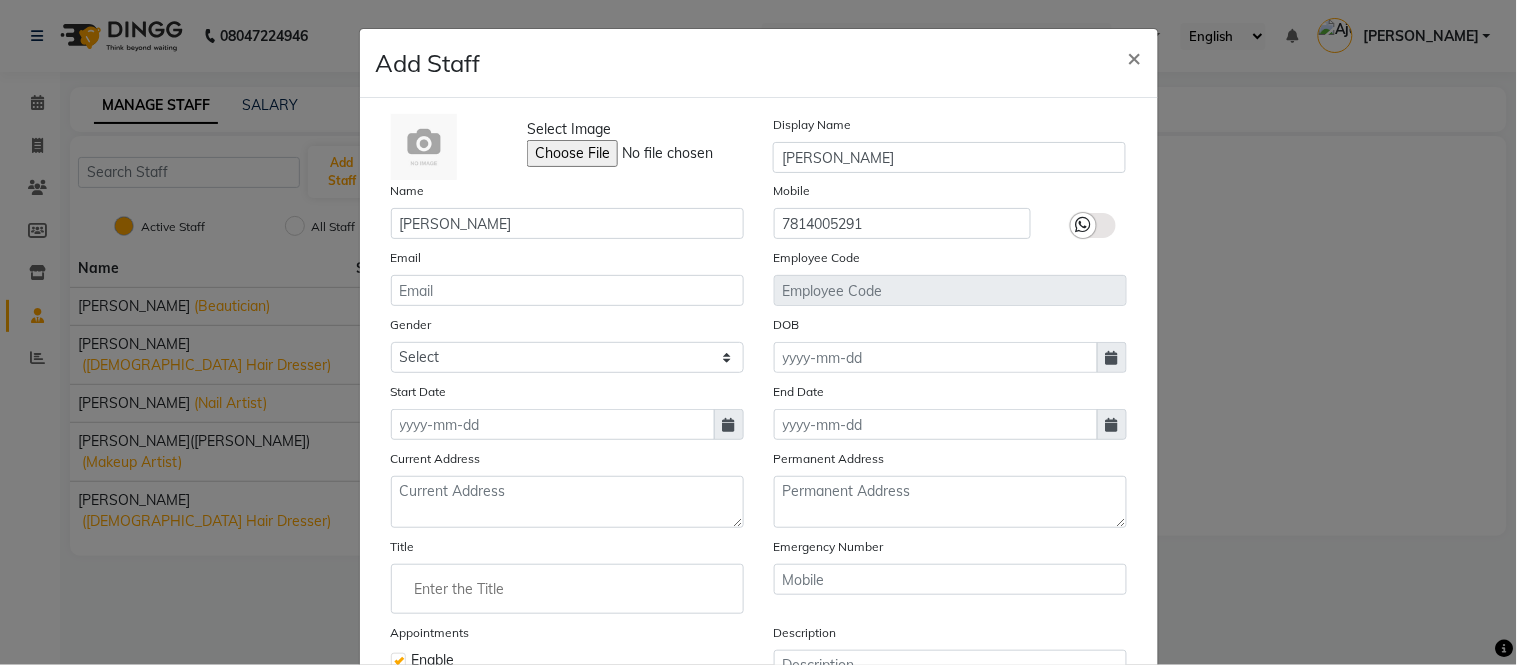 select on "7" 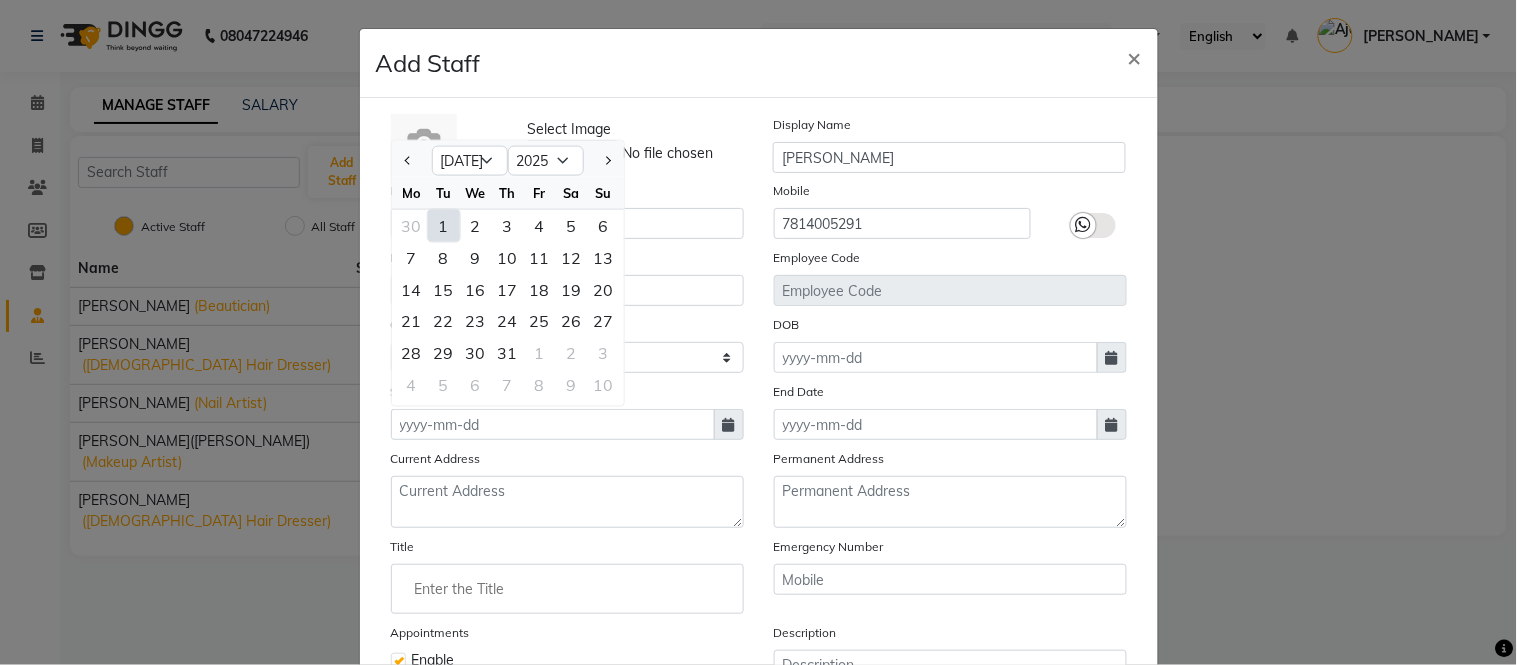 click on "1" 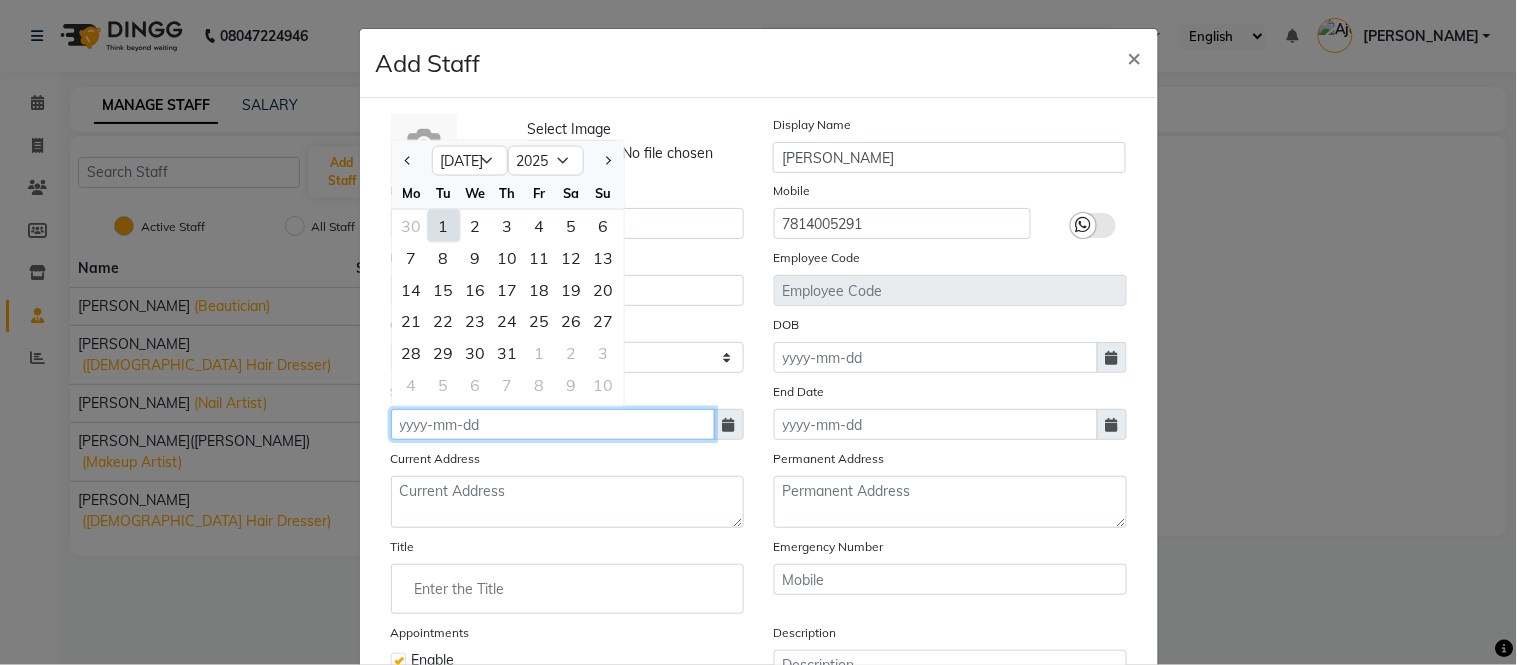 type on "[DATE]" 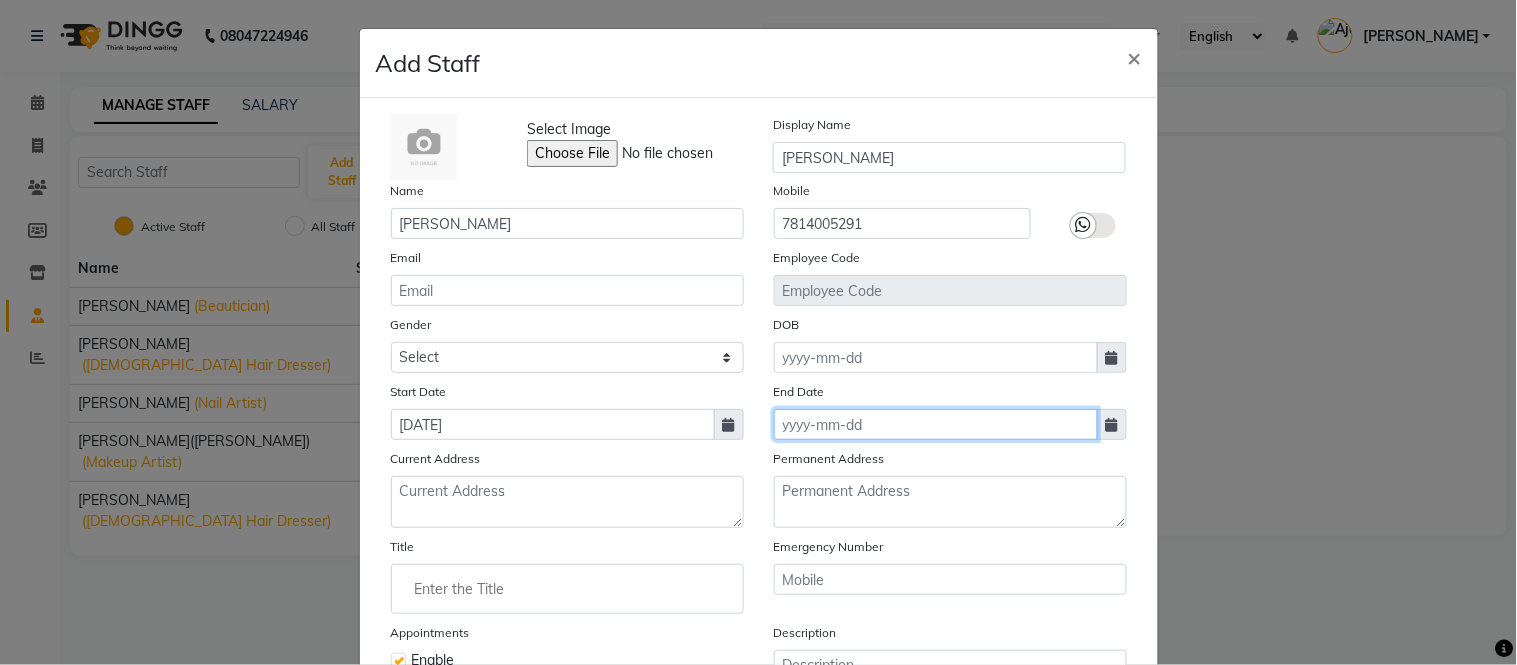 click 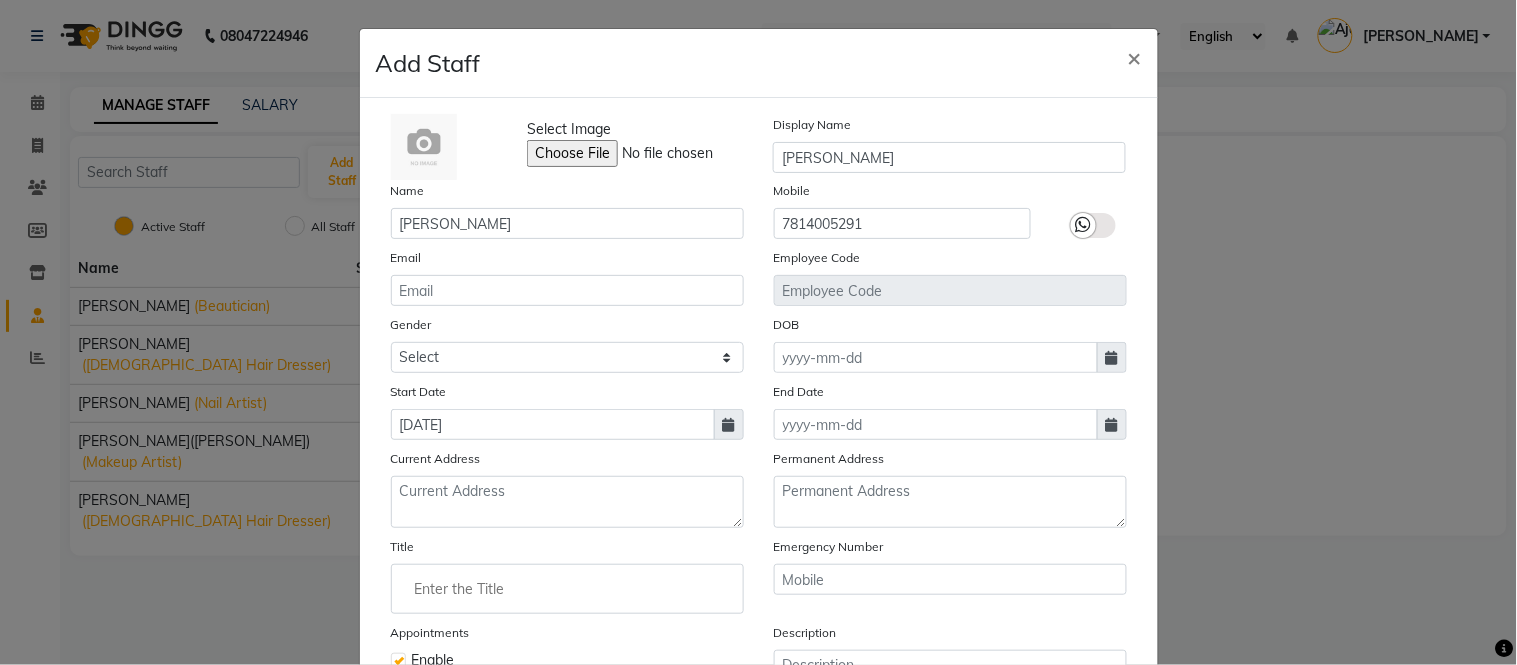 select on "7" 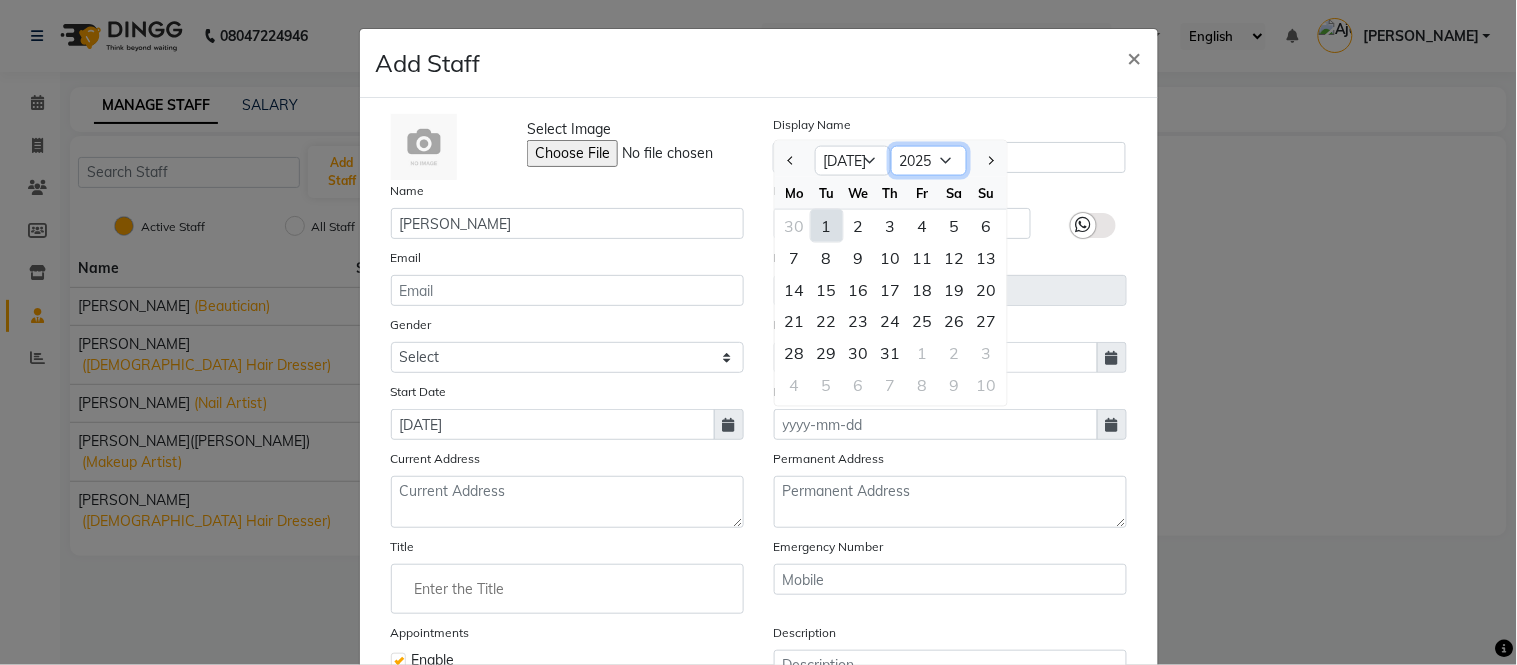 click on "2015 2016 2017 2018 2019 2020 2021 2022 2023 2024 2025 2026 2027 2028 2029 2030 2031 2032 2033 2034 2035" 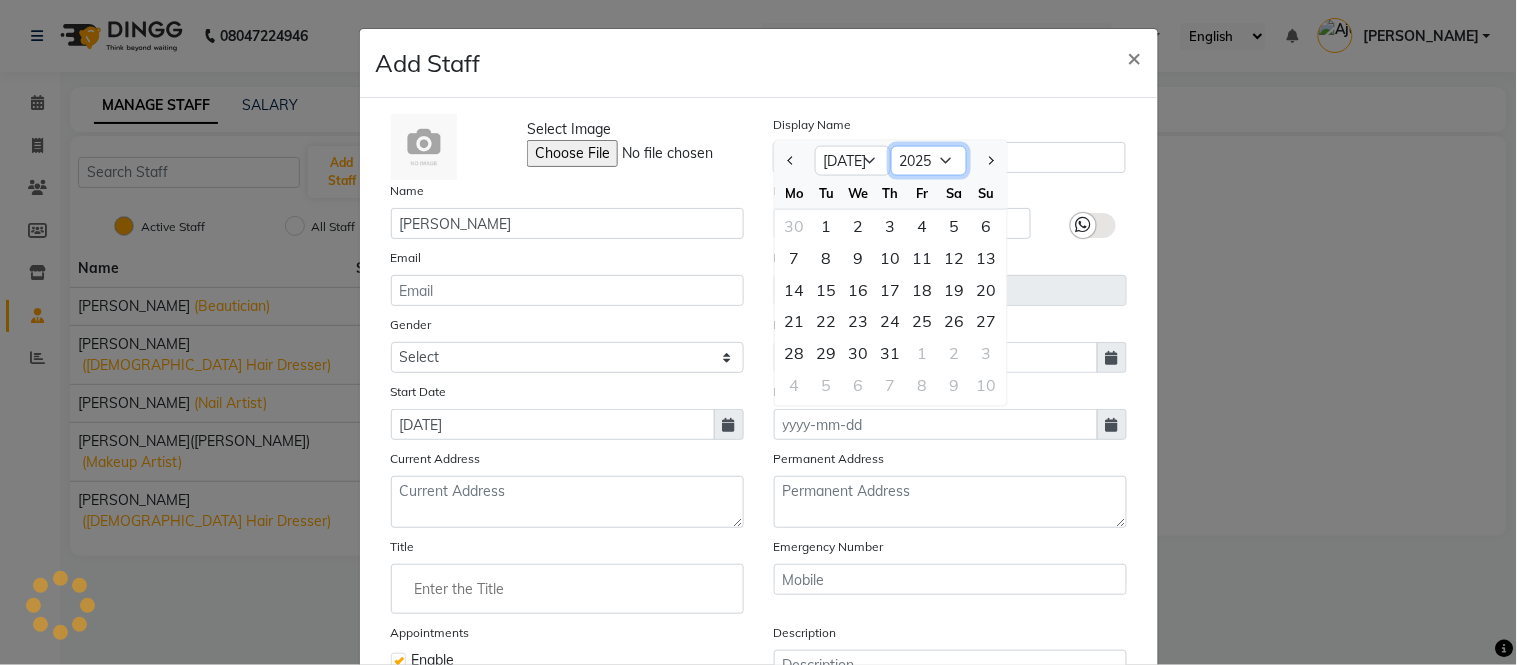 select on "2030" 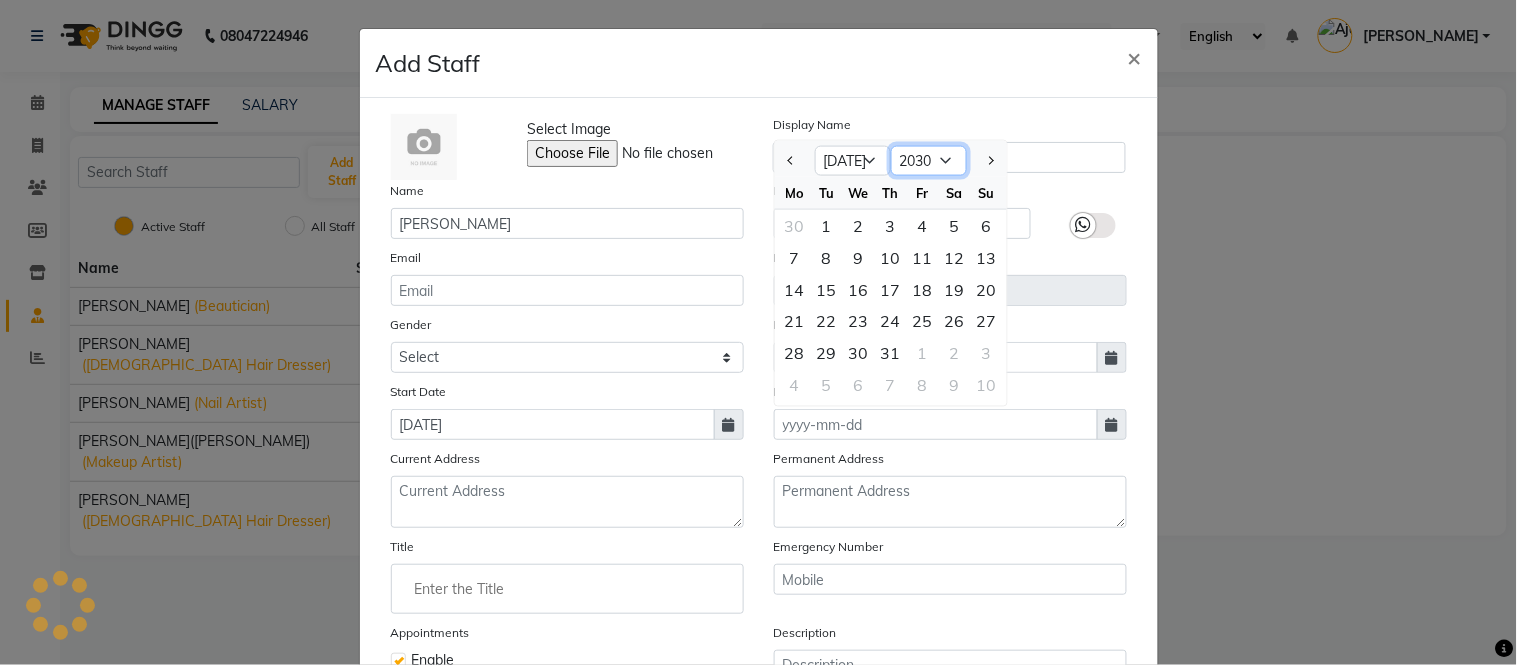 click on "2015 2016 2017 2018 2019 2020 2021 2022 2023 2024 2025 2026 2027 2028 2029 2030 2031 2032 2033 2034 2035" 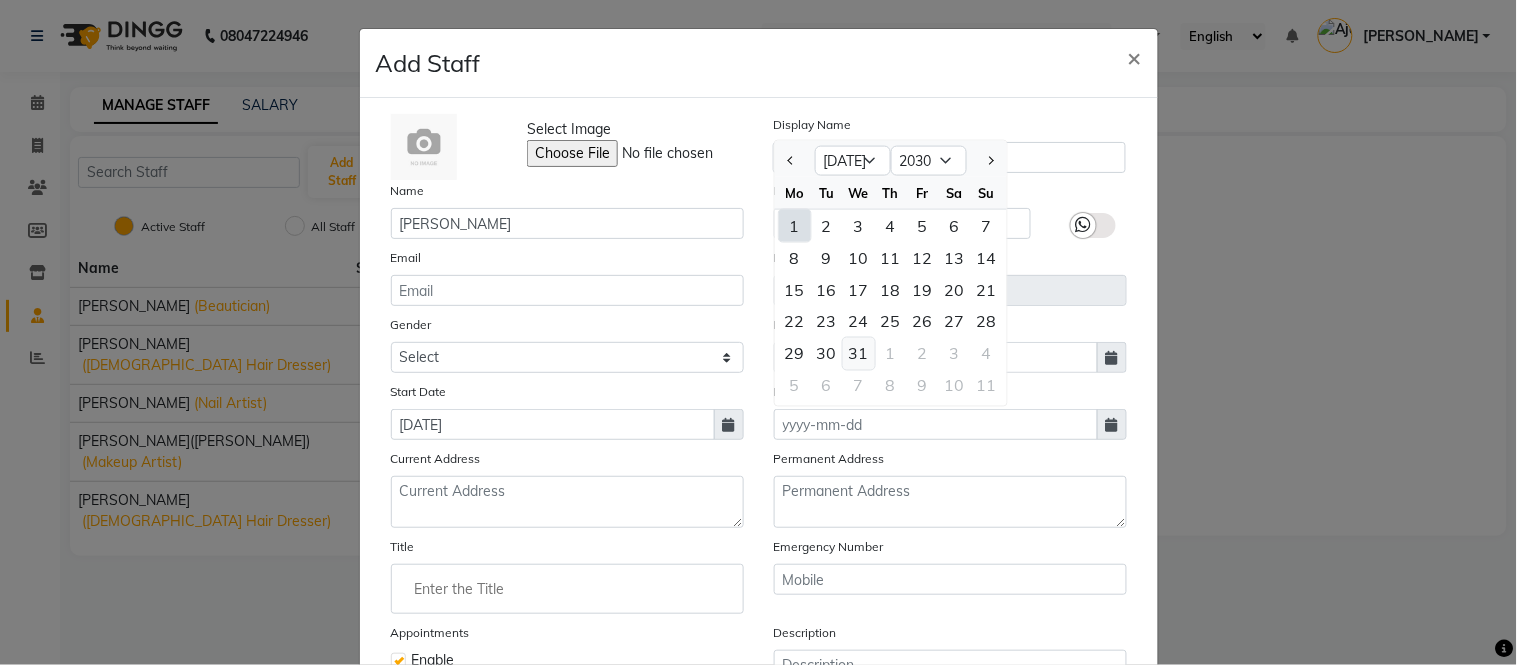 drag, startPoint x: 853, startPoint y: 345, endPoint x: 825, endPoint y: 375, distance: 41.036568 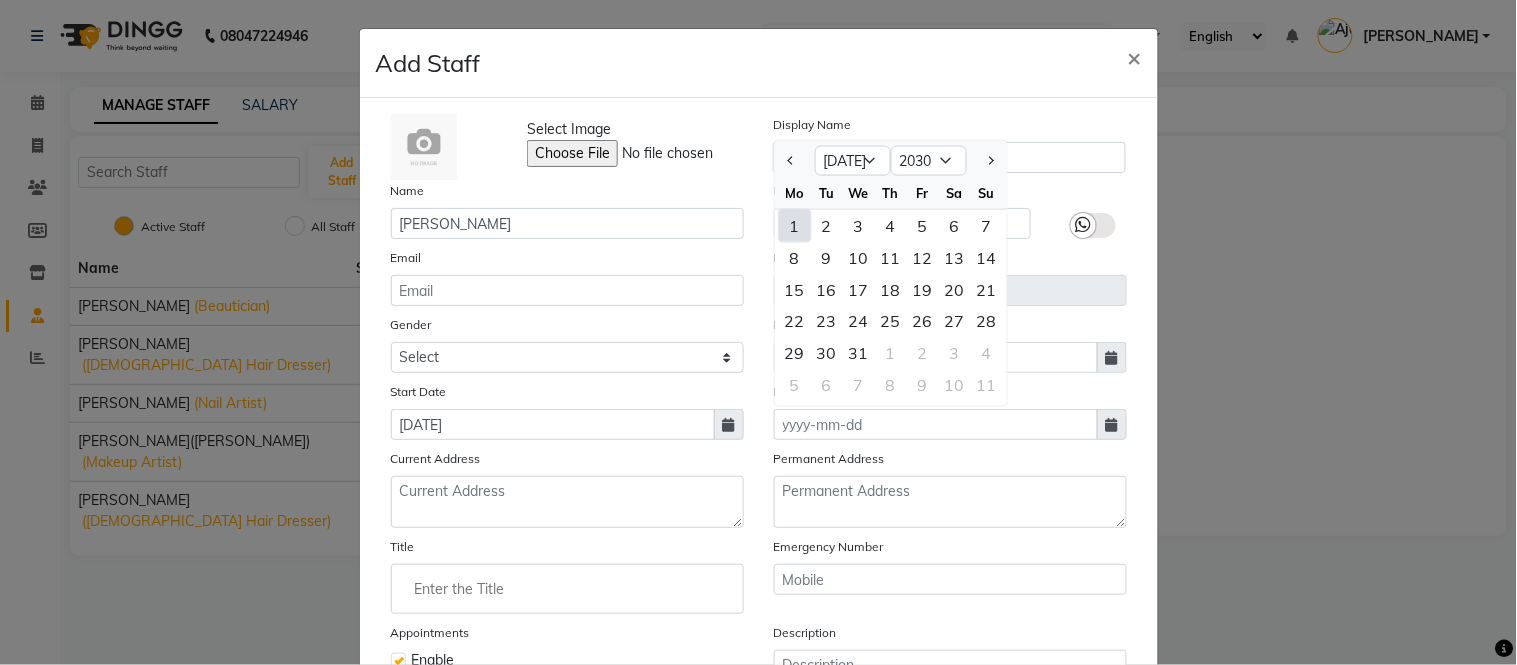 click on "31" 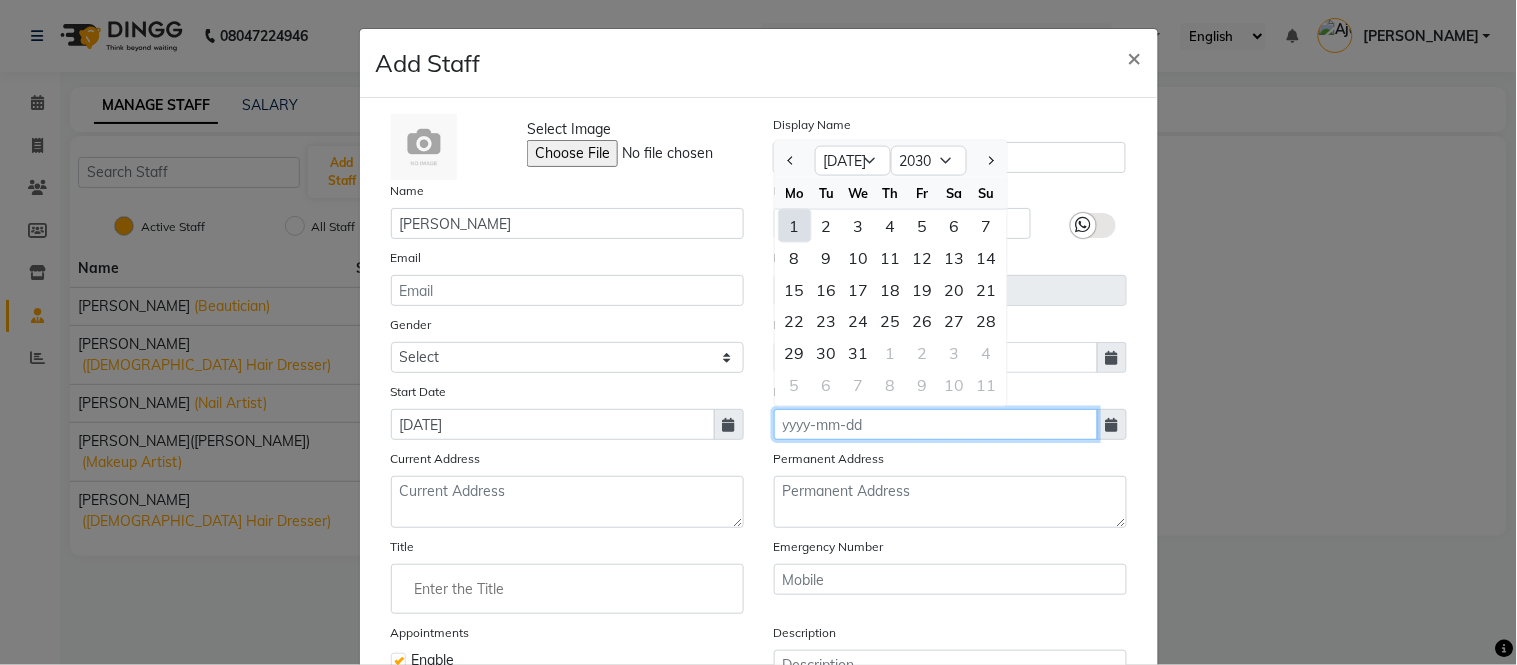 type on "31-07-2030" 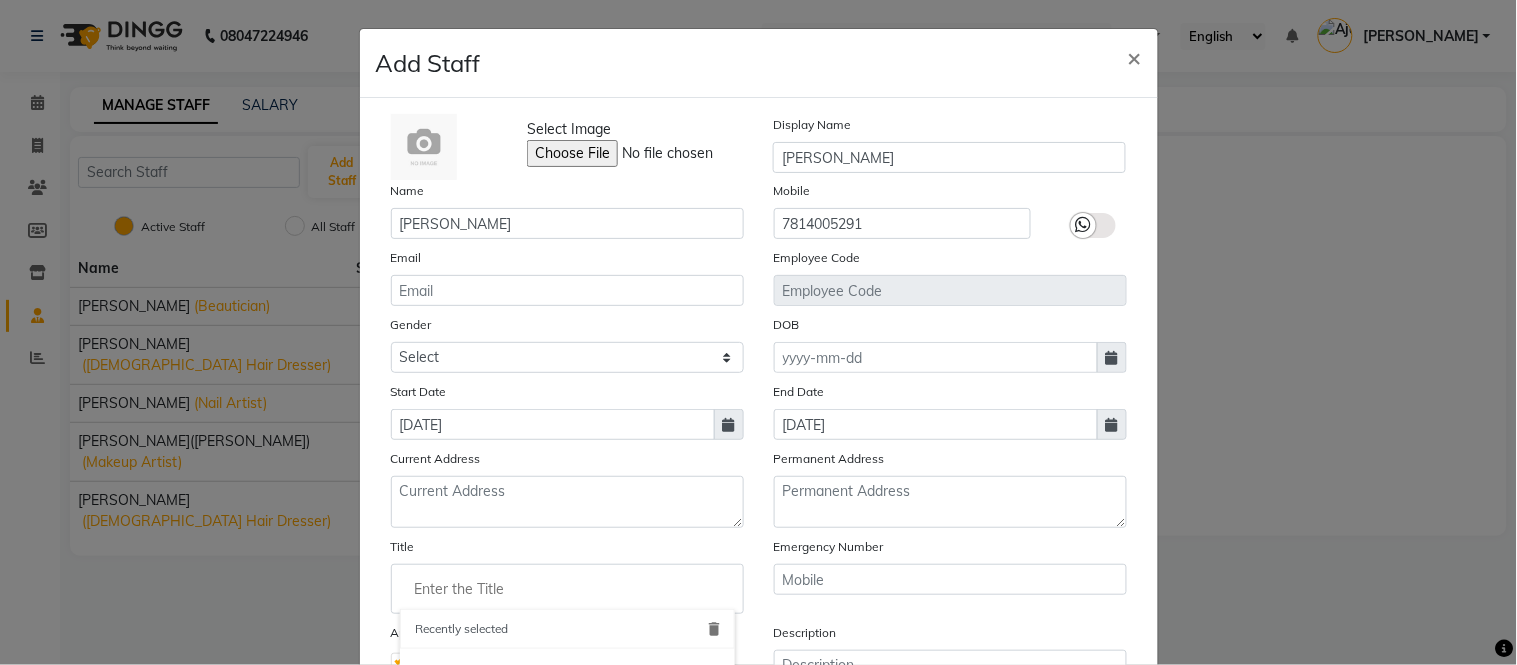 click 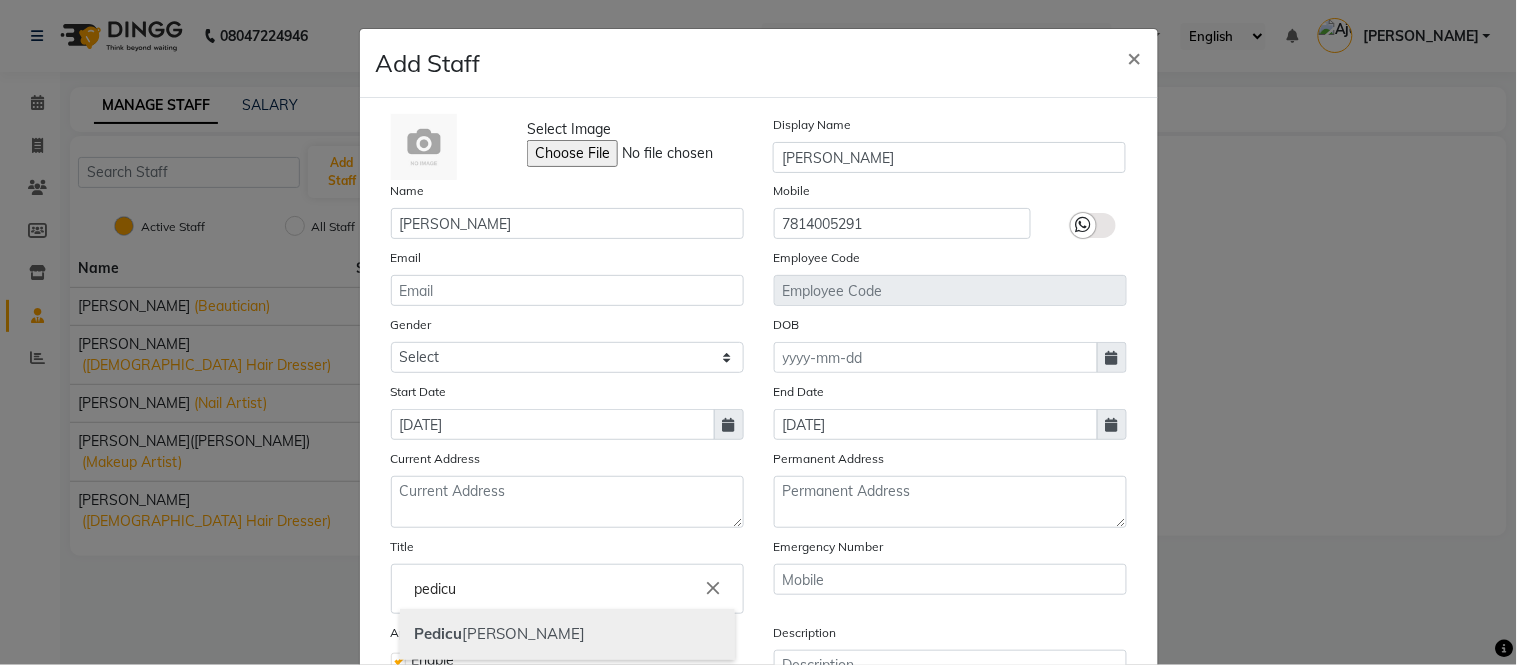 click on "Pedicu" at bounding box center (439, 633) 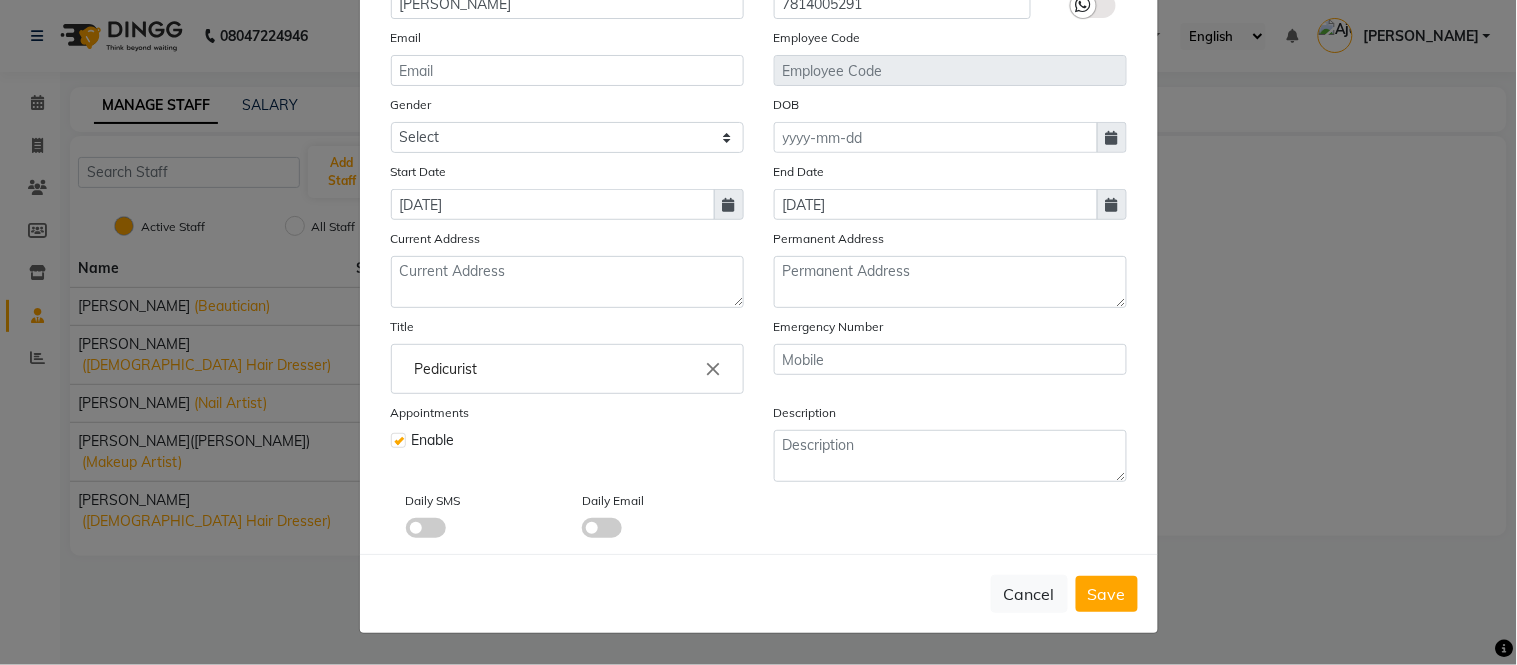 scroll, scrollTop: 225, scrollLeft: 0, axis: vertical 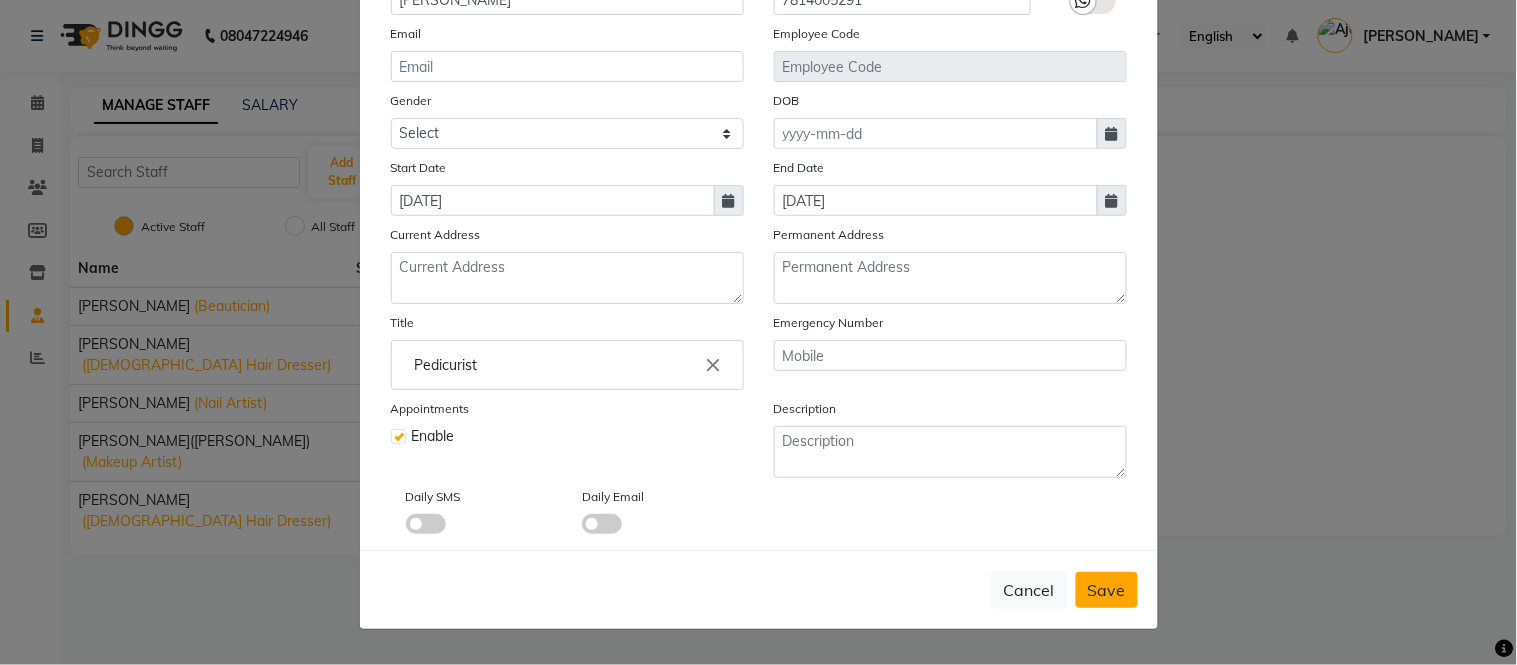 click on "Save" at bounding box center [1107, 590] 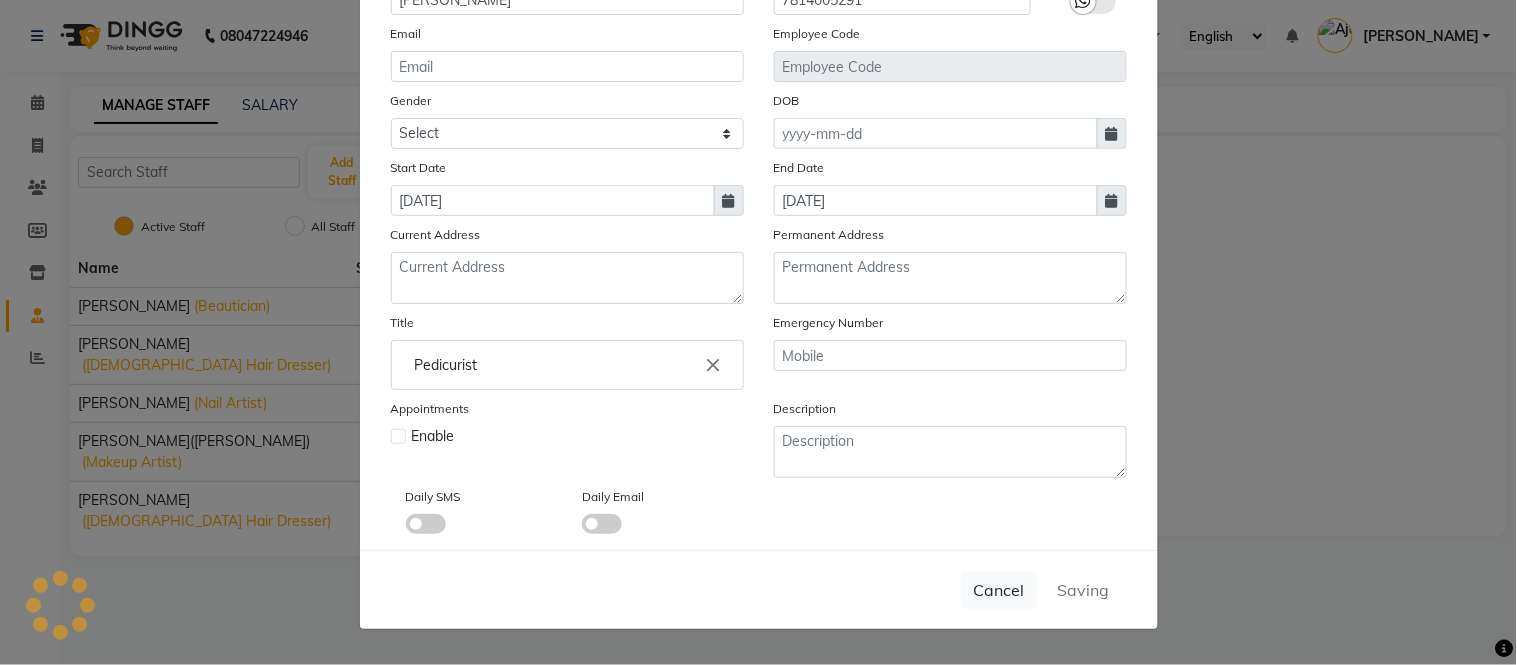 type 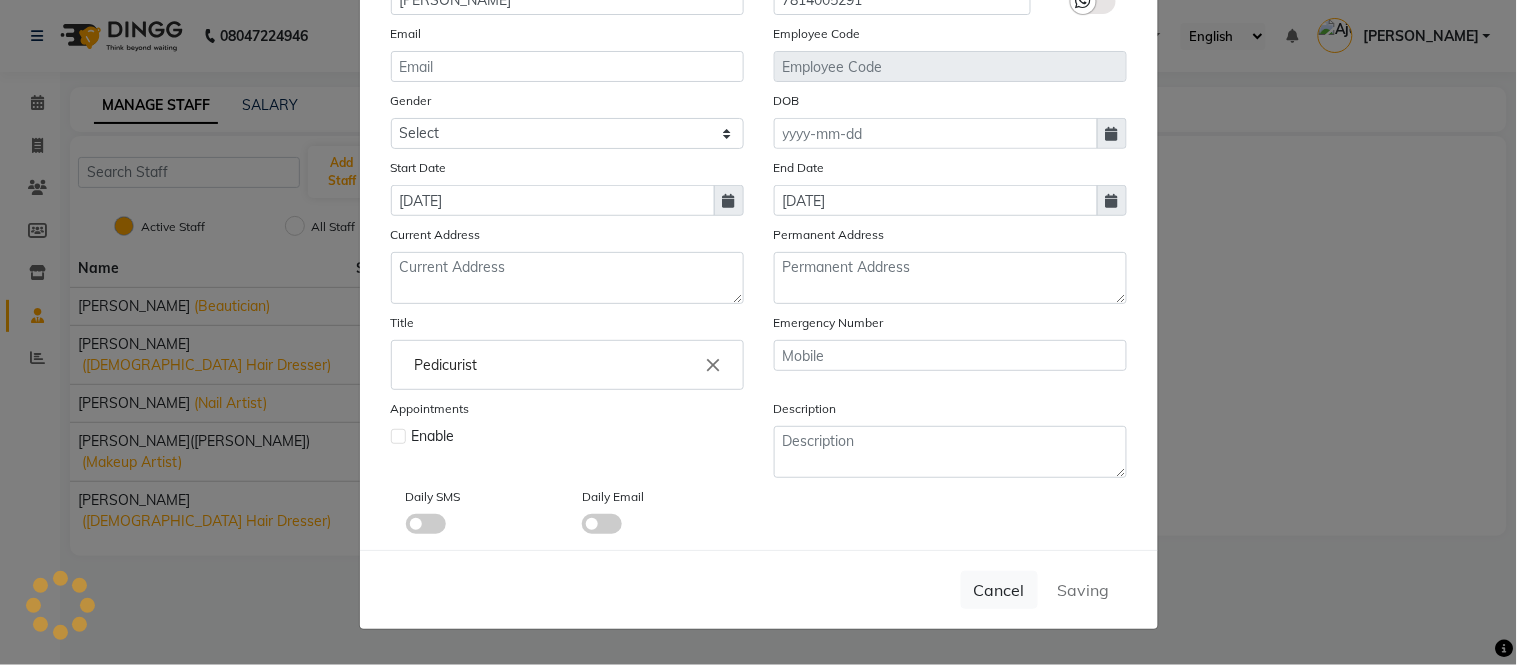 type 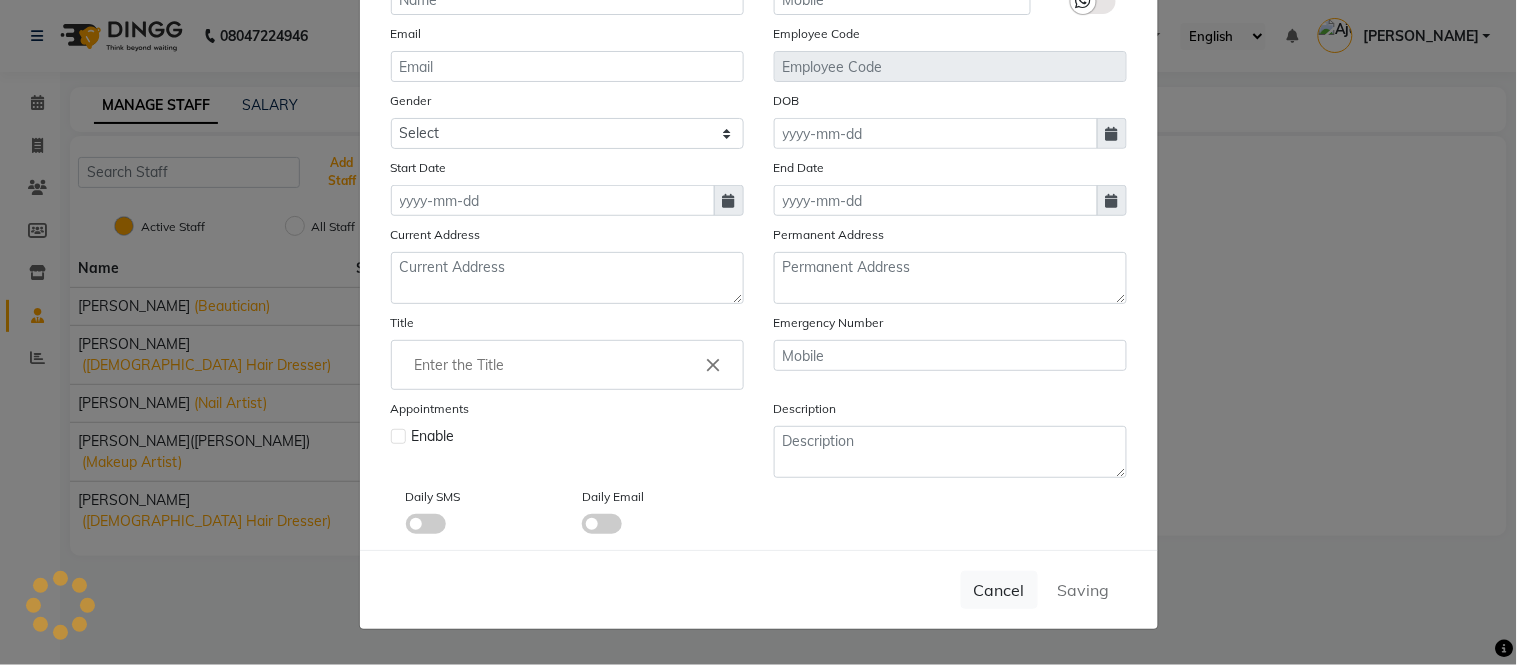 scroll, scrollTop: 218, scrollLeft: 0, axis: vertical 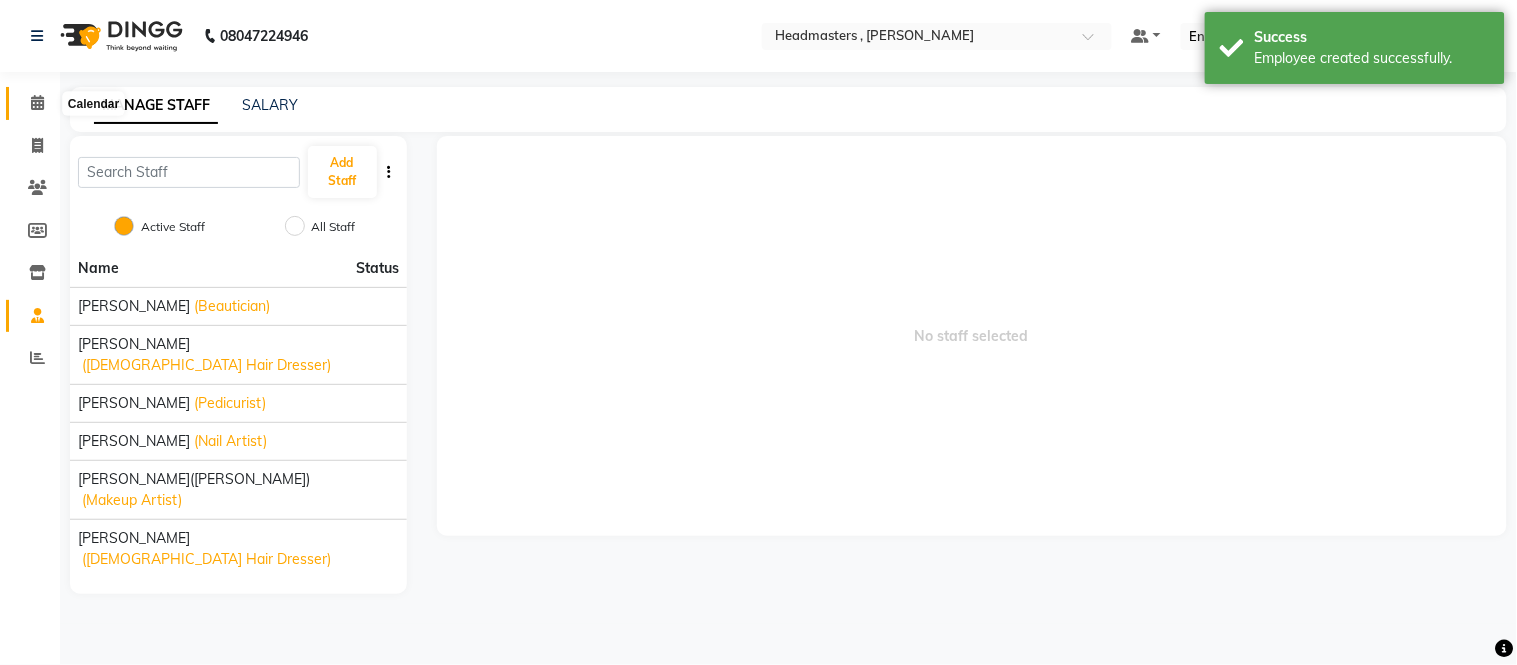 click 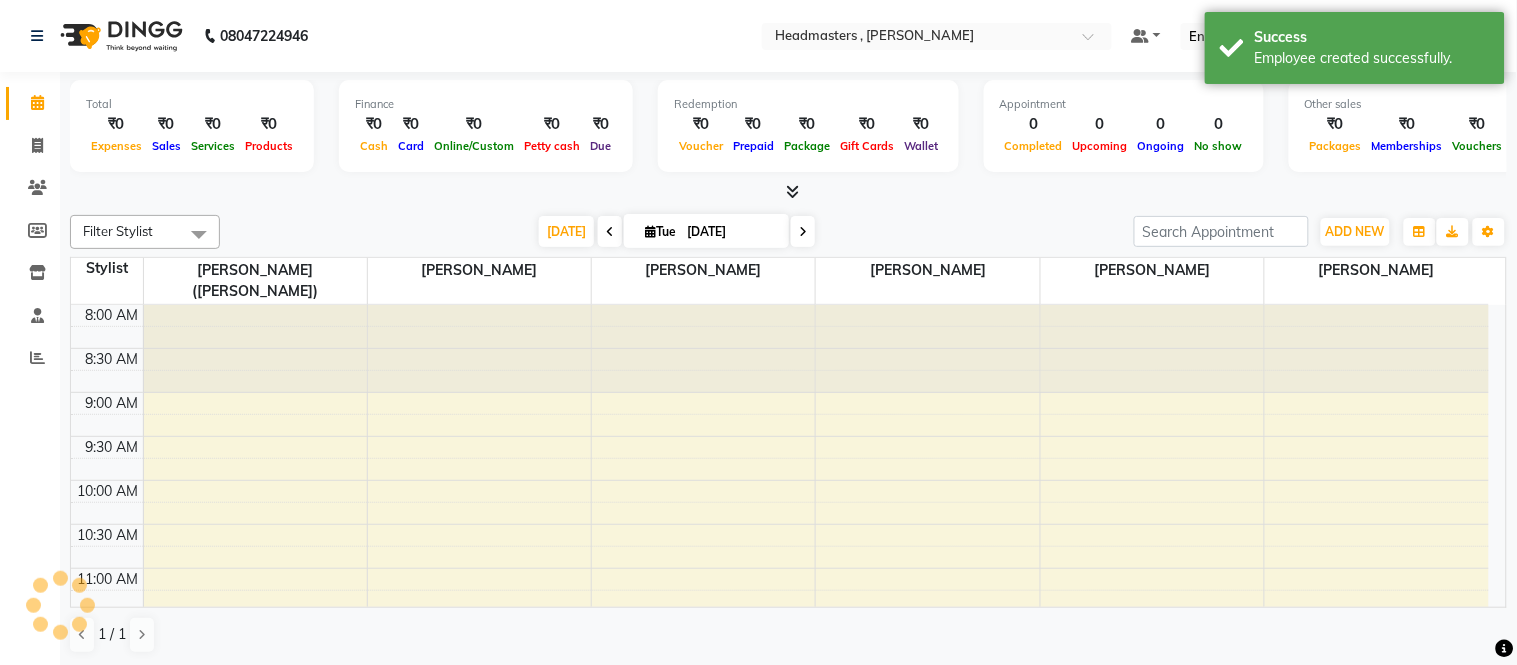 scroll, scrollTop: 0, scrollLeft: 0, axis: both 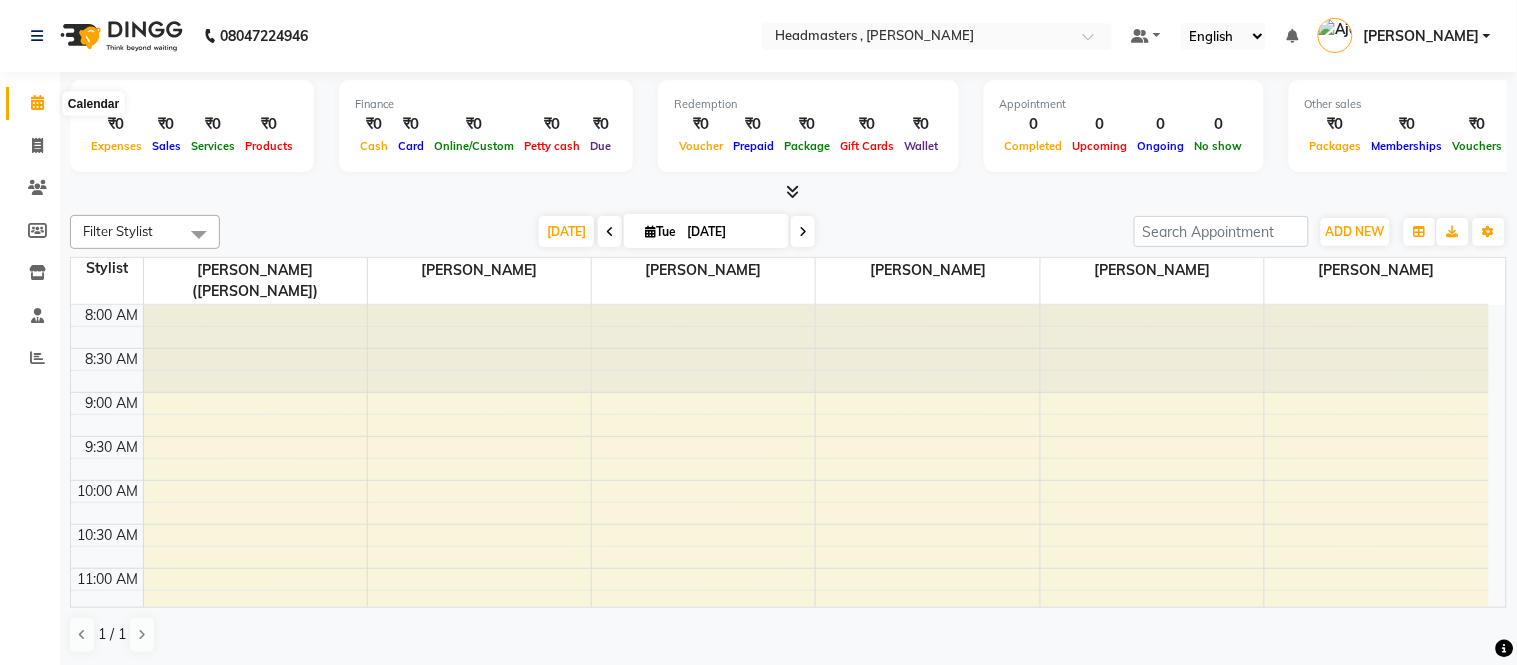 click 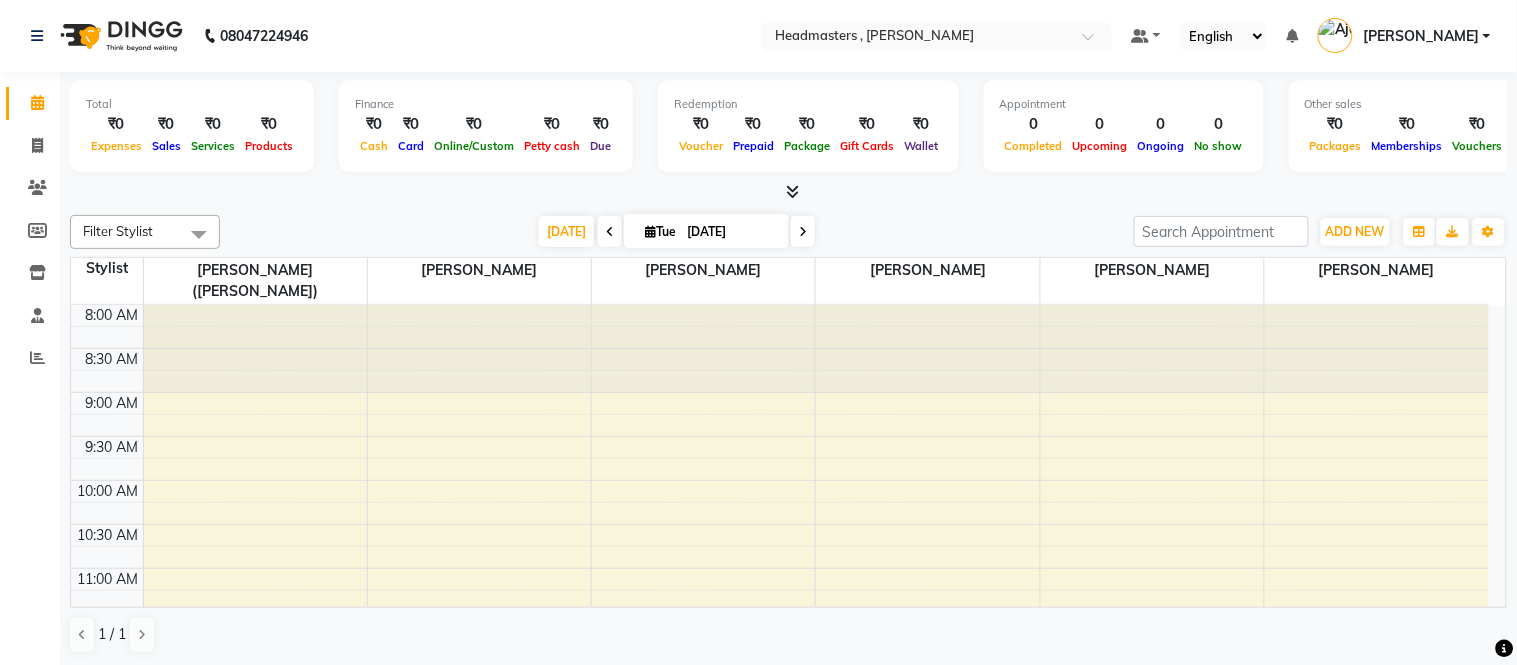 click on "08047224946 Select Location × Headmasters , Sri Muktsar Sahib Default Panel My Panel English ENGLISH Español العربية मराठी हिंदी ગુજરાતી தமிழ் 中文 Notifications nothing to show Ajay Kumar Manage Profile Change Password Sign out  Version:3.14.0" 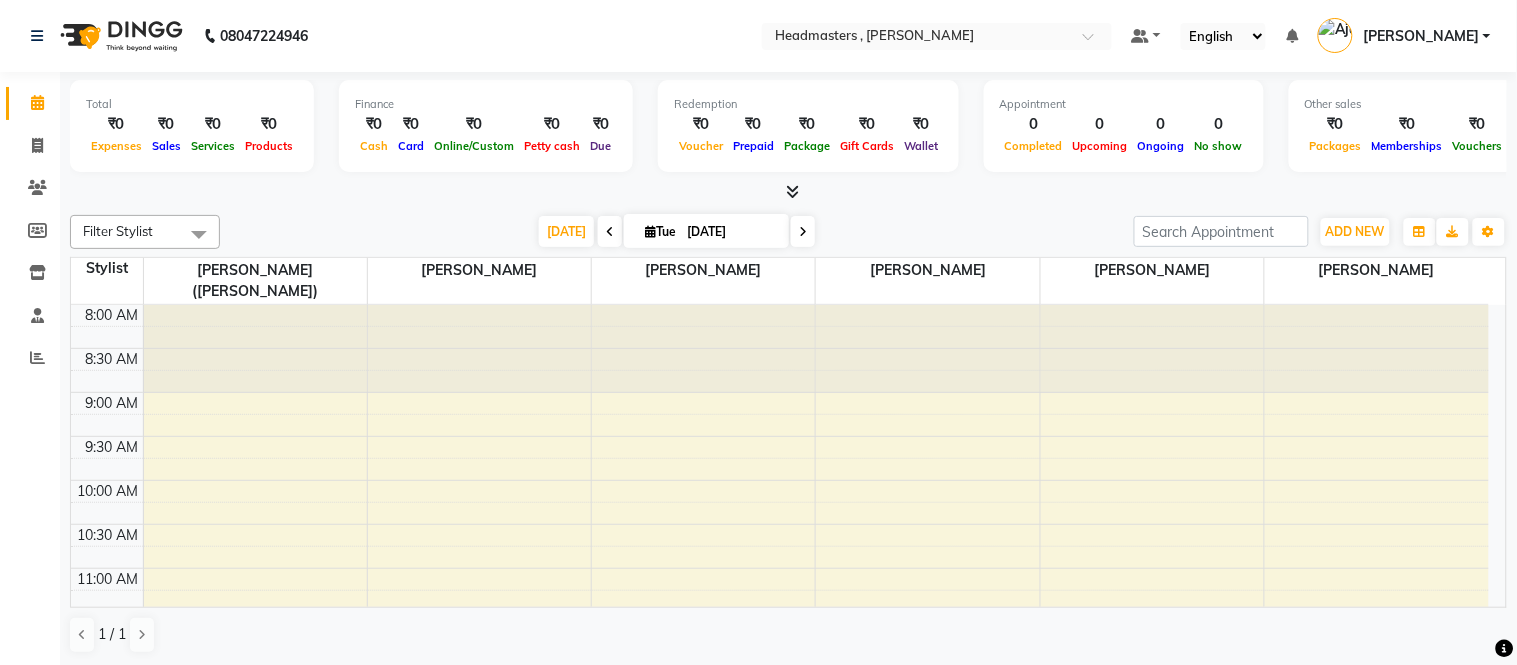 click on "Filter Stylist Select All Bhavinder jasmail jatin dhillon Prabhjot kaur Pramod gupta(shaurya) Sewak singh Today  Tue 01-07-2025 Toggle Dropdown Add Invoice Add Expense Add Client Toggle Dropdown Add Invoice Add Expense Add Client ADD NEW Toggle Dropdown Add Invoice Add Expense Add Client Filter Stylist Select All Bhavinder jasmail jatin dhillon Prabhjot kaur Pramod gupta(shaurya) Sewak singh Group By  Staff View   Room View  View as Vertical  Vertical - Week View  Horizontal  Horizontal - Week View  List  Toggle Dropdown Calendar Settings Manage Tags   Arrange Stylists   Reset Stylists  Full Screen Appointment Form Zoom 100% Staff/Room Display Count 6 Stylist Pramod gupta(shaurya) Prabhjot kaur Bhavinder Sewak singh jasmail jatin dhillon 8:00 AM 8:30 AM 9:00 AM 9:30 AM 10:00 AM 10:30 AM 11:00 AM 11:30 AM 12:00 PM 12:30 PM 1:00 PM 1:30 PM 2:00 PM 2:30 PM 3:00 PM 3:30 PM 4:00 PM 4:30 PM 5:00 PM 5:30 PM 6:00 PM 6:30 PM 7:00 PM 7:30 PM 8:00 PM 8:30 PM 1 / 1" 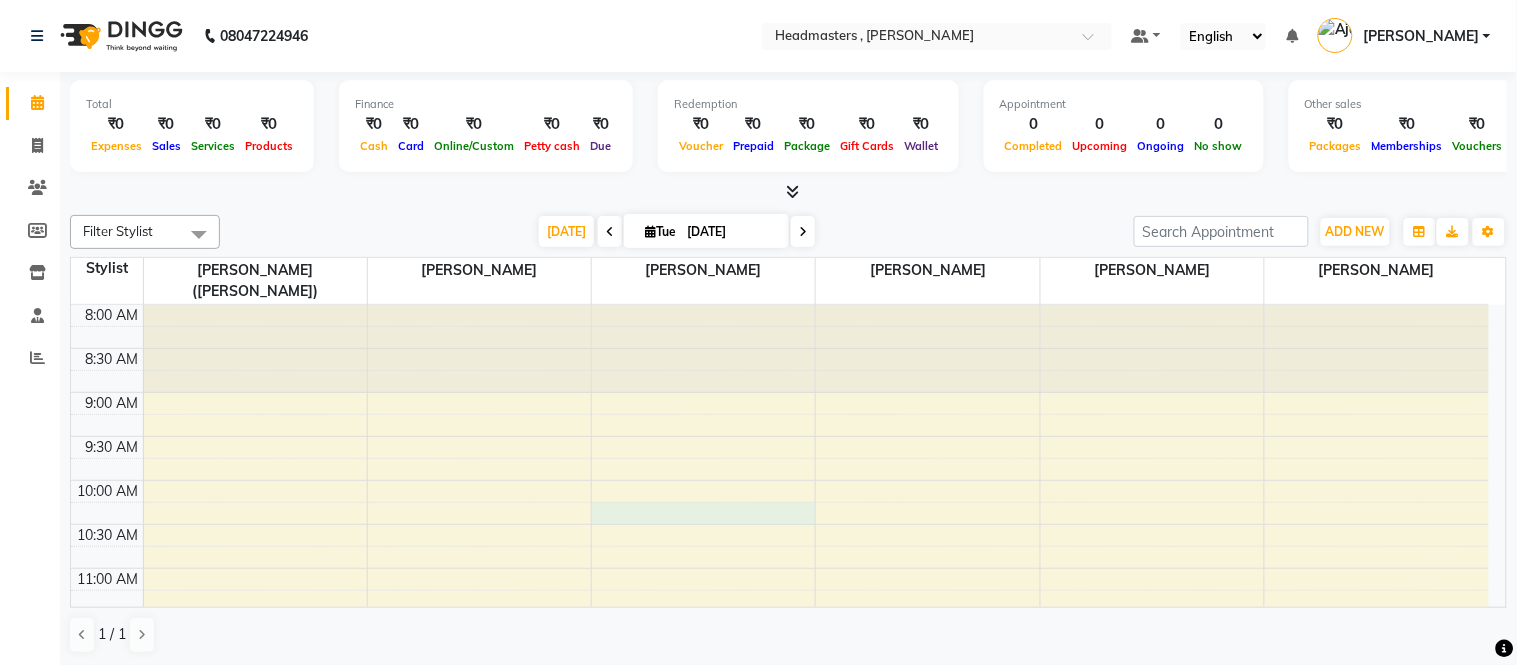 click on "8:00 AM 8:30 AM 9:00 AM 9:30 AM 10:00 AM 10:30 AM 11:00 AM 11:30 AM 12:00 PM 12:30 PM 1:00 PM 1:30 PM 2:00 PM 2:30 PM 3:00 PM 3:30 PM 4:00 PM 4:30 PM 5:00 PM 5:30 PM 6:00 PM 6:30 PM 7:00 PM 7:30 PM 8:00 PM 8:30 PM" at bounding box center [780, 876] 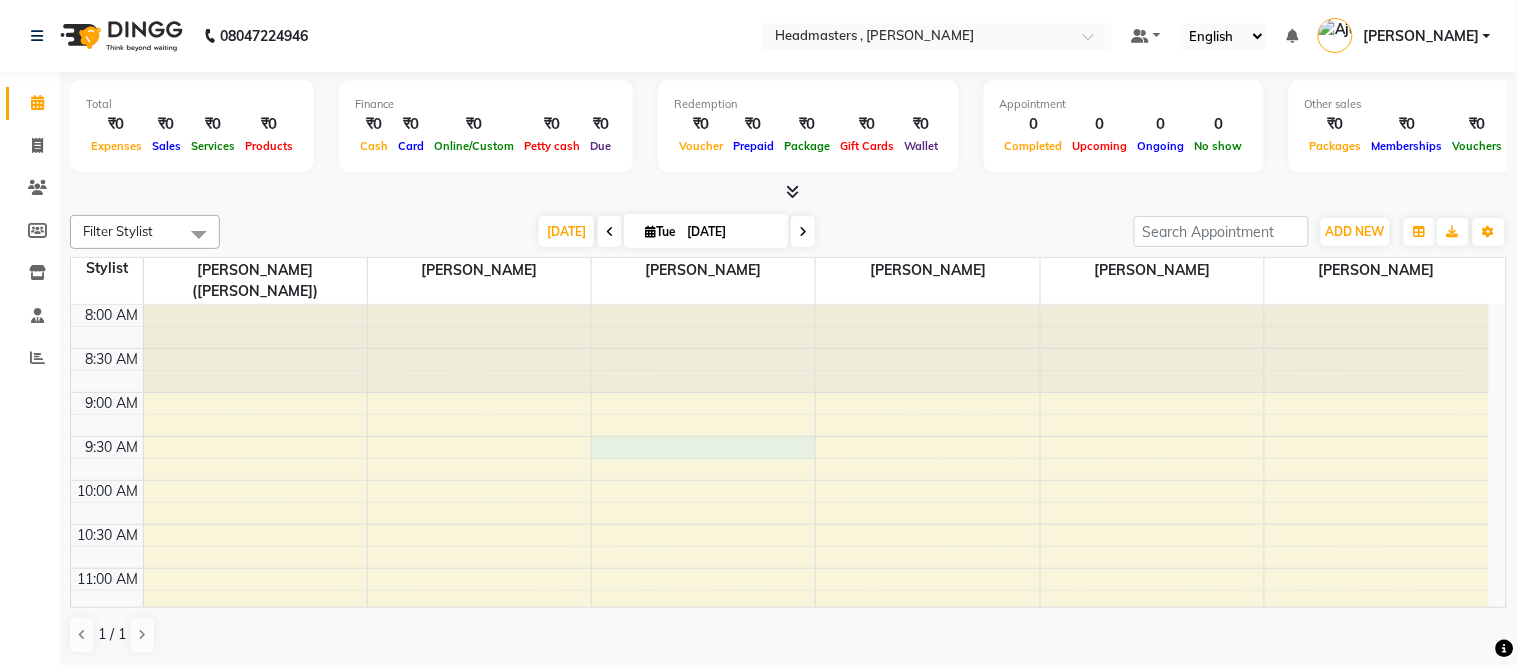 click on "8:00 AM 8:30 AM 9:00 AM 9:30 AM 10:00 AM 10:30 AM 11:00 AM 11:30 AM 12:00 PM 12:30 PM 1:00 PM 1:30 PM 2:00 PM 2:30 PM 3:00 PM 3:30 PM 4:00 PM 4:30 PM 5:00 PM 5:30 PM 6:00 PM 6:30 PM 7:00 PM 7:30 PM 8:00 PM 8:30 PM" at bounding box center [780, 876] 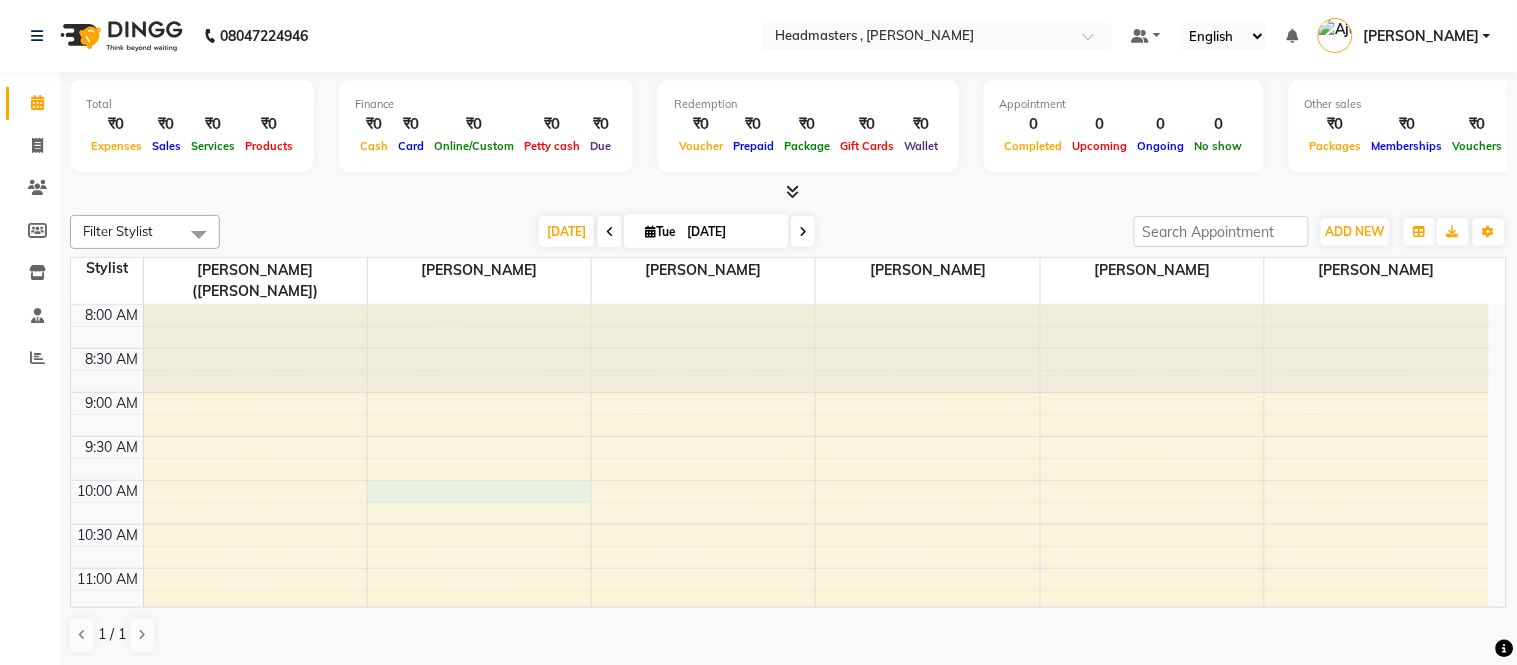 click on "8:00 AM 8:30 AM 9:00 AM 9:30 AM 10:00 AM 10:30 AM 11:00 AM 11:30 AM 12:00 PM 12:30 PM 1:00 PM 1:30 PM 2:00 PM 2:30 PM 3:00 PM 3:30 PM 4:00 PM 4:30 PM 5:00 PM 5:30 PM 6:00 PM 6:30 PM 7:00 PM 7:30 PM 8:00 PM 8:30 PM" at bounding box center [780, 876] 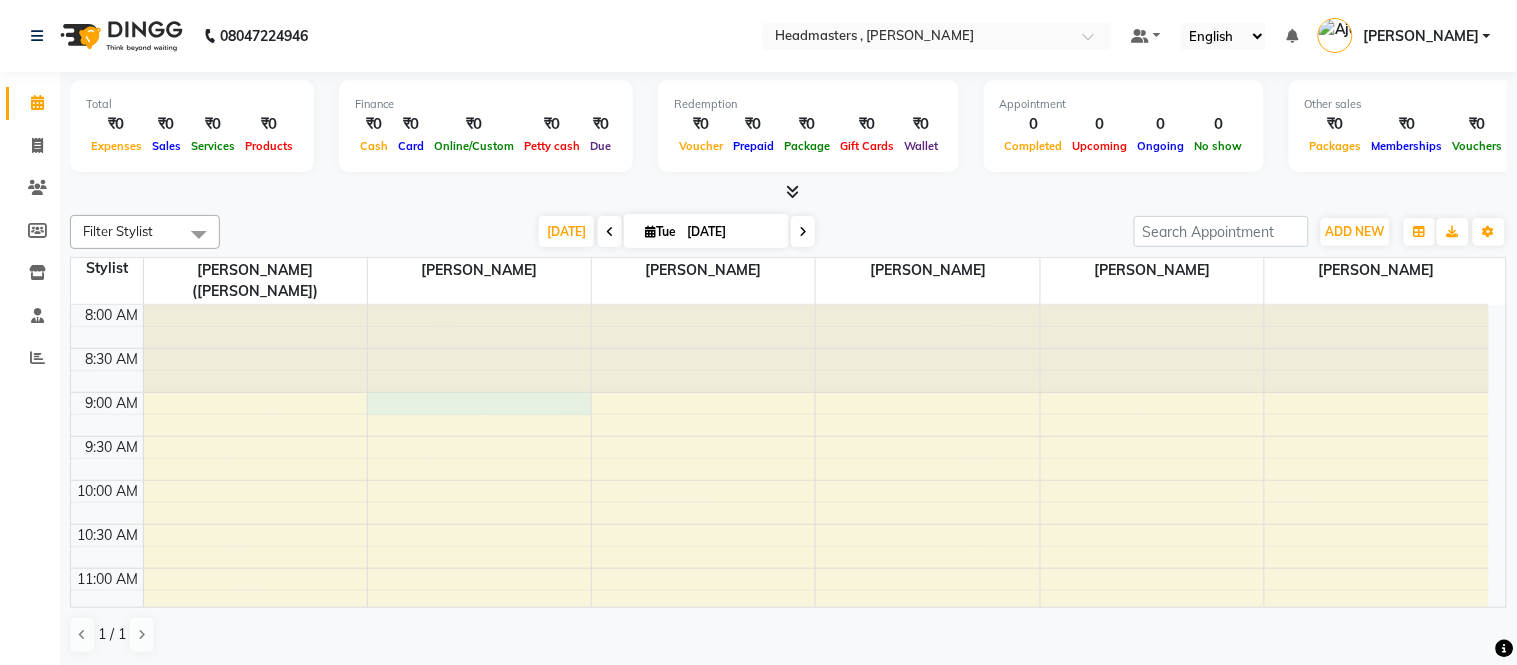 click on "8:00 AM 8:30 AM 9:00 AM 9:30 AM 10:00 AM 10:30 AM 11:00 AM 11:30 AM 12:00 PM 12:30 PM 1:00 PM 1:30 PM 2:00 PM 2:30 PM 3:00 PM 3:30 PM 4:00 PM 4:30 PM 5:00 PM 5:30 PM 6:00 PM 6:30 PM 7:00 PM 7:30 PM 8:00 PM 8:30 PM" at bounding box center (780, 876) 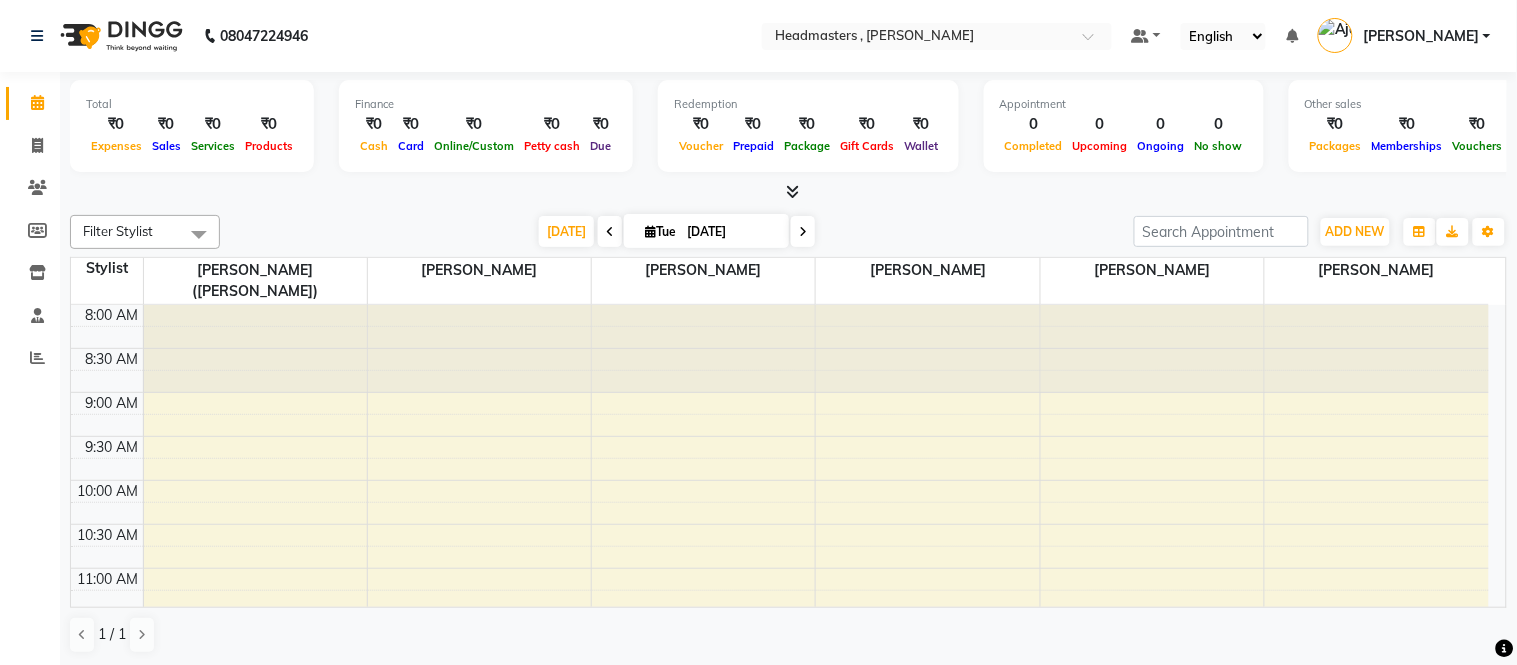click on "Today  Tue 01-07-2025" at bounding box center [677, 232] 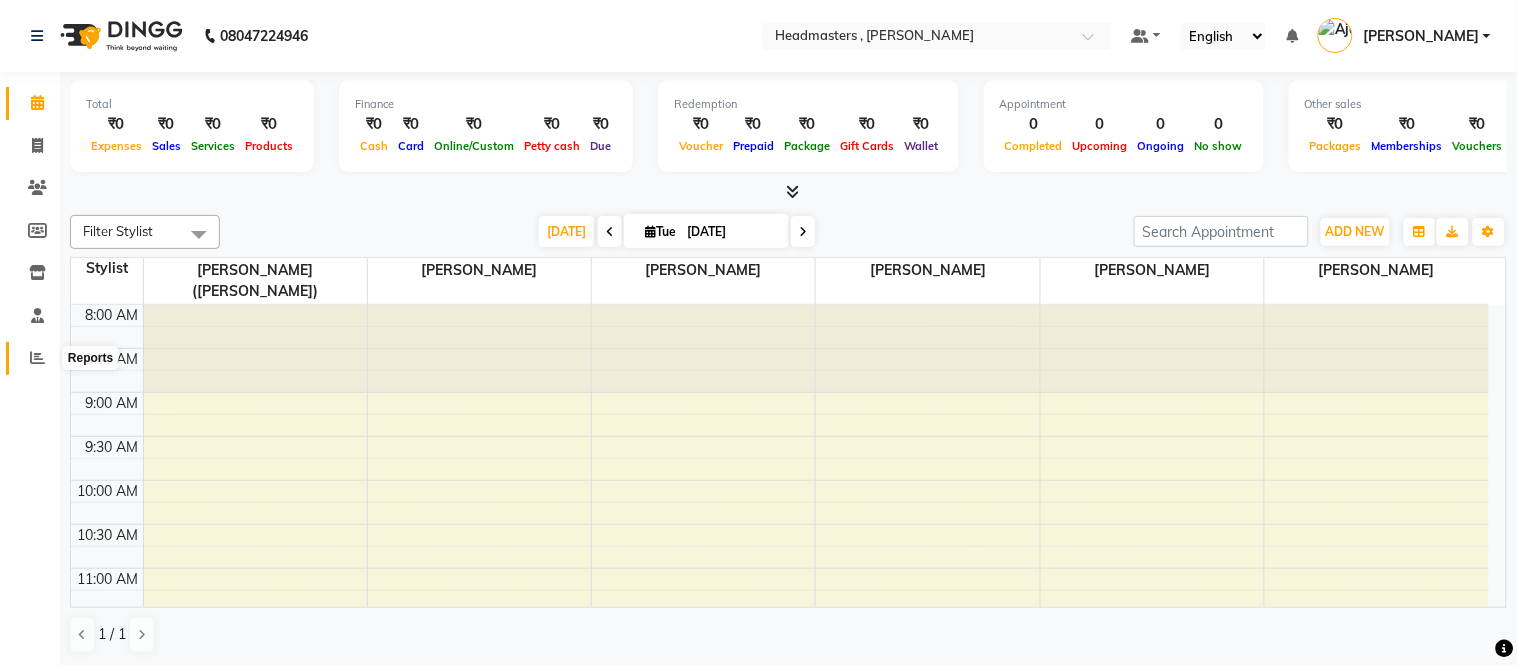 click 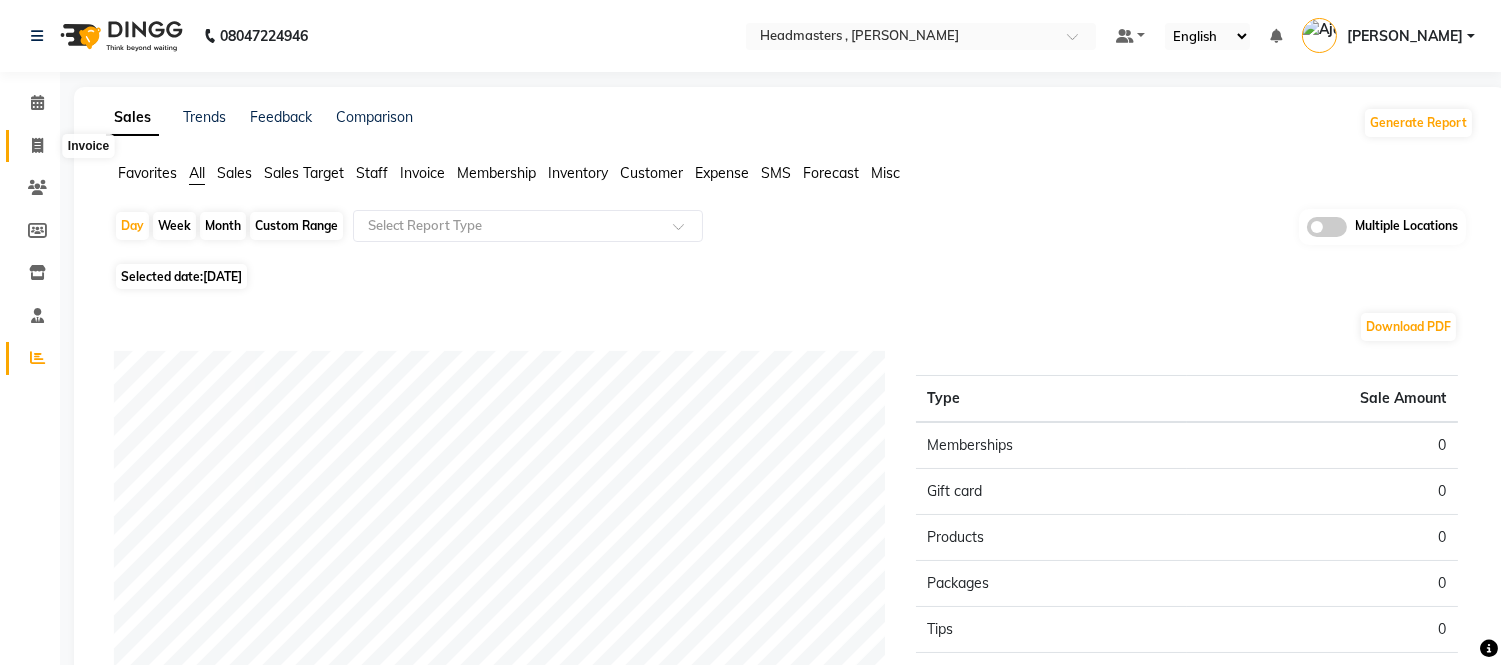click 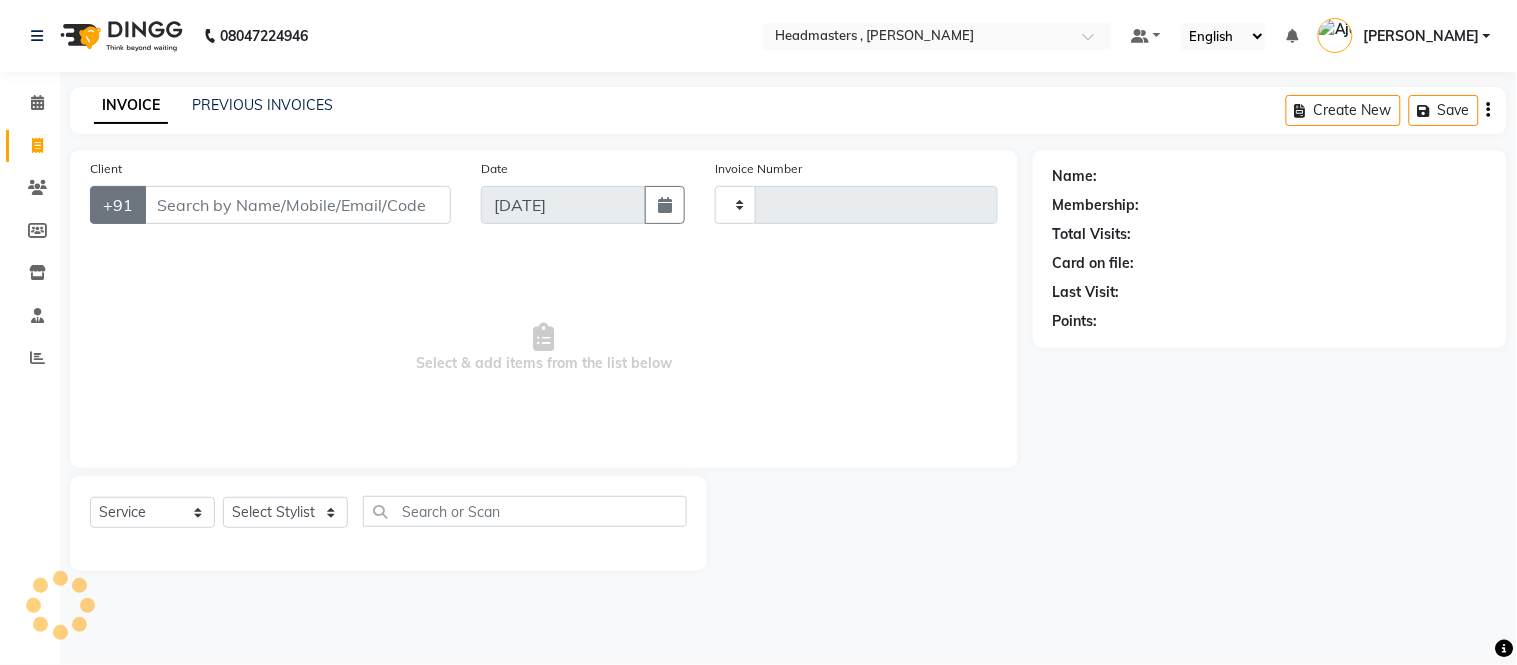 type on "0001" 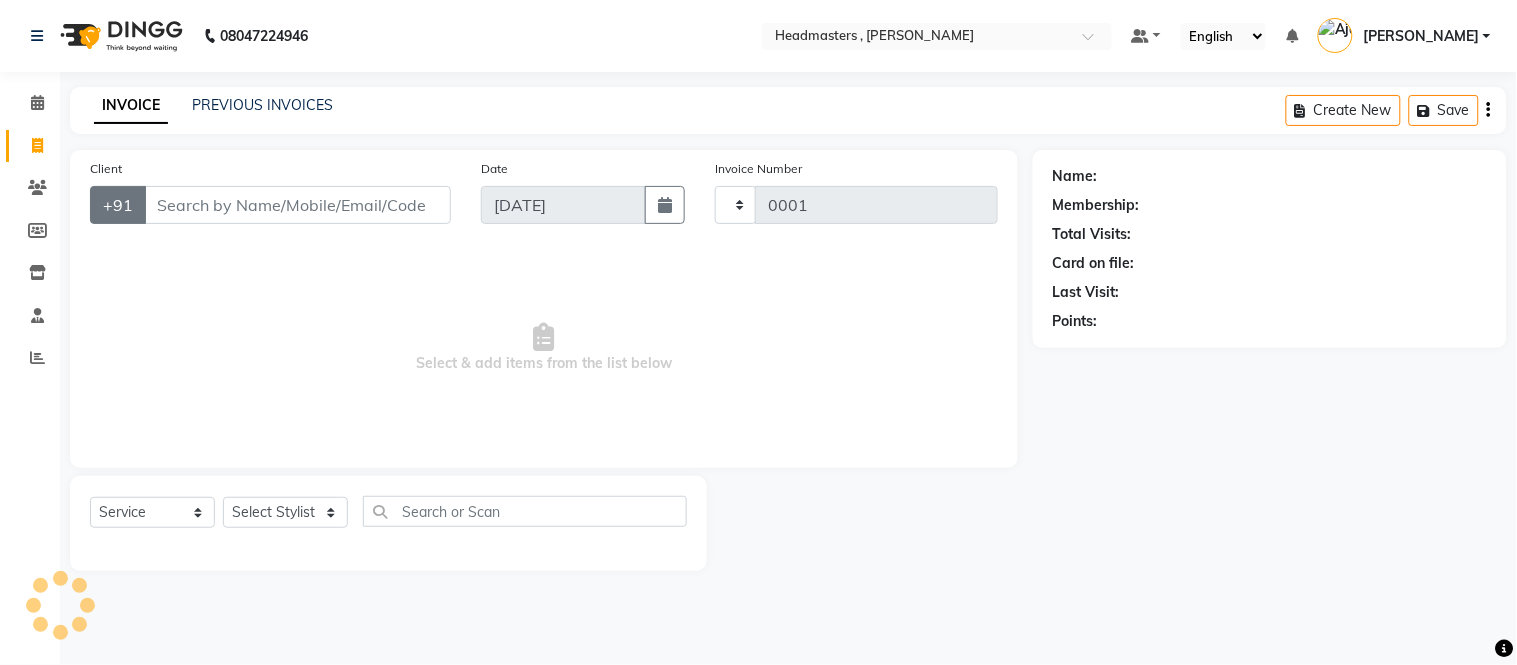 select on "8566" 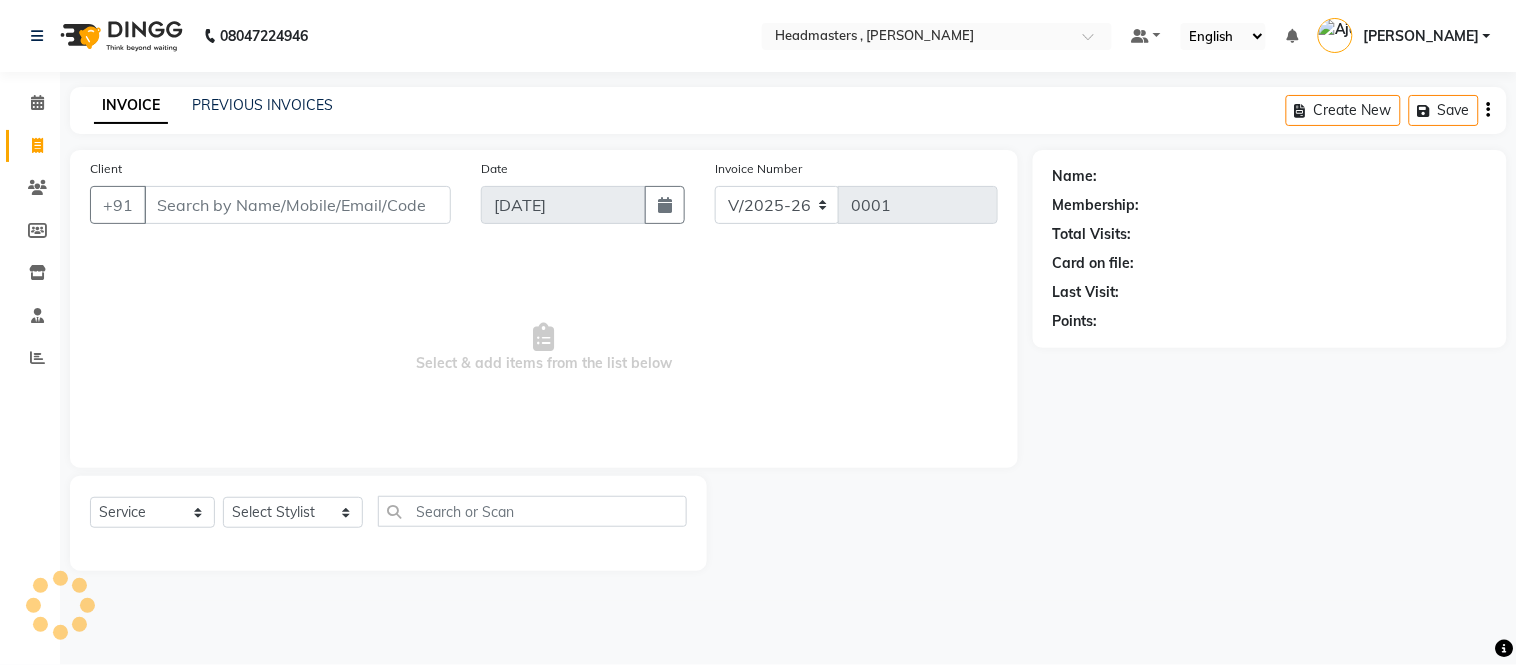 click on "Client" at bounding box center [297, 205] 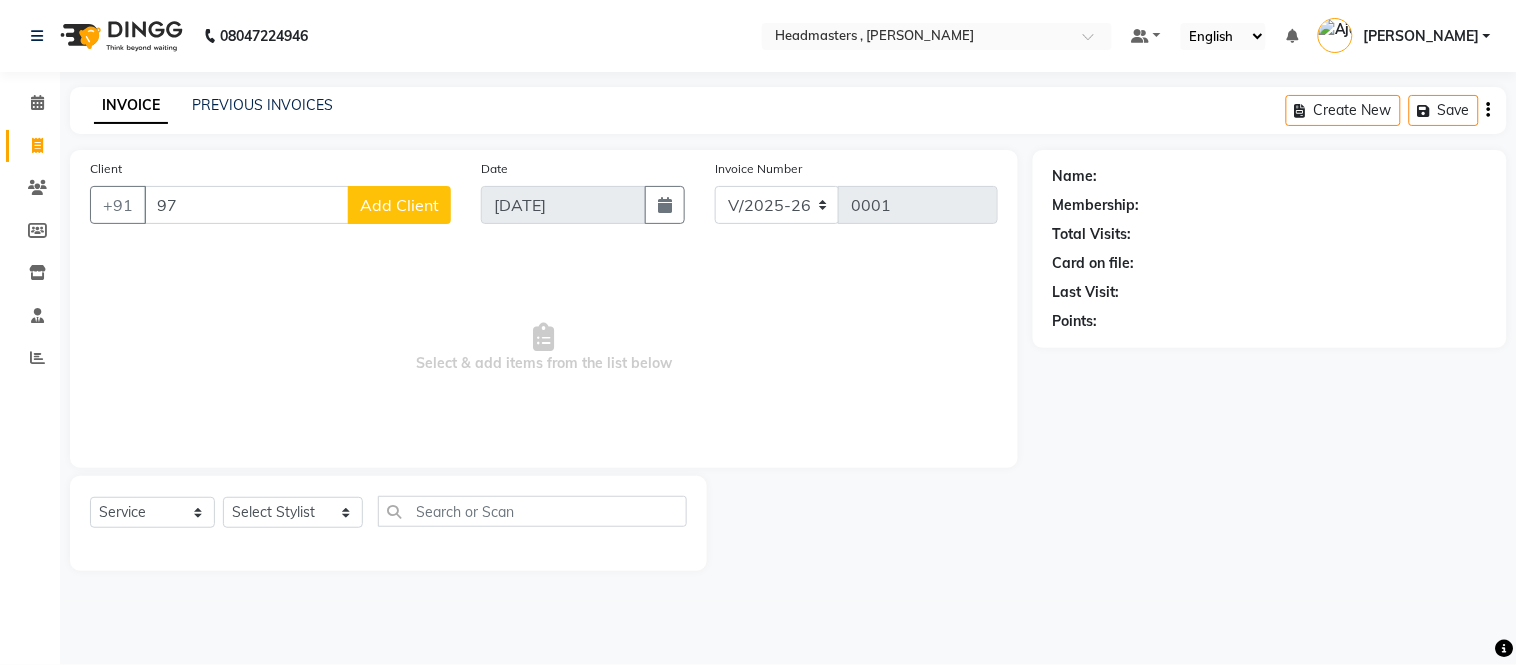 type on "9" 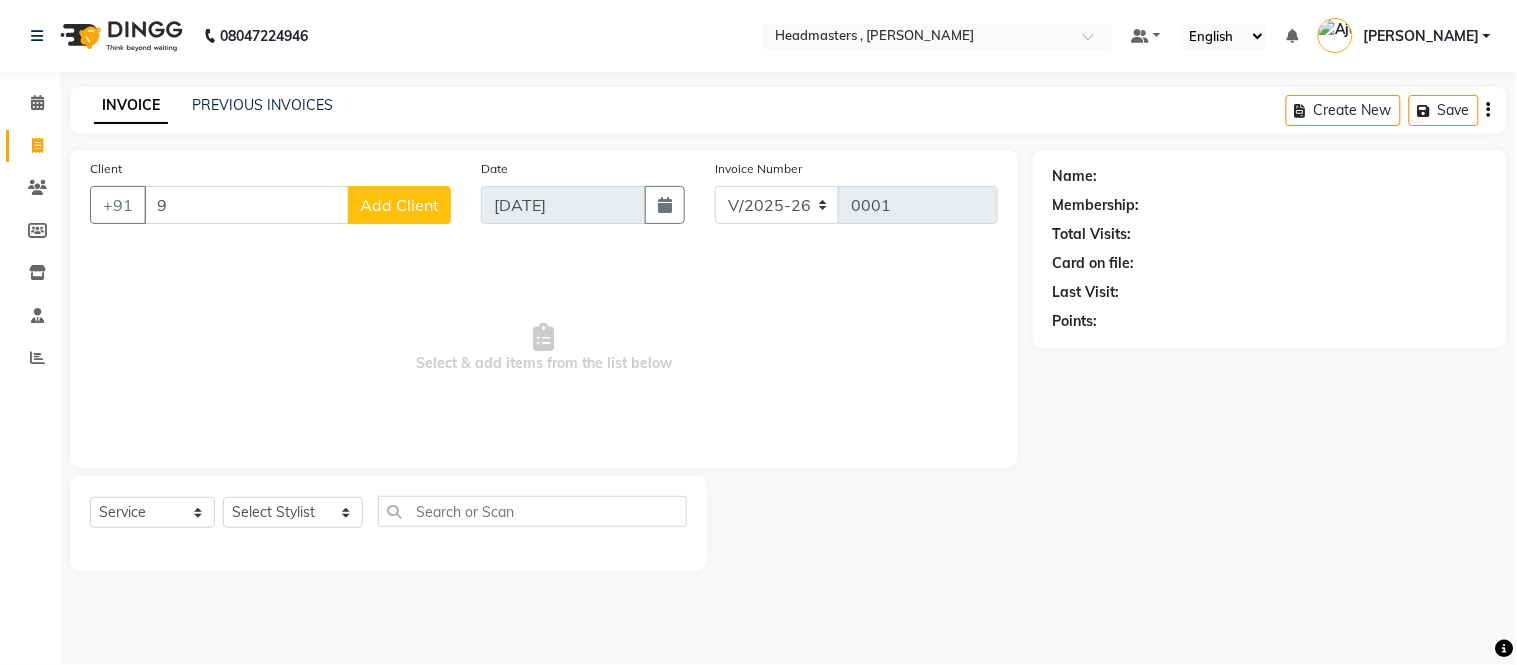 type 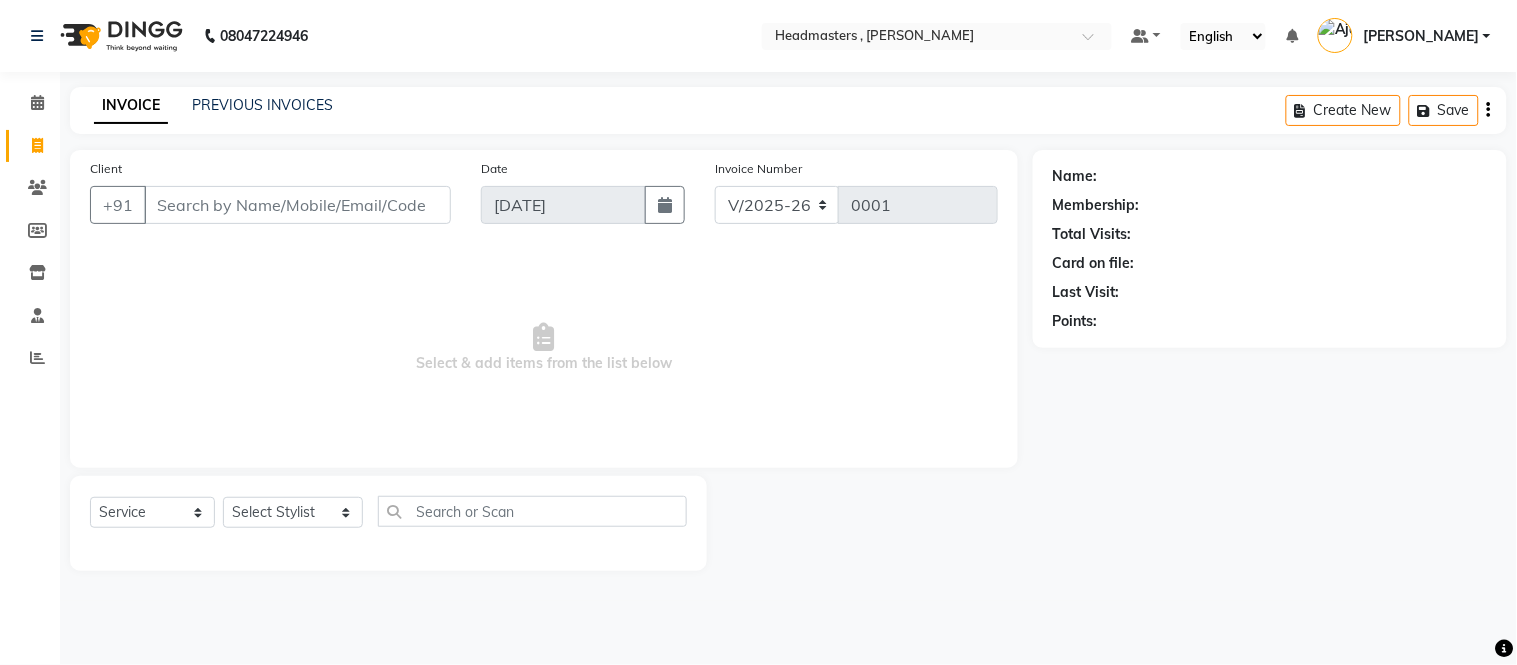 click on "Select & add items from the list below" at bounding box center [544, 348] 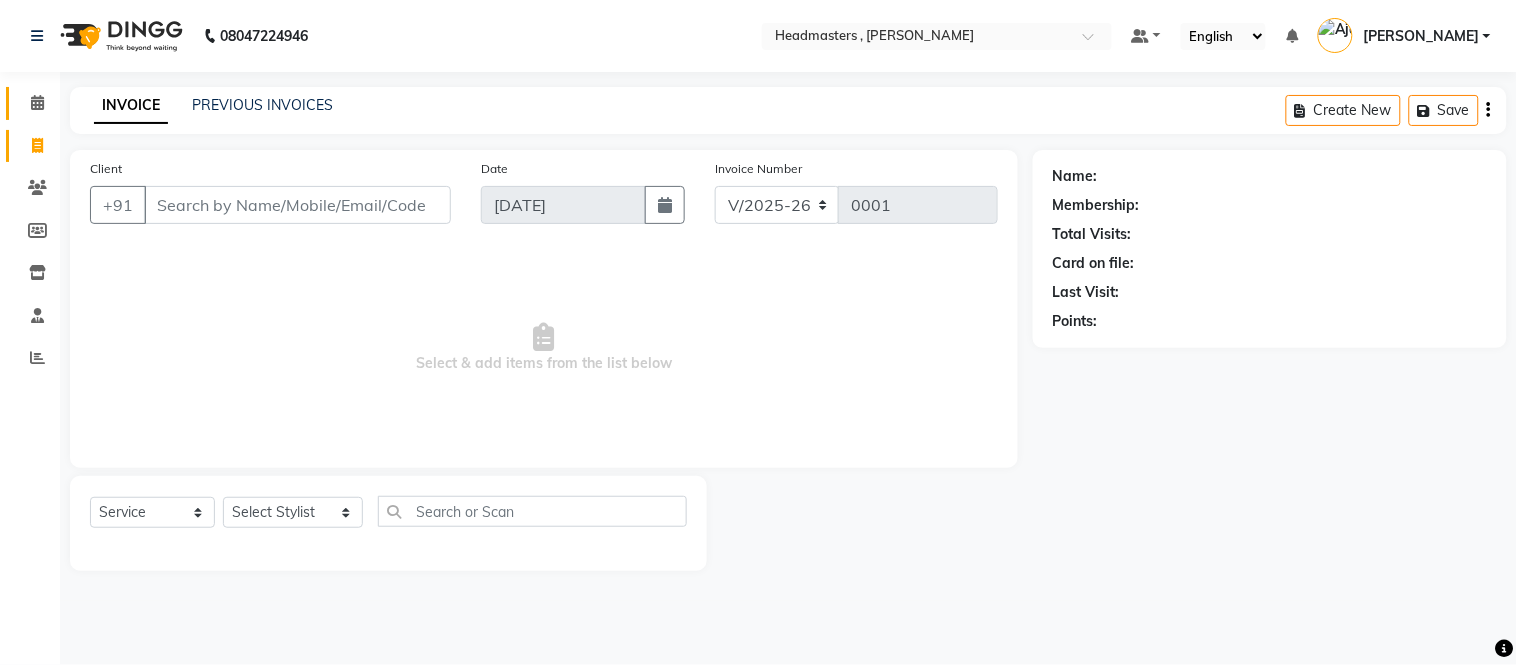 click on "Calendar" 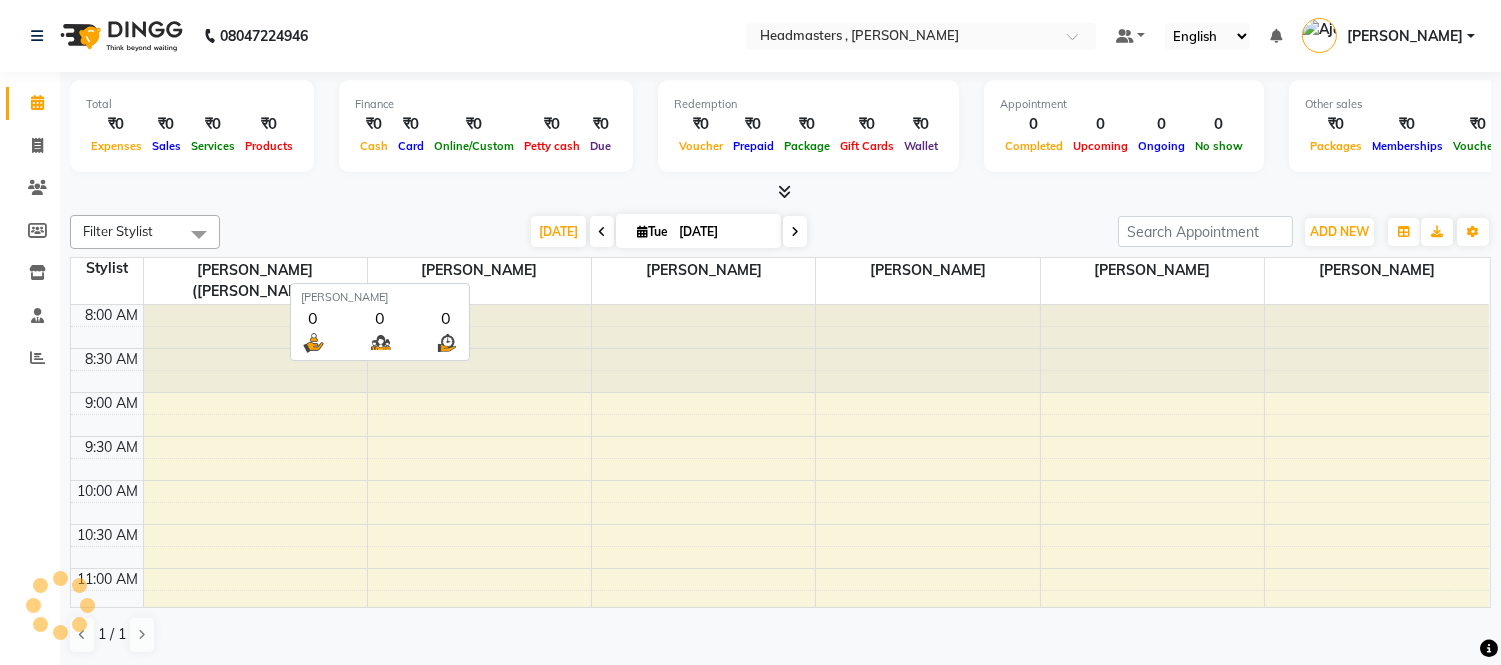 scroll, scrollTop: 707, scrollLeft: 0, axis: vertical 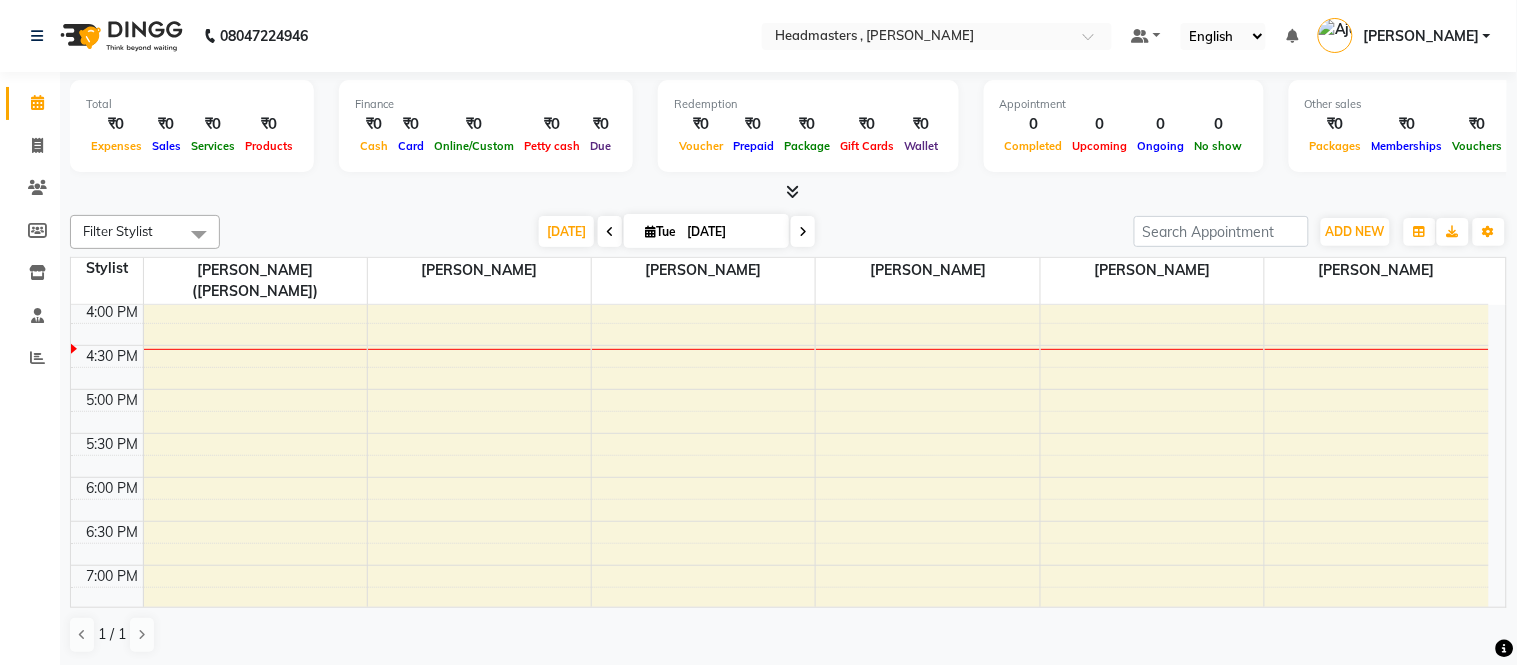 click at bounding box center (788, 192) 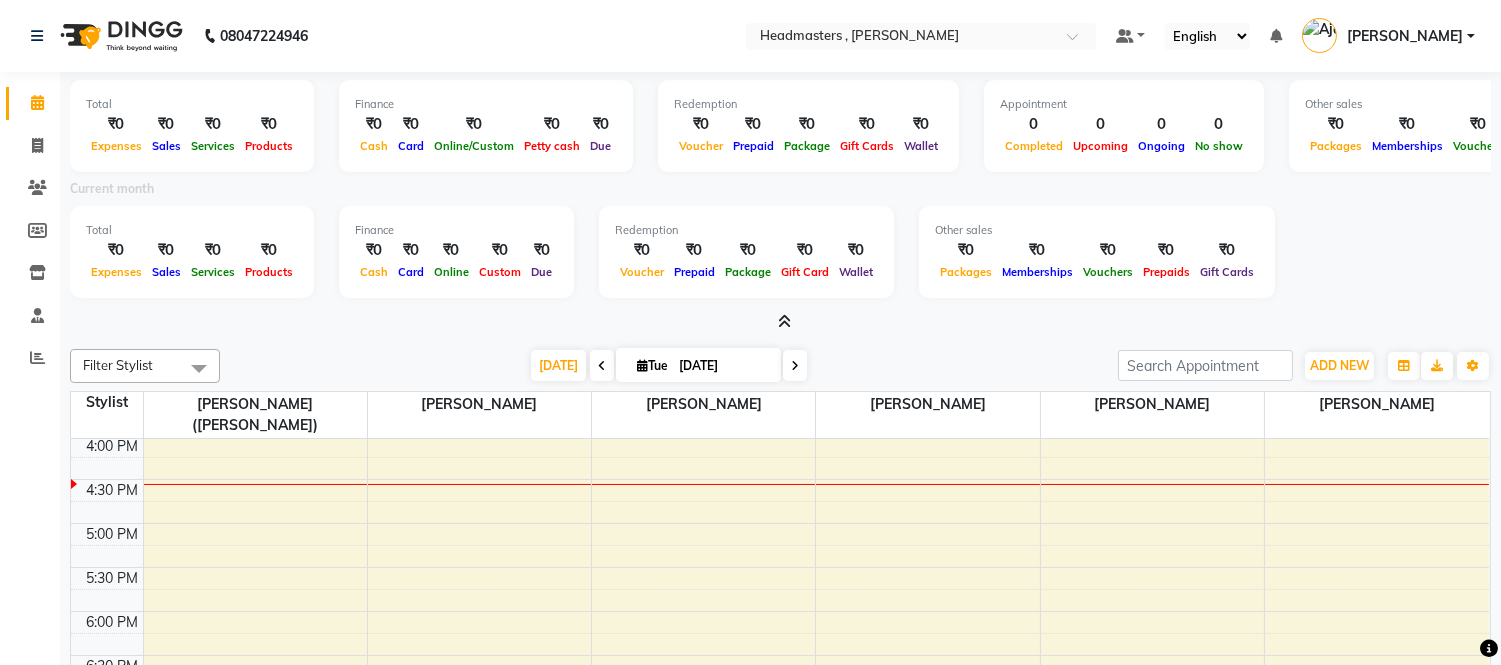 click at bounding box center [780, 322] 